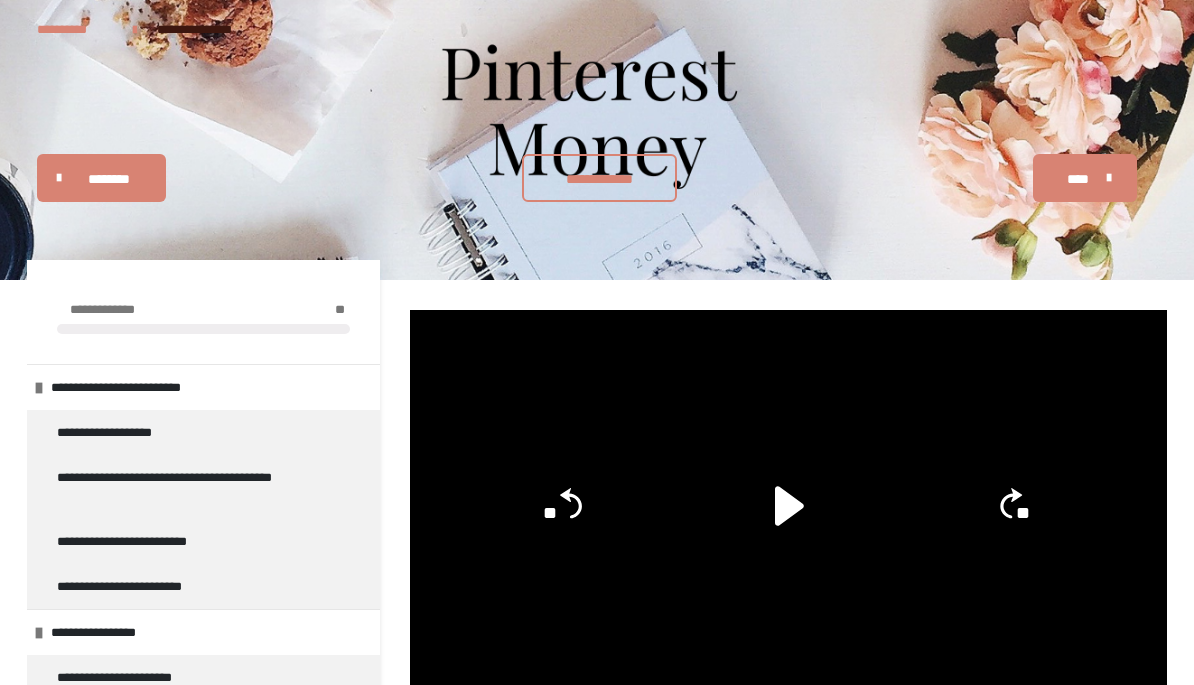 scroll, scrollTop: 146, scrollLeft: 0, axis: vertical 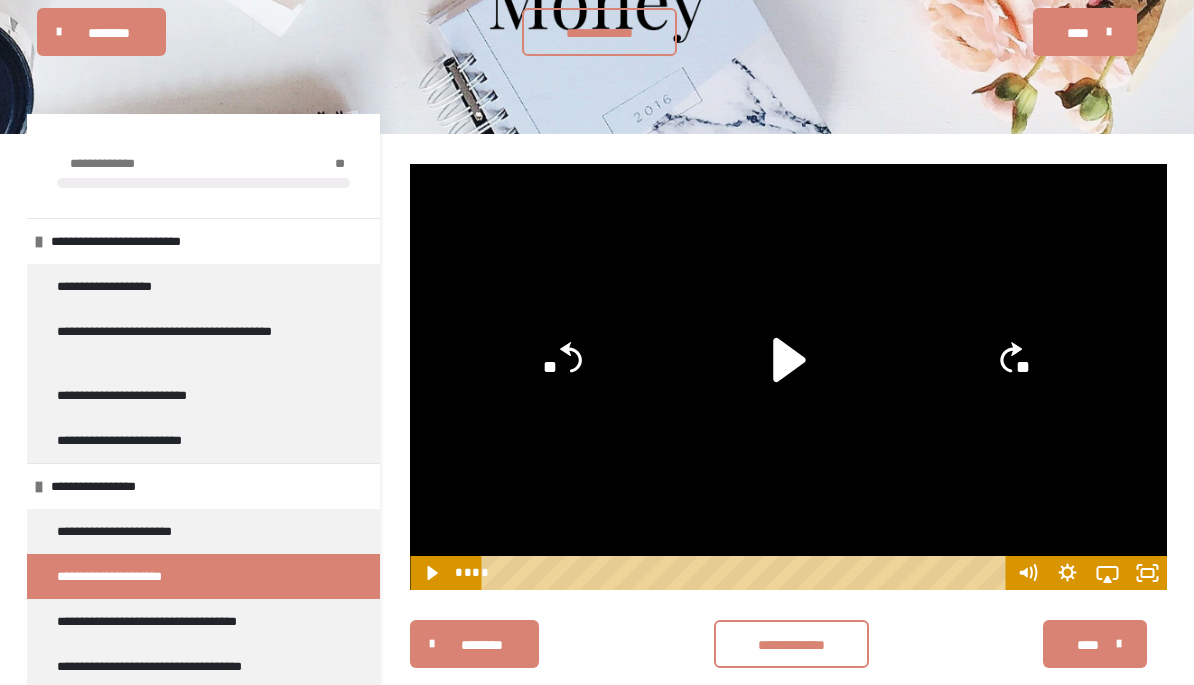 click 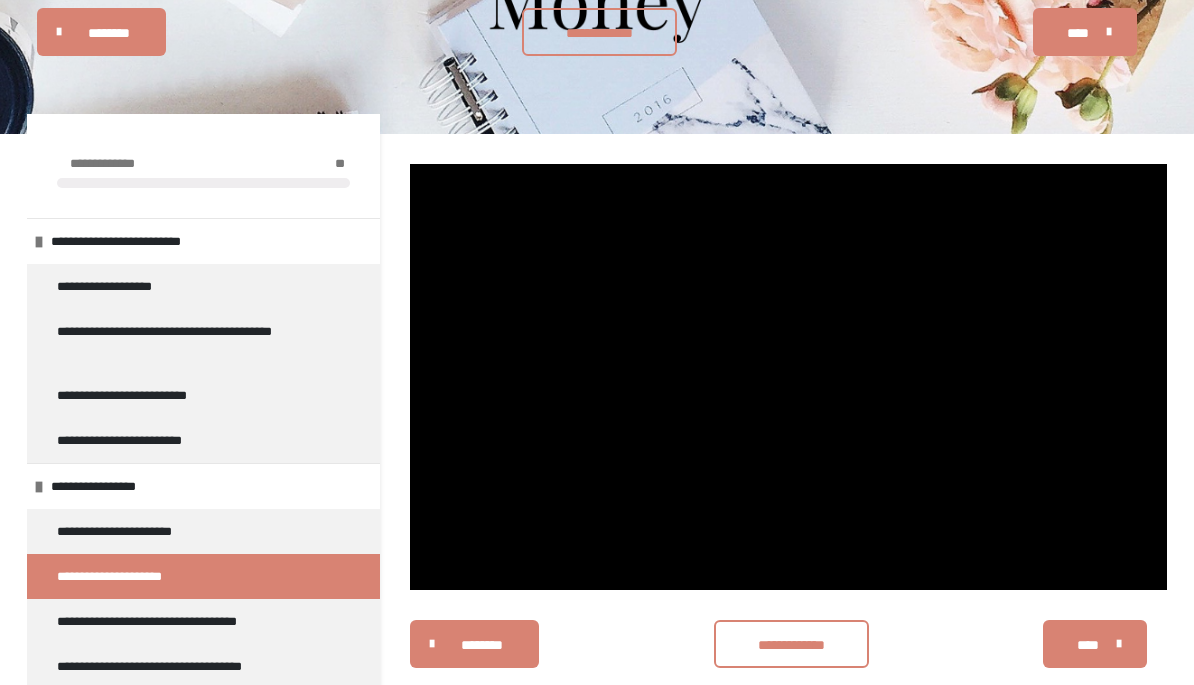 click at bounding box center [788, 377] 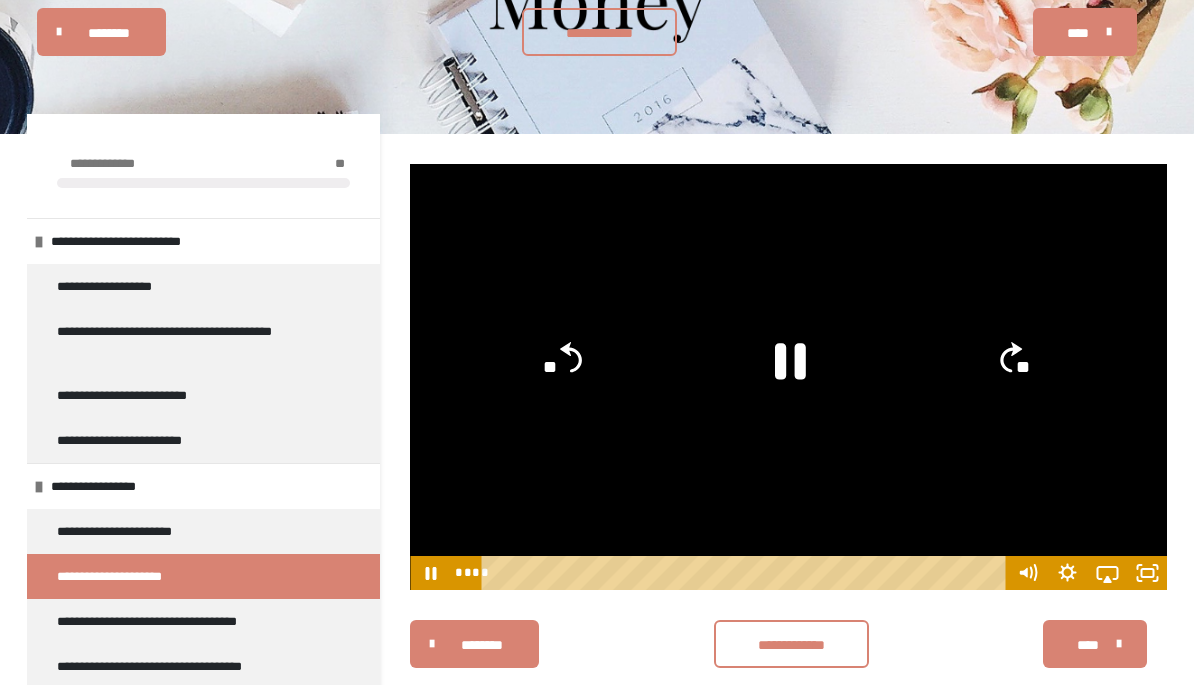 click 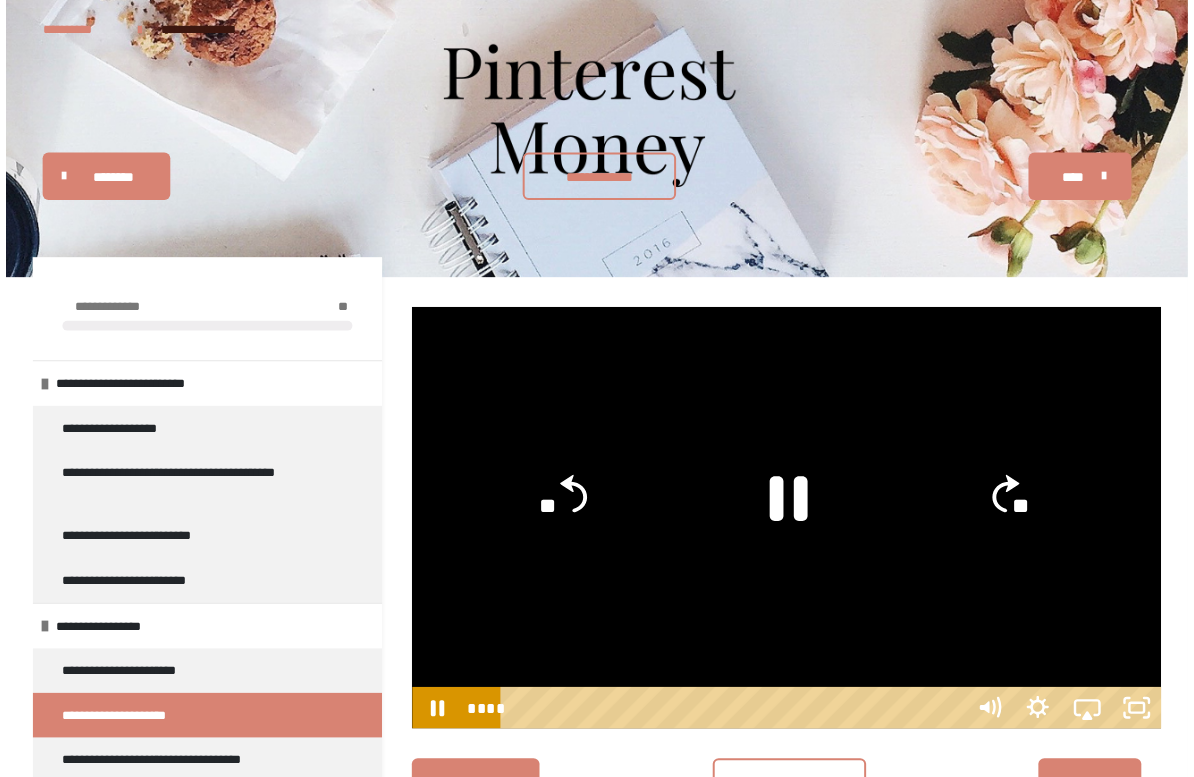 scroll, scrollTop: 24, scrollLeft: 0, axis: vertical 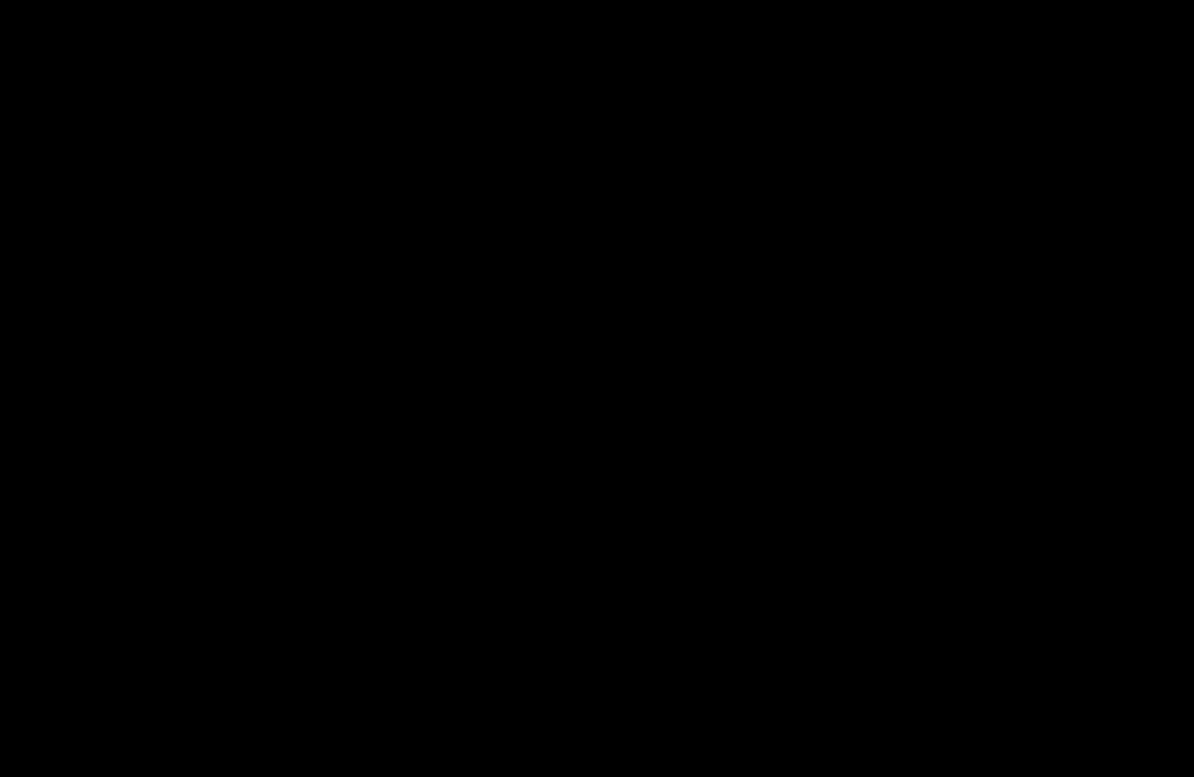 click at bounding box center [597, 388] 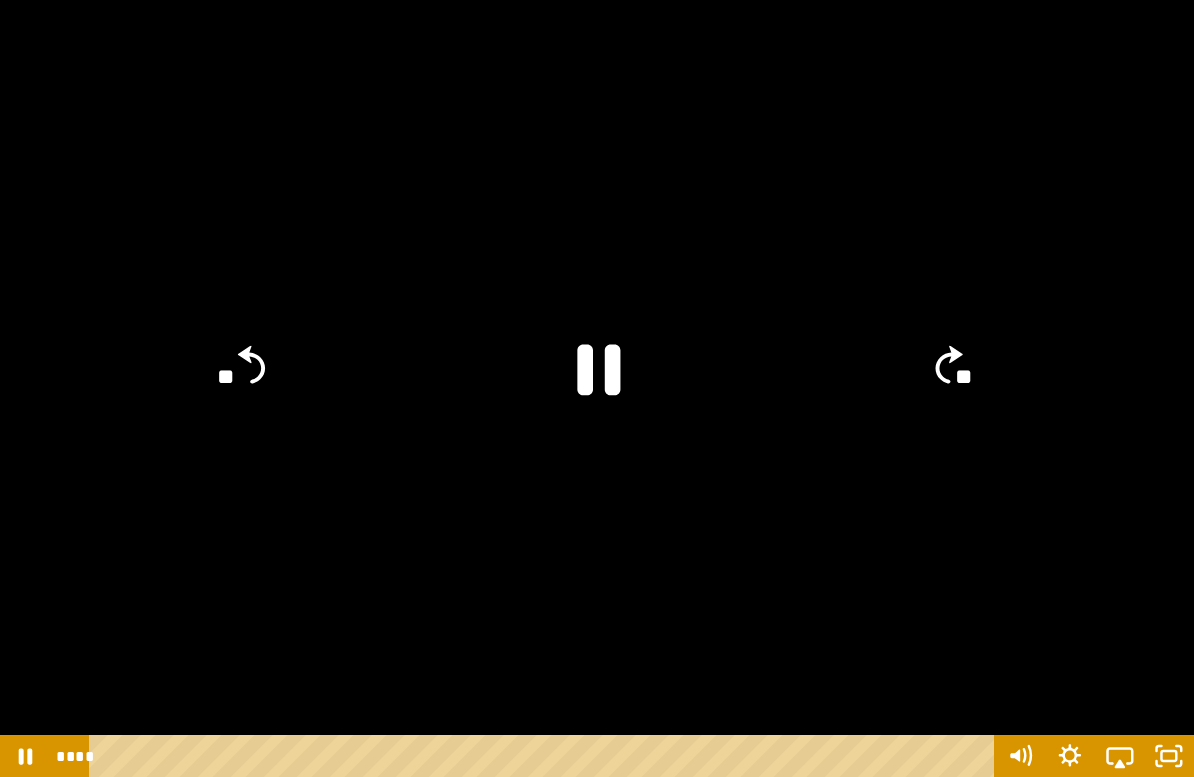 click 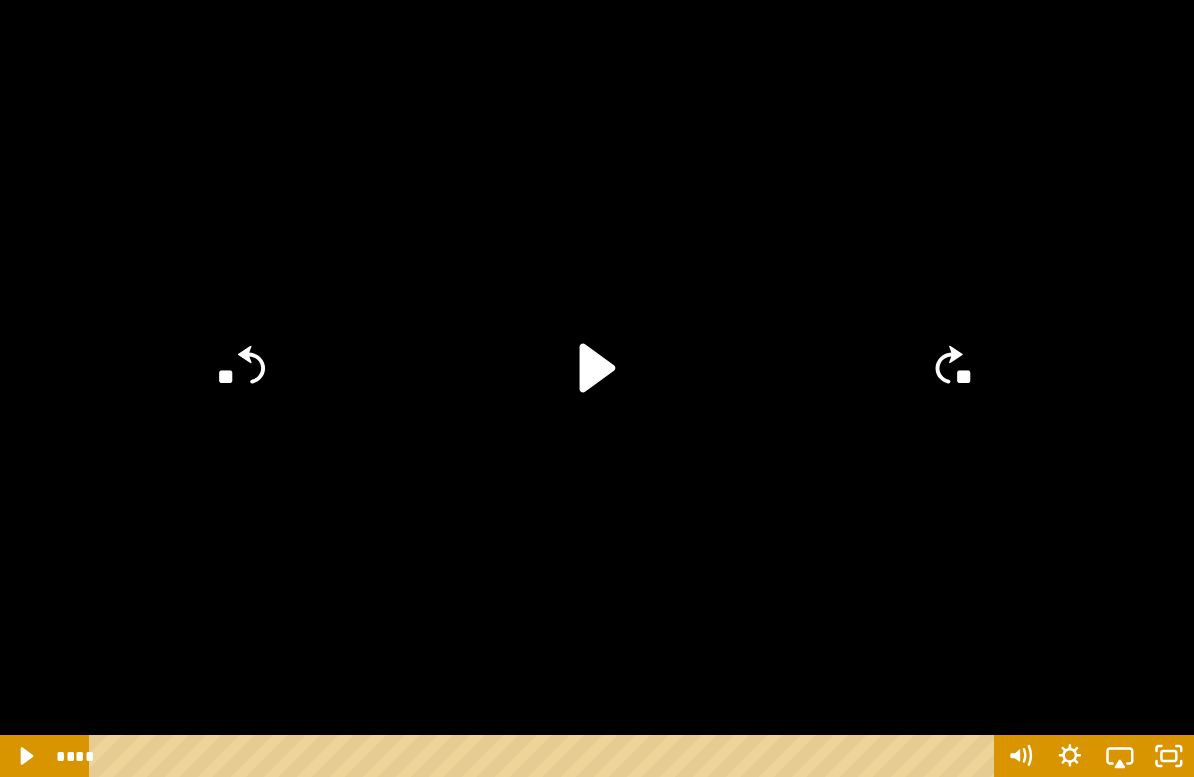 click 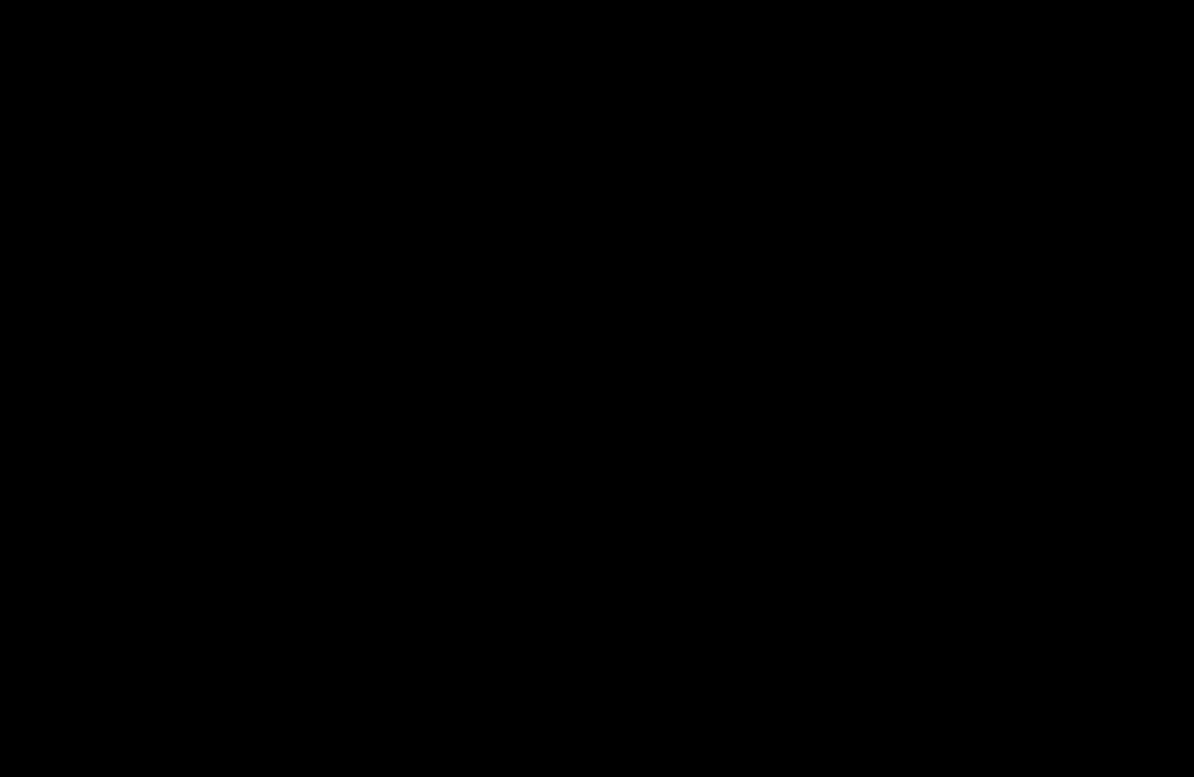 click at bounding box center (597, 388) 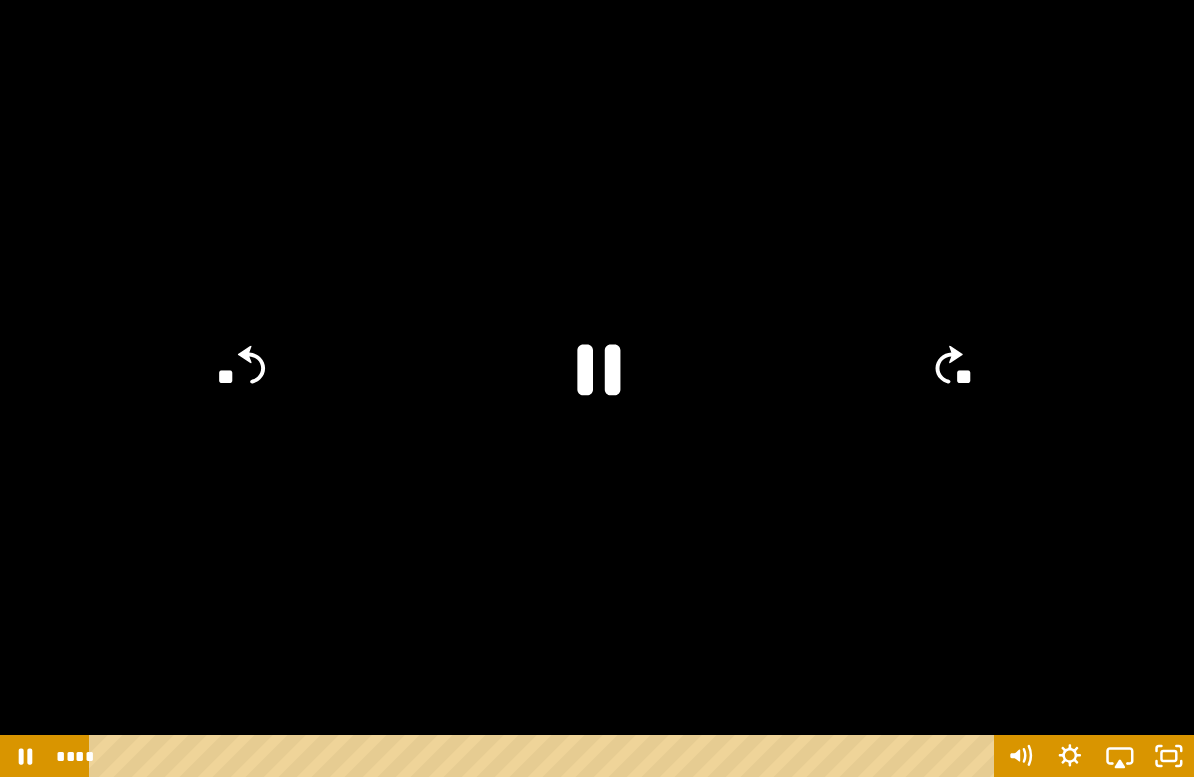 click 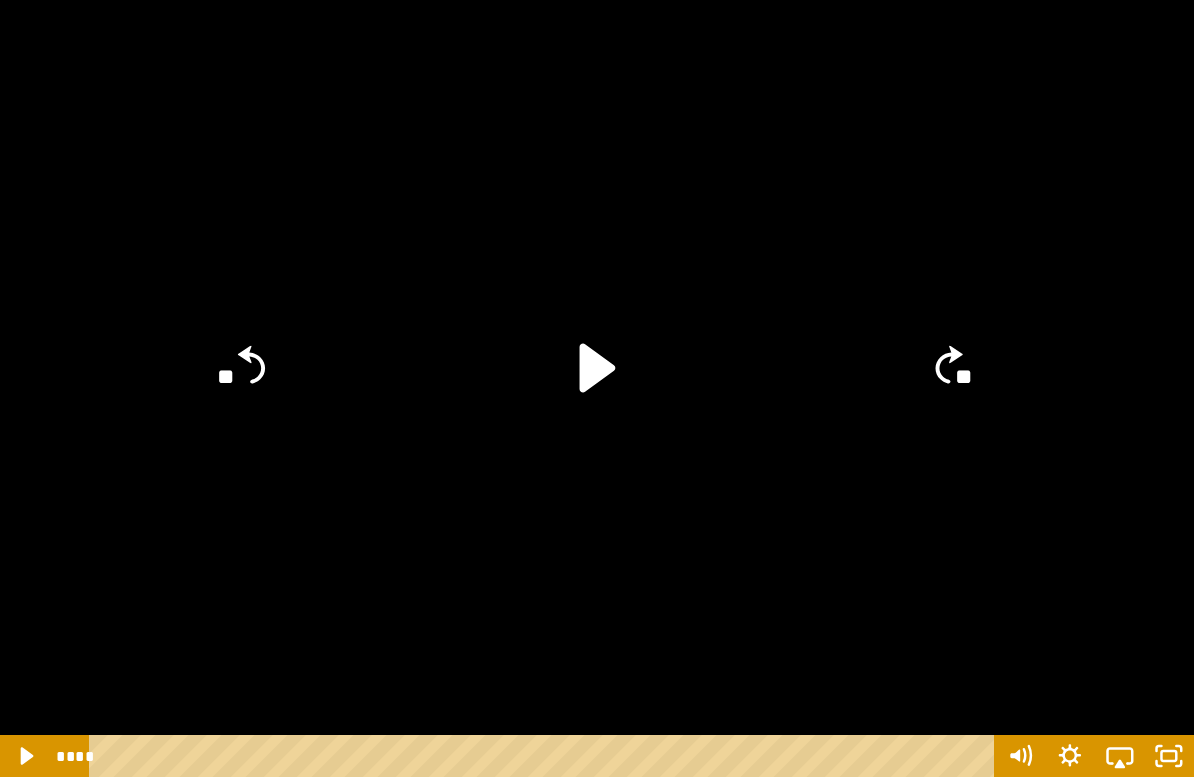 click 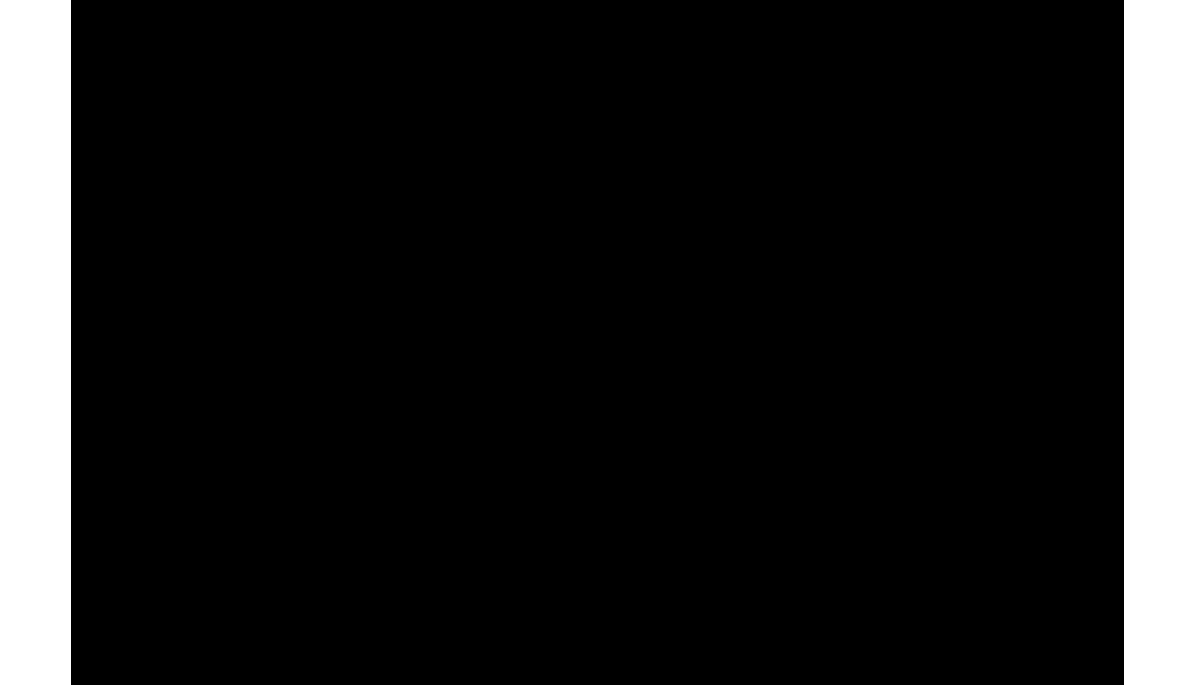 scroll, scrollTop: 146, scrollLeft: 0, axis: vertical 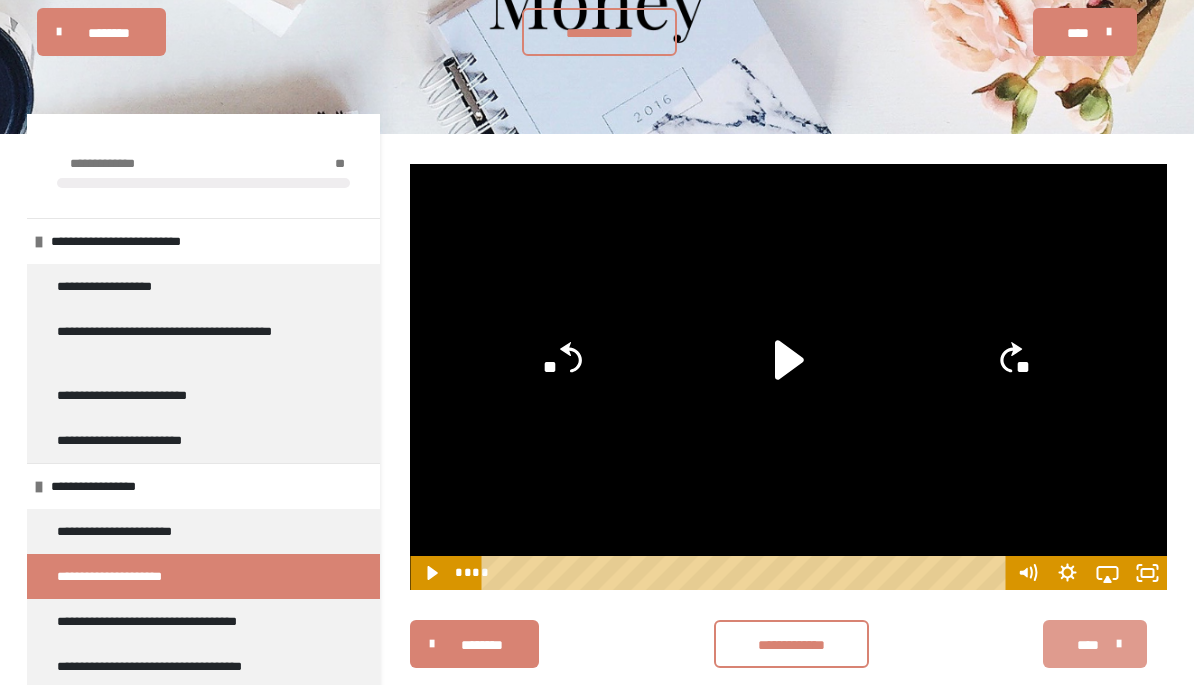 click at bounding box center [1114, 644] 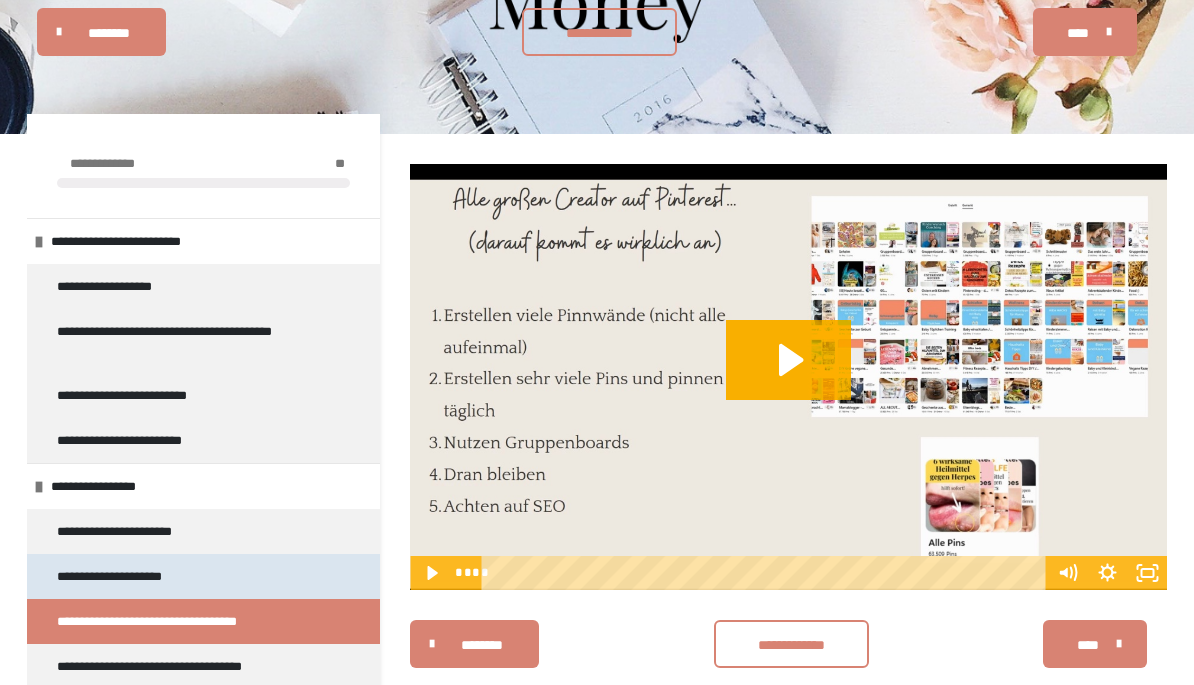 click on "**********" at bounding box center [123, 576] 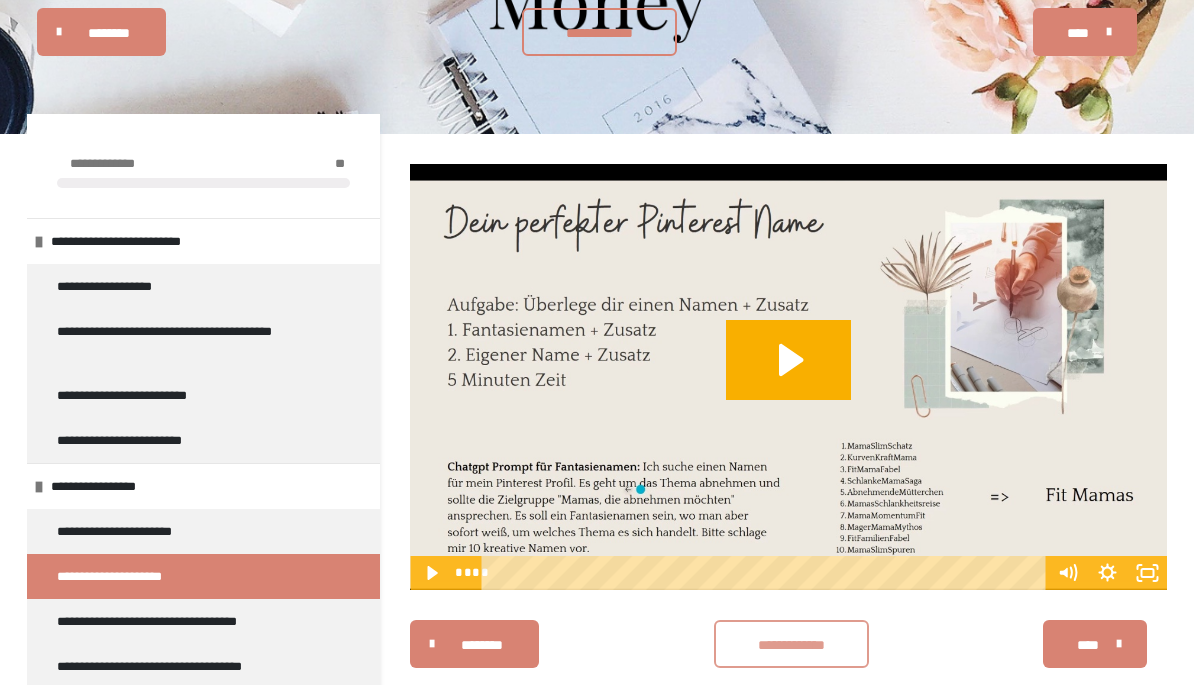 click on "**********" at bounding box center (791, 645) 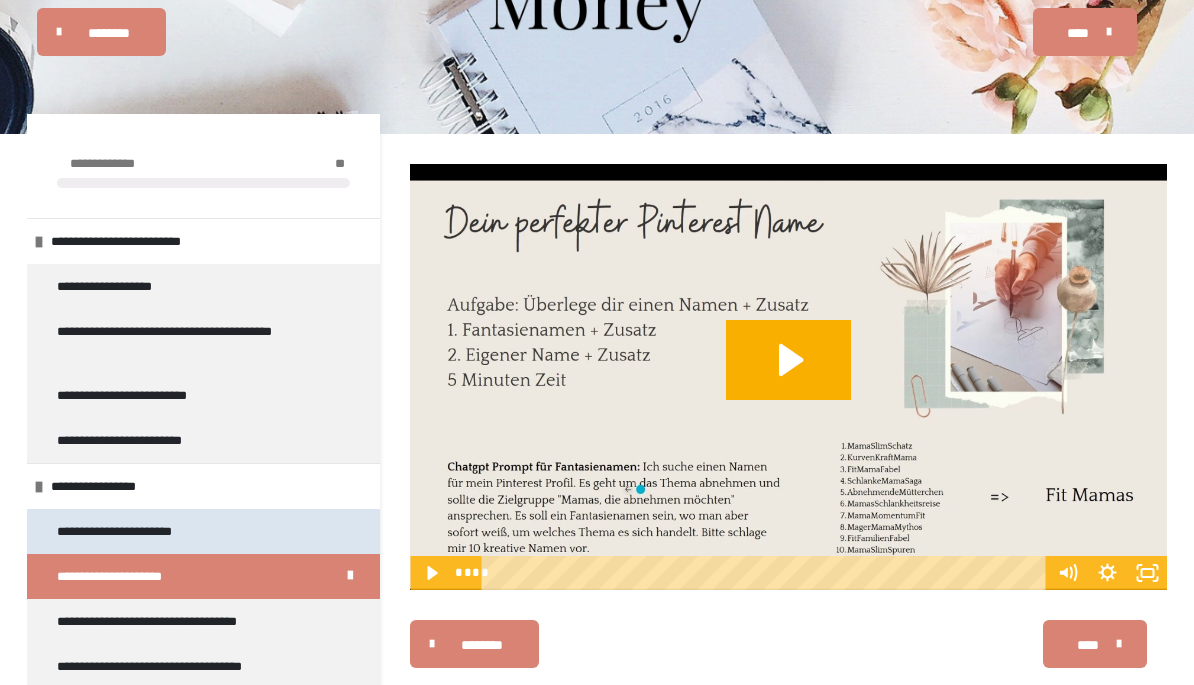 click on "**********" at bounding box center [133, 531] 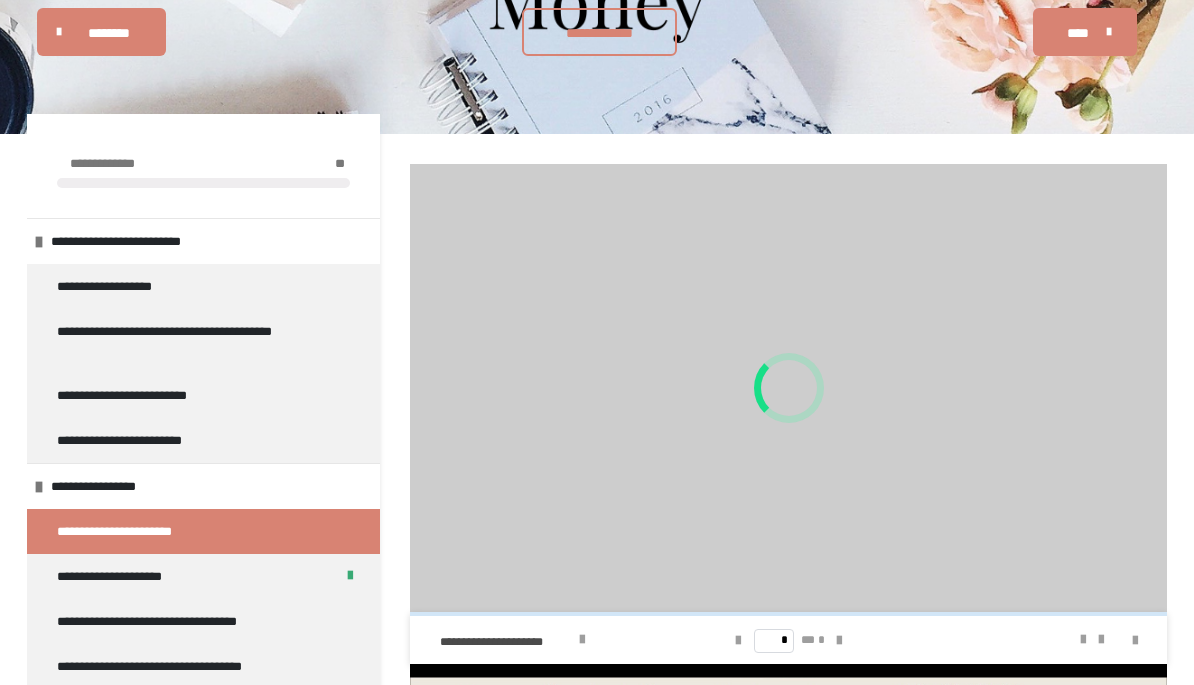 click on "*" at bounding box center [821, 640] 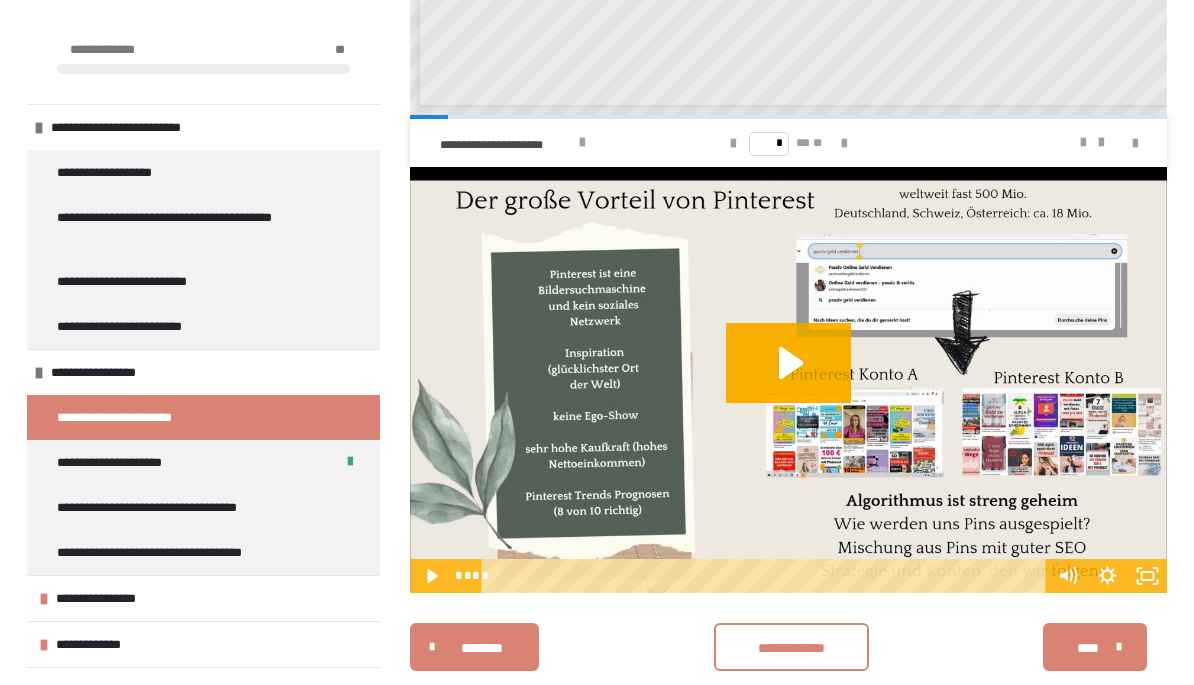 scroll, scrollTop: 689, scrollLeft: 0, axis: vertical 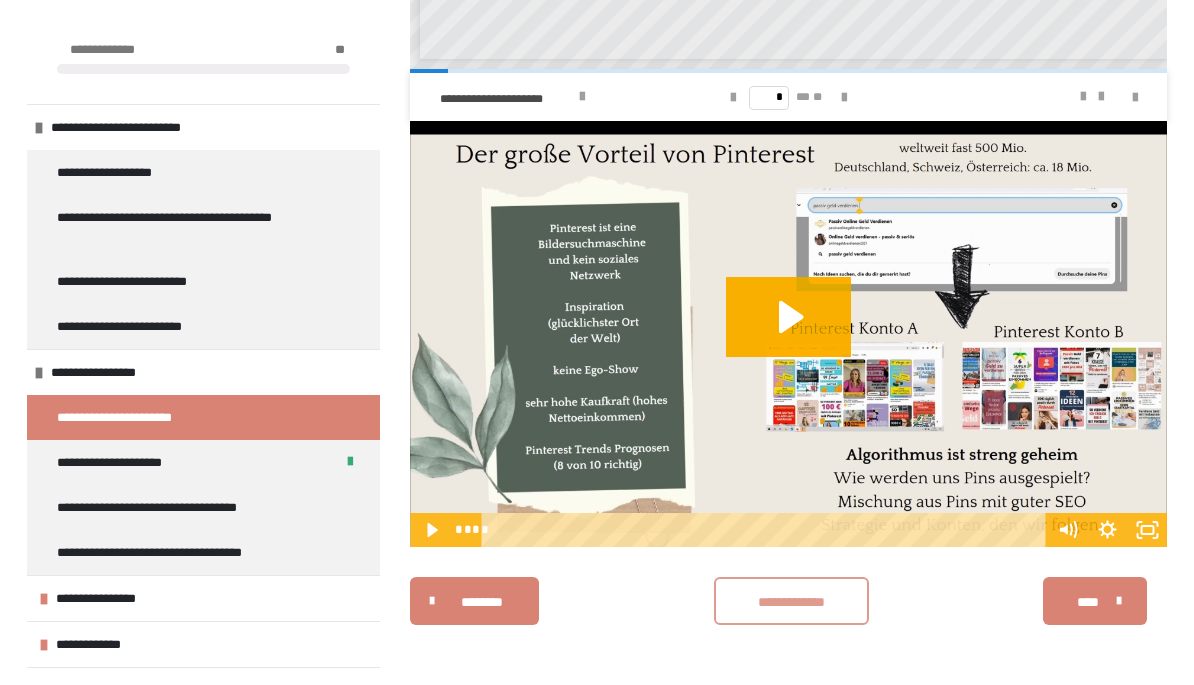 click on "**********" at bounding box center [791, 602] 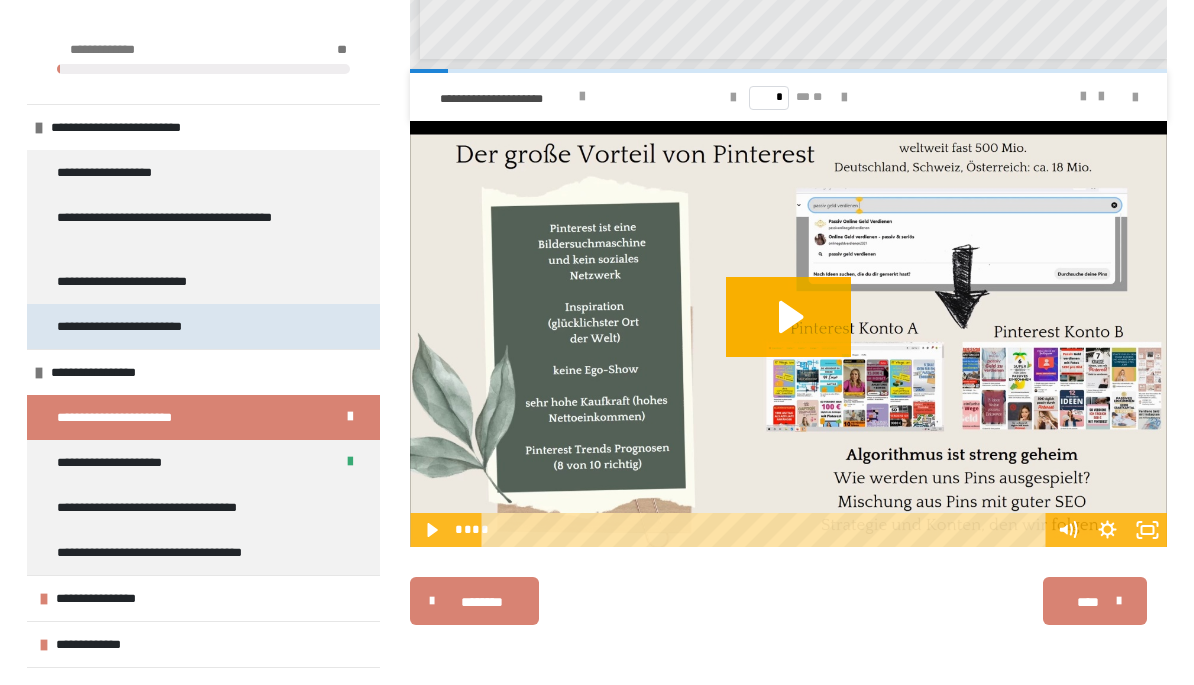 click on "**********" at bounding box center [142, 326] 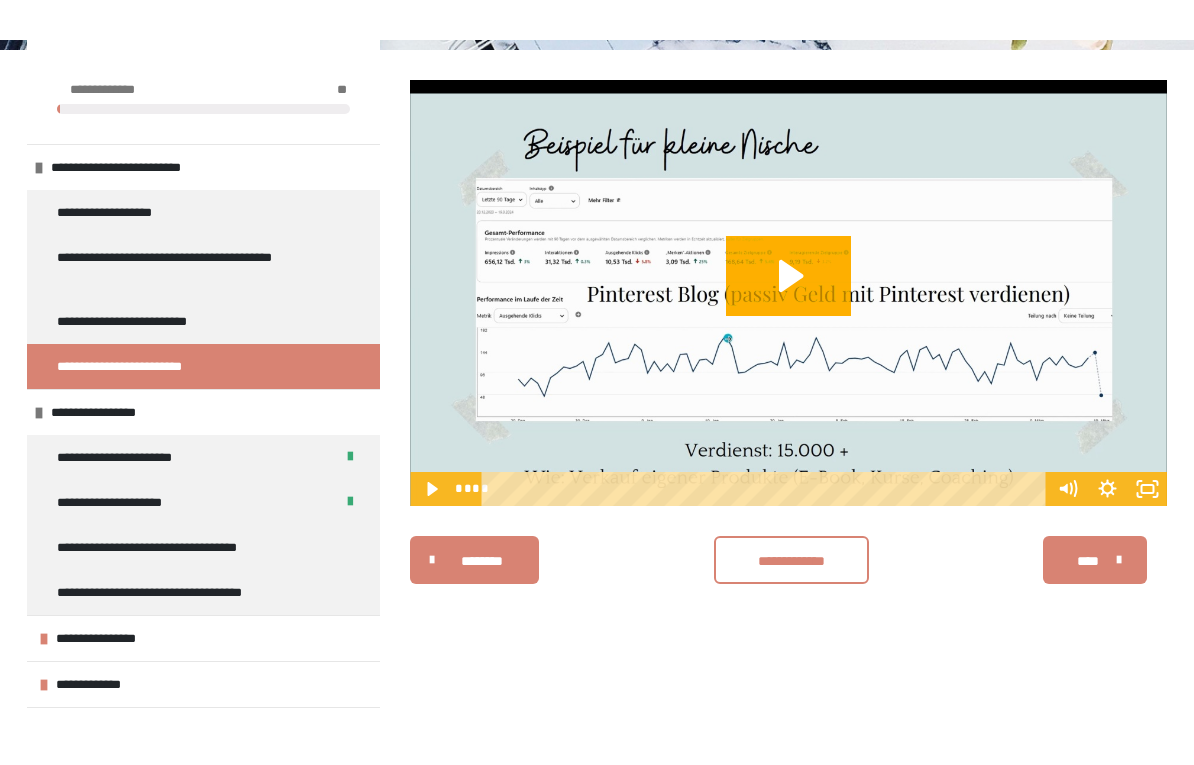 scroll, scrollTop: 261, scrollLeft: 0, axis: vertical 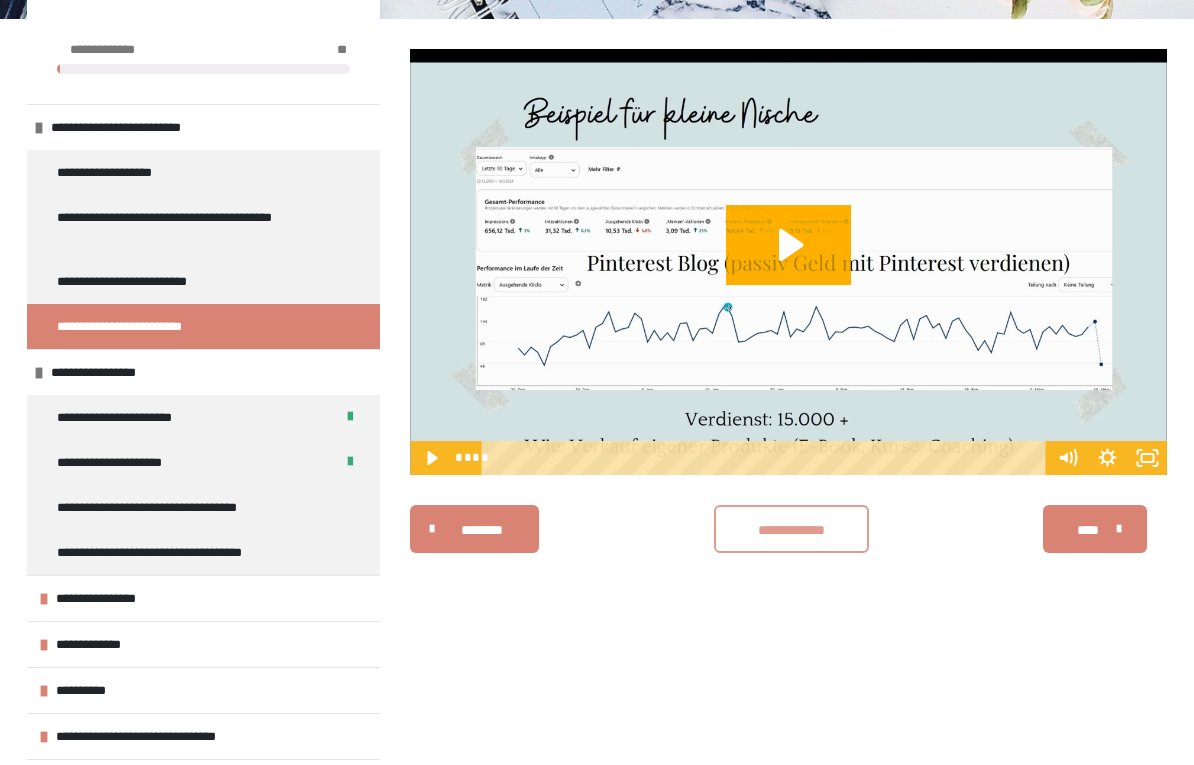 click on "**********" at bounding box center [791, 529] 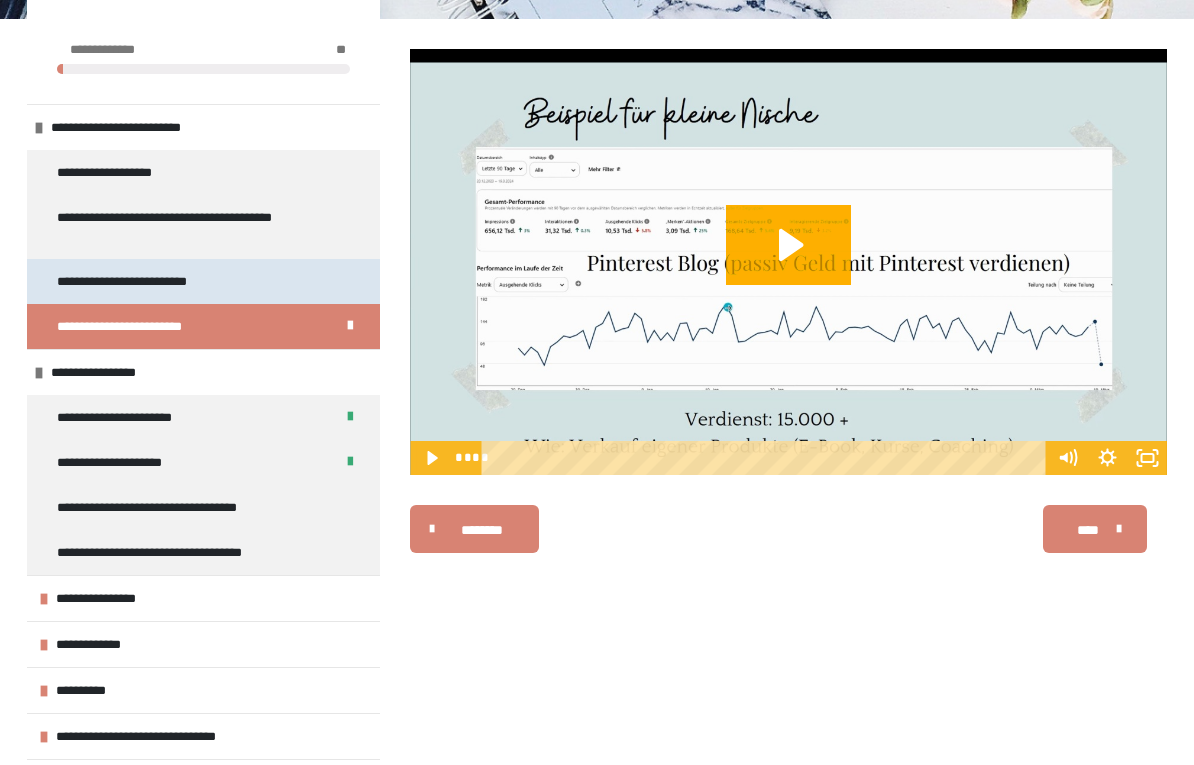 click on "**********" at bounding box center [144, 281] 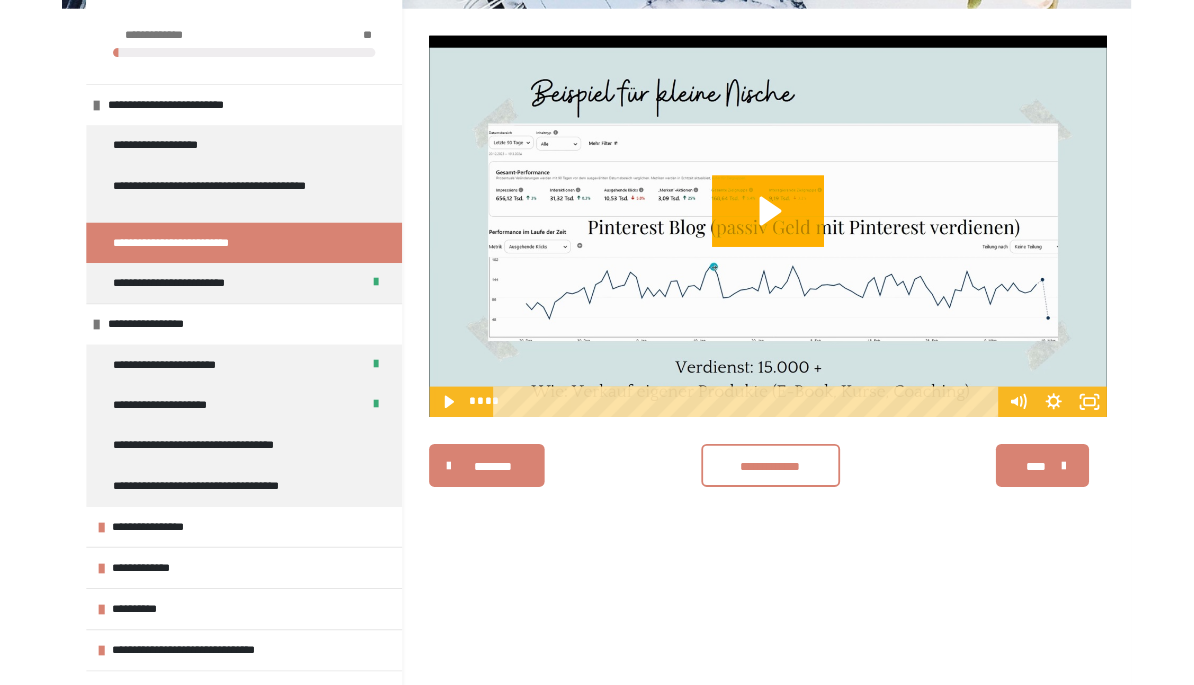 scroll, scrollTop: 260, scrollLeft: 0, axis: vertical 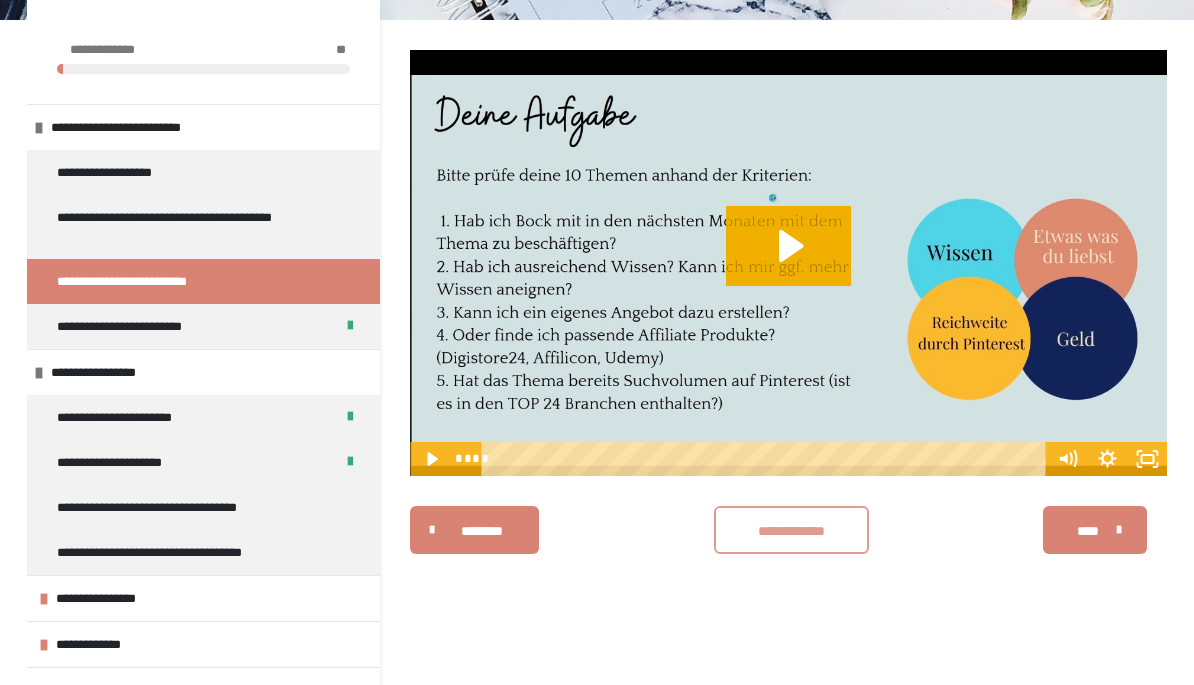 click on "**********" at bounding box center [791, 531] 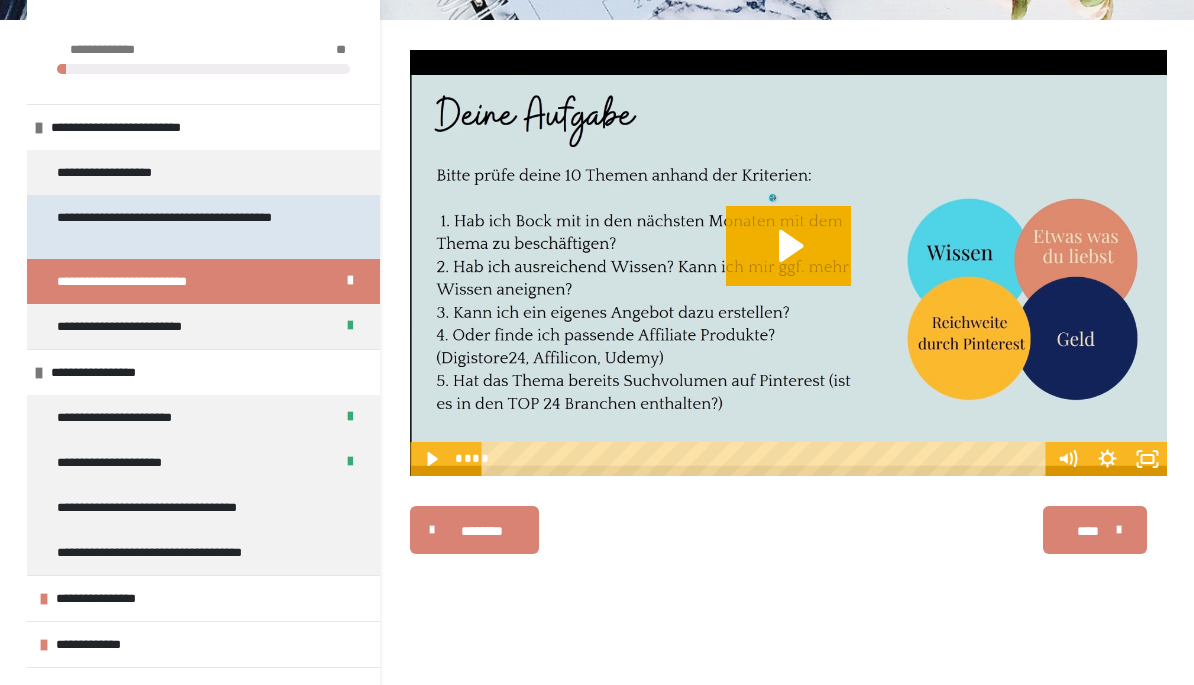click on "**********" at bounding box center [195, 227] 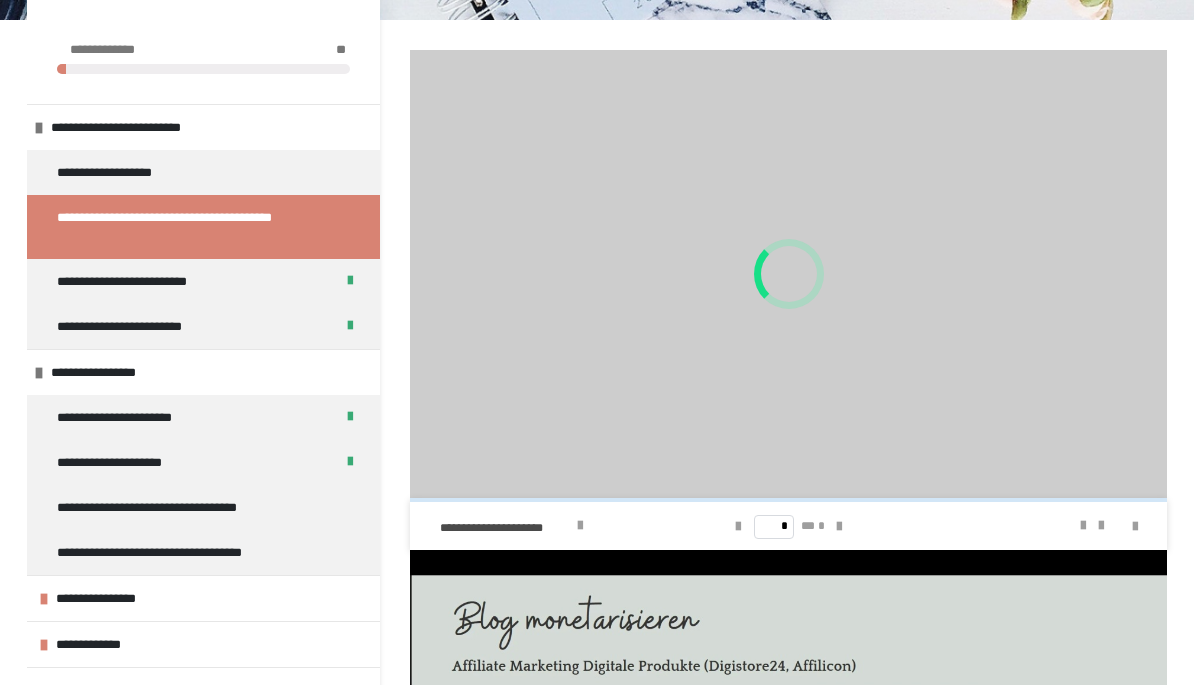 click on "* ** *" at bounding box center [789, 526] 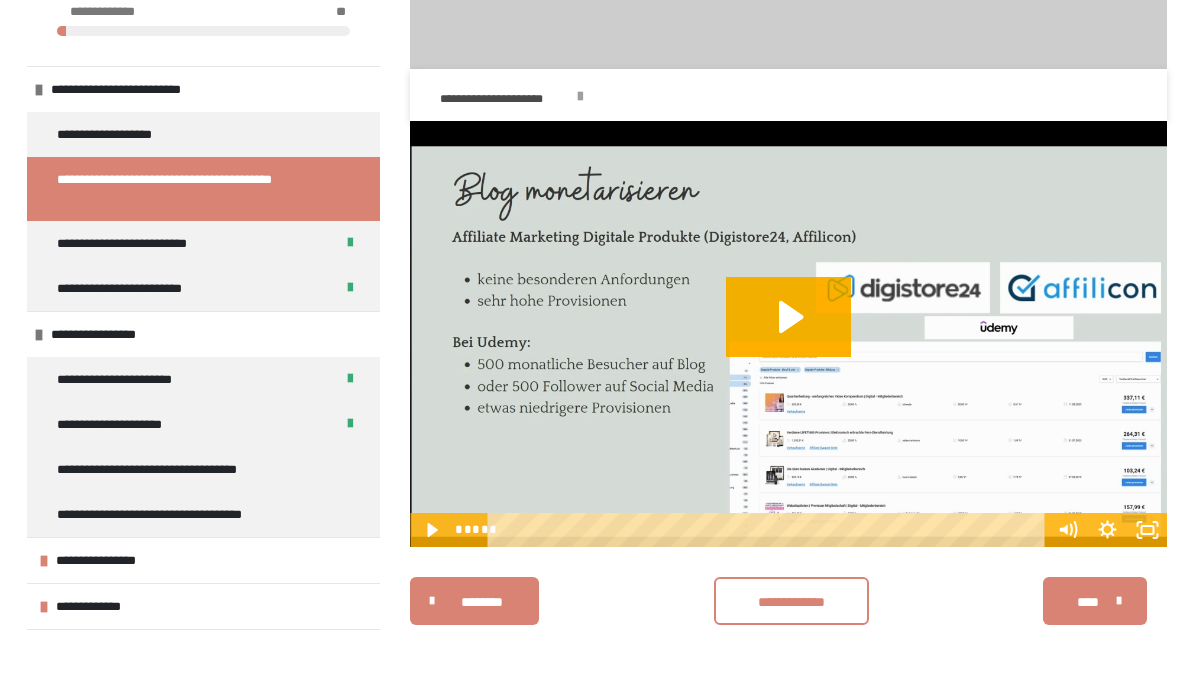 scroll, scrollTop: 689, scrollLeft: 0, axis: vertical 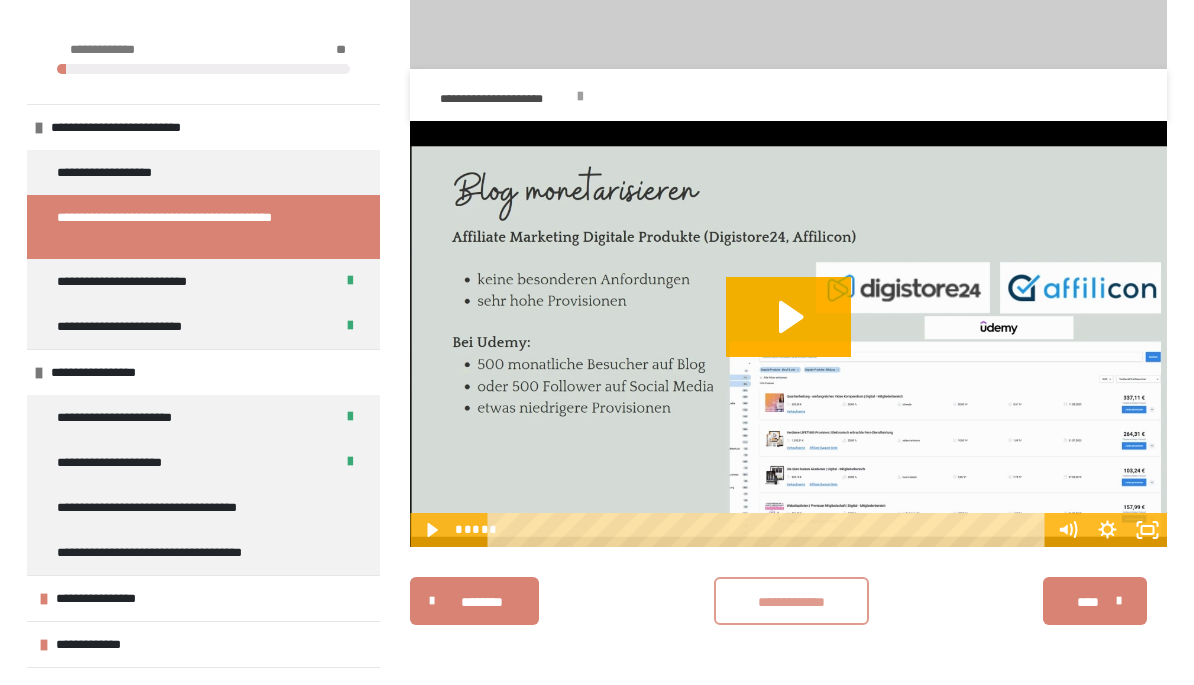 click on "**********" at bounding box center (791, 602) 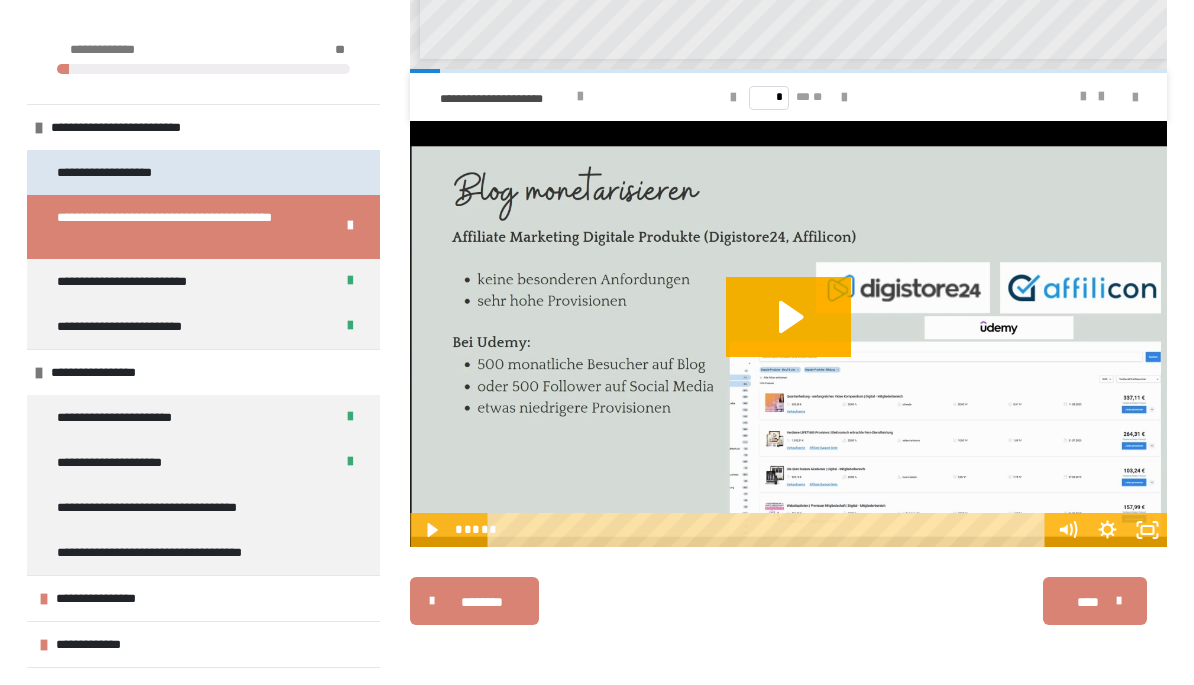 click on "**********" at bounding box center [127, 172] 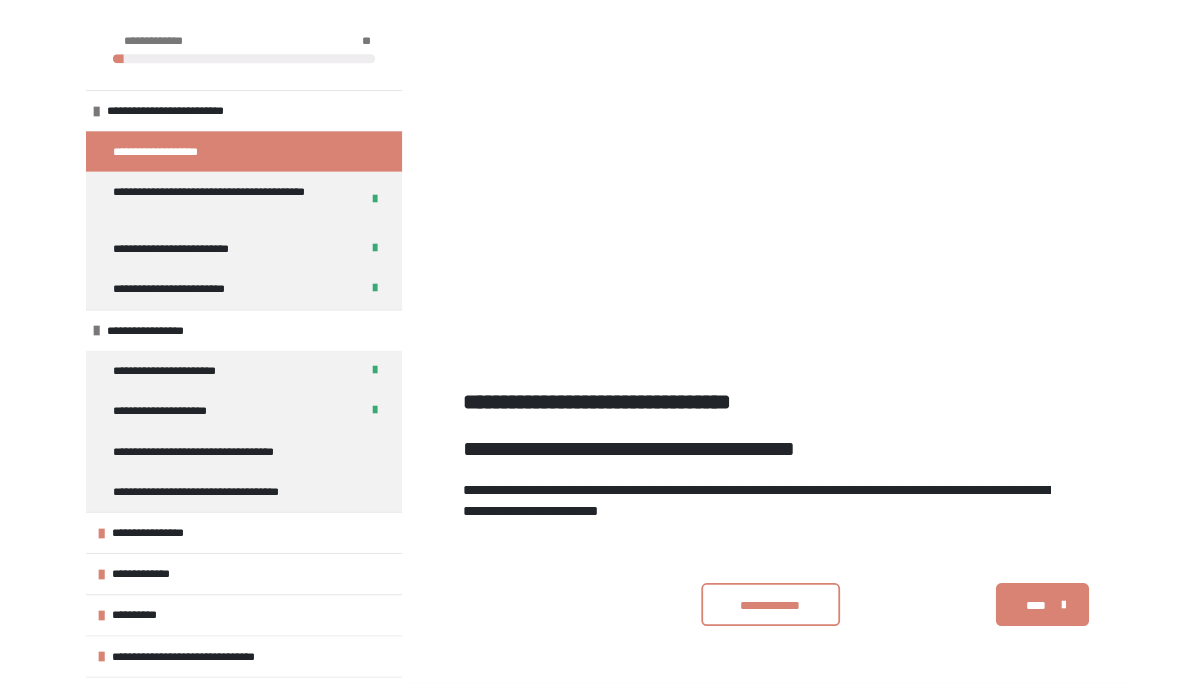 scroll, scrollTop: 338, scrollLeft: 0, axis: vertical 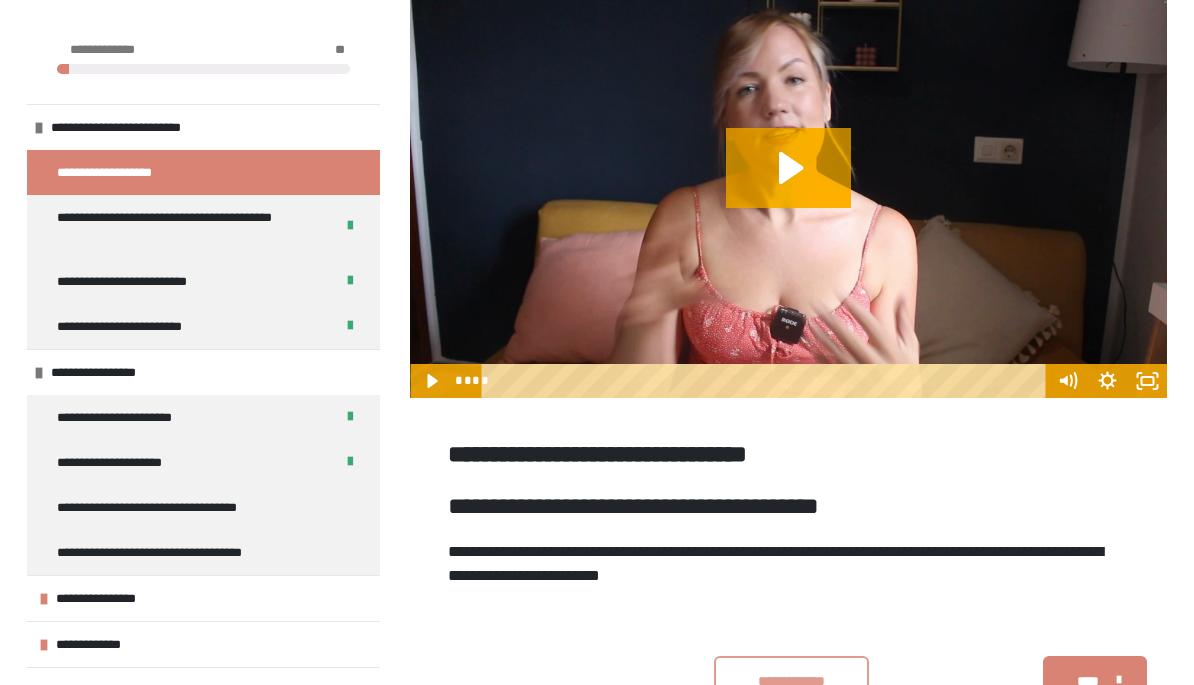 click on "**********" at bounding box center (791, 680) 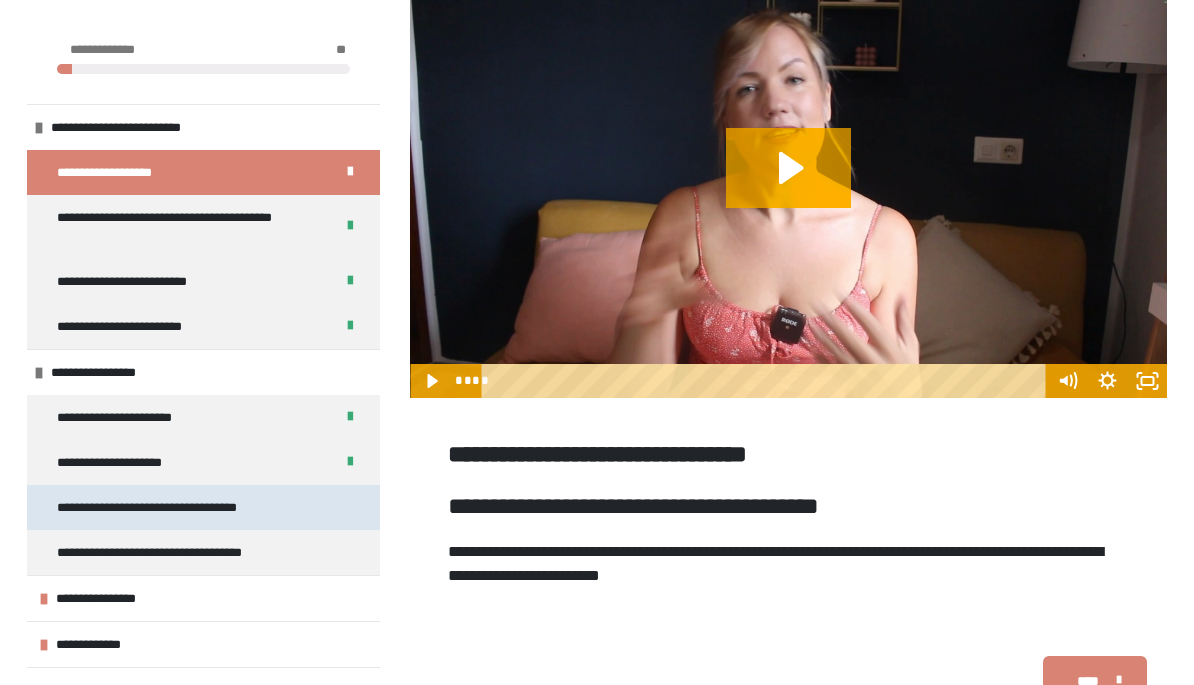 click on "**********" at bounding box center (177, 507) 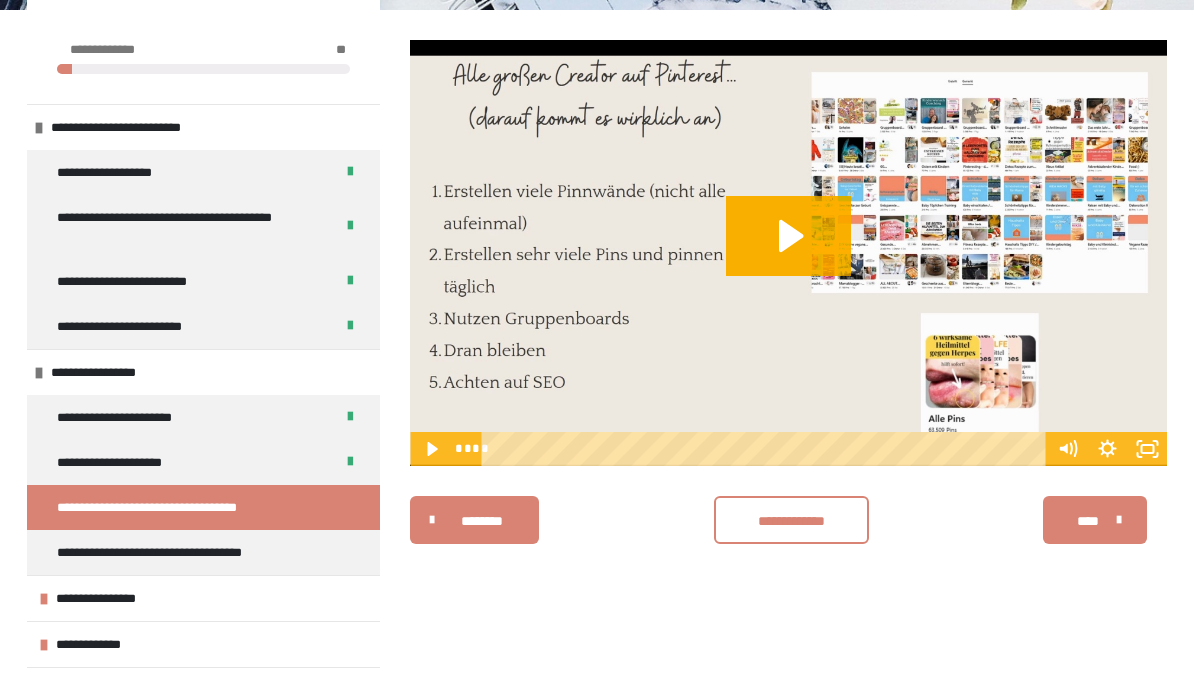 click 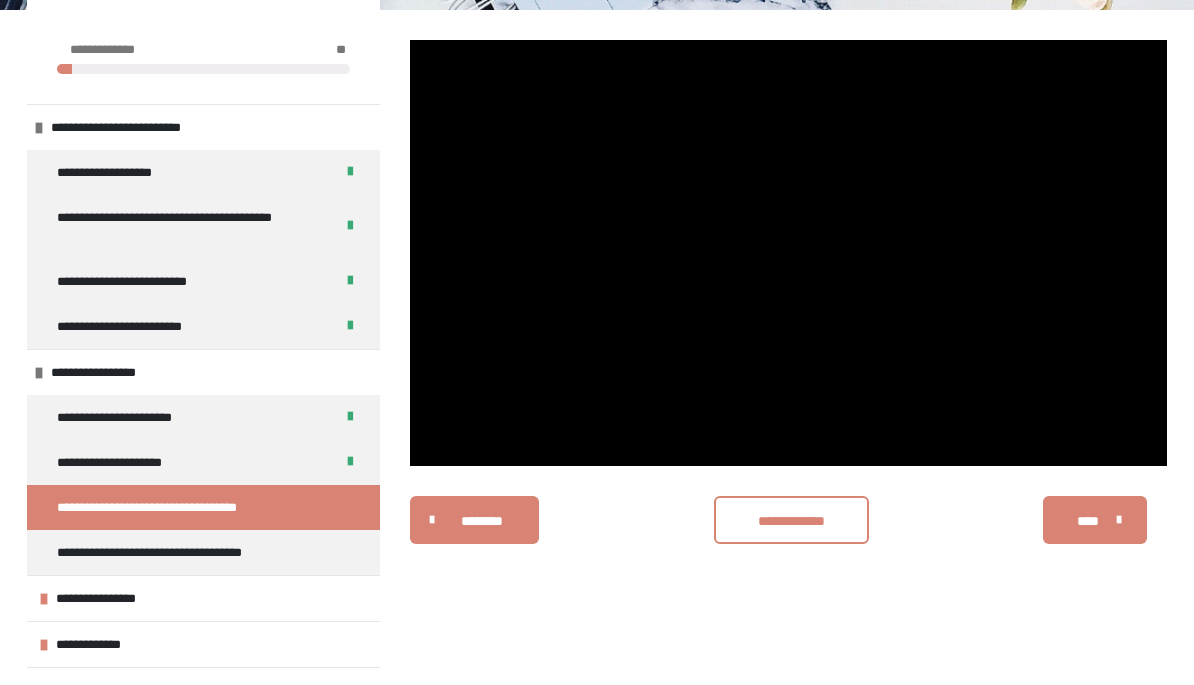 click at bounding box center [788, 253] 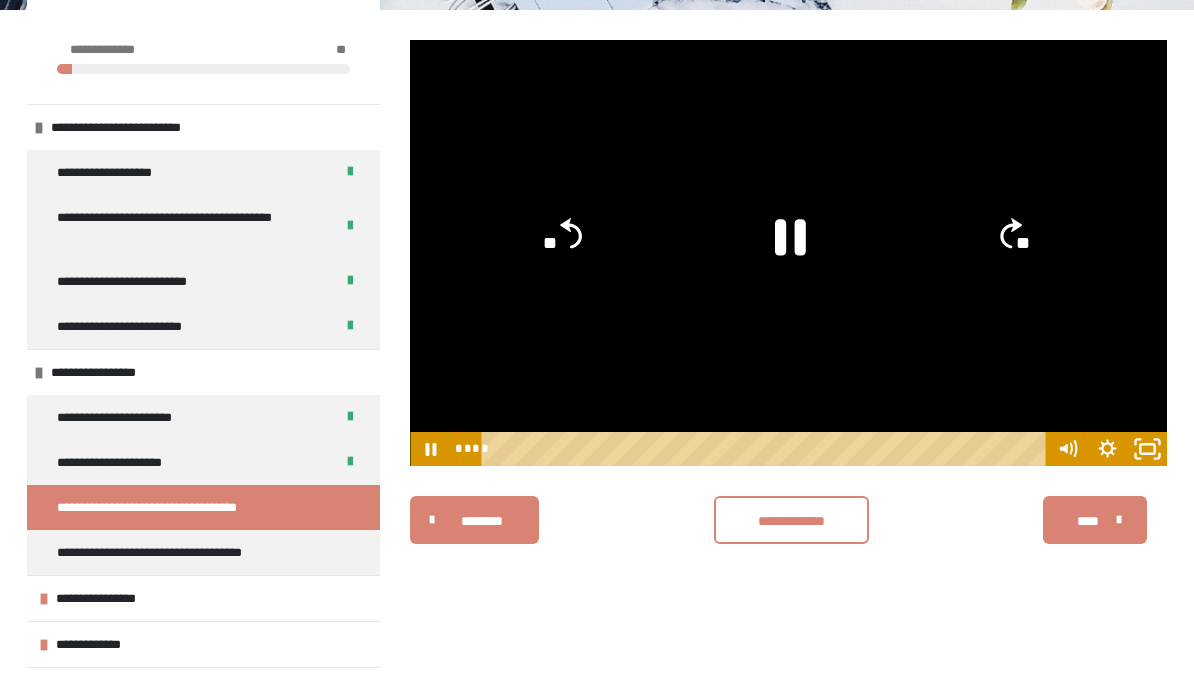 click 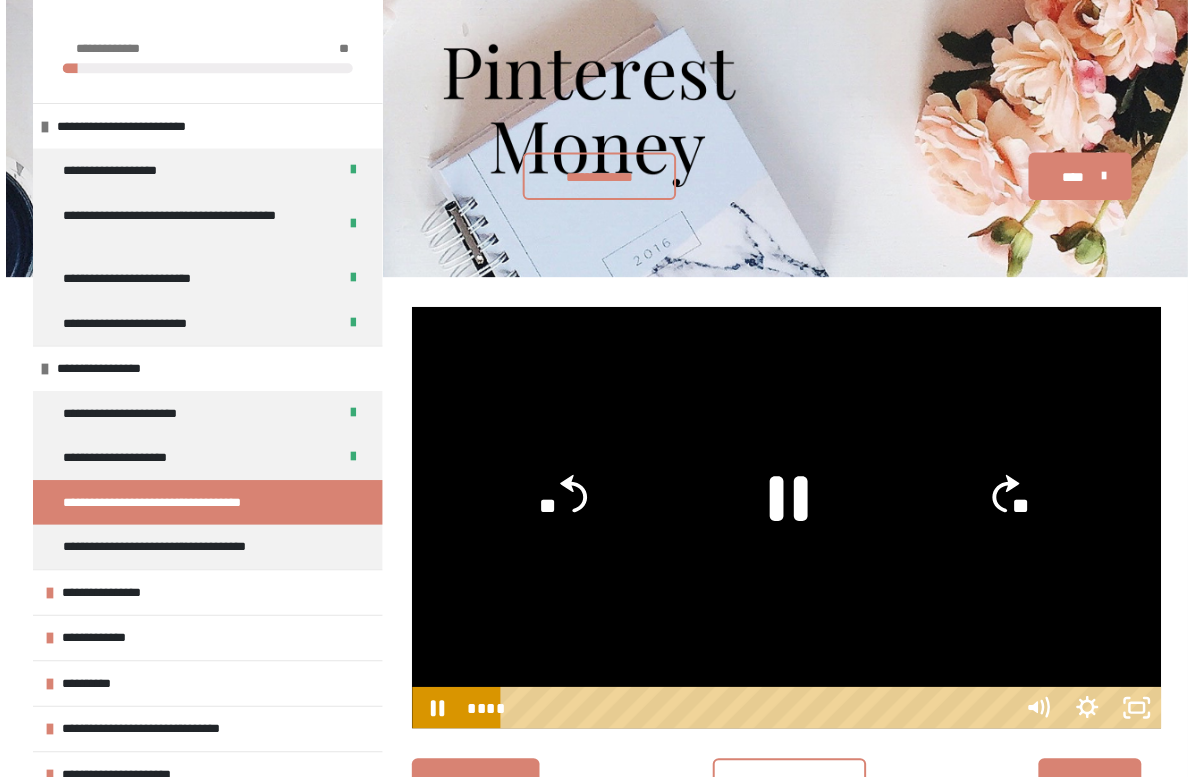 scroll, scrollTop: 24, scrollLeft: 0, axis: vertical 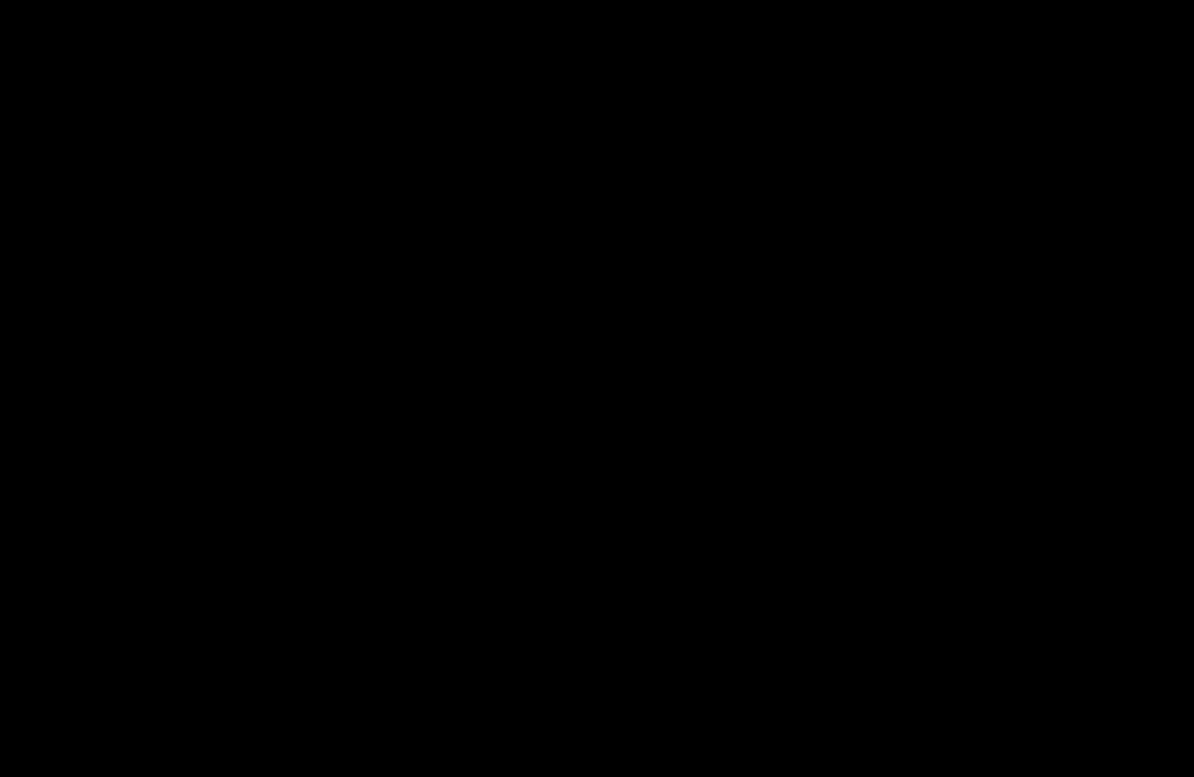 click at bounding box center (597, 388) 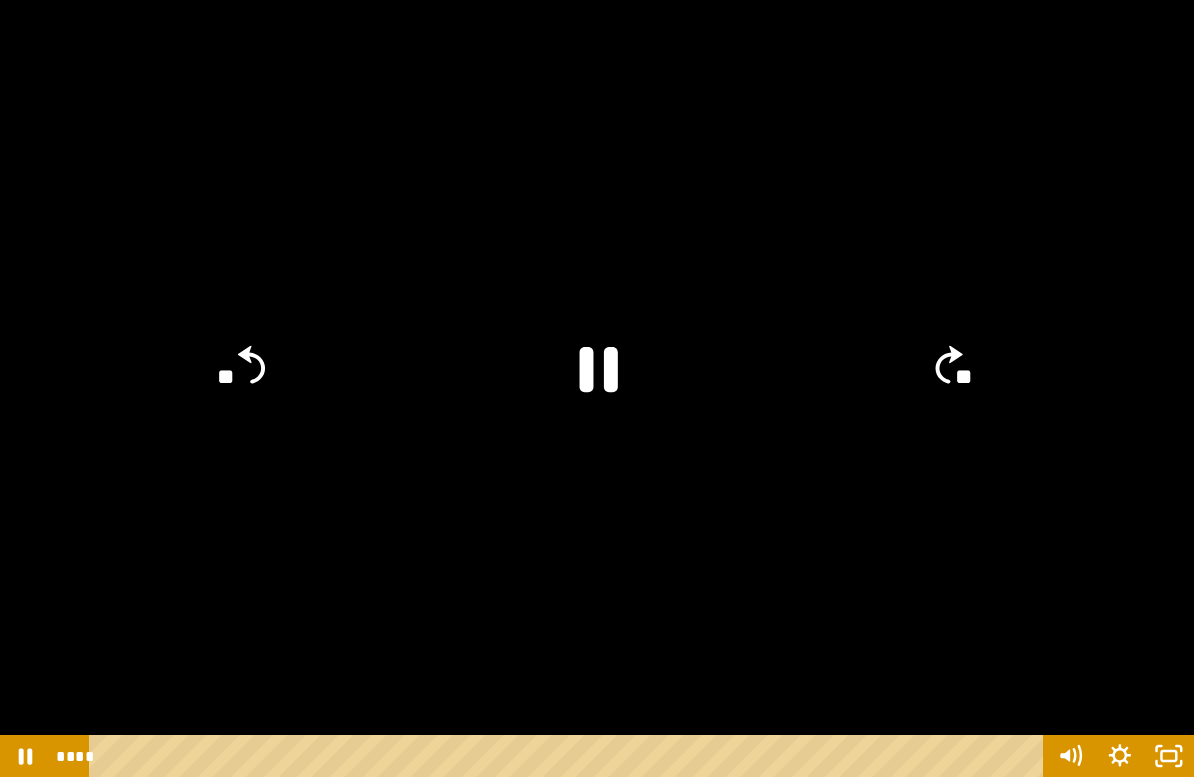 click 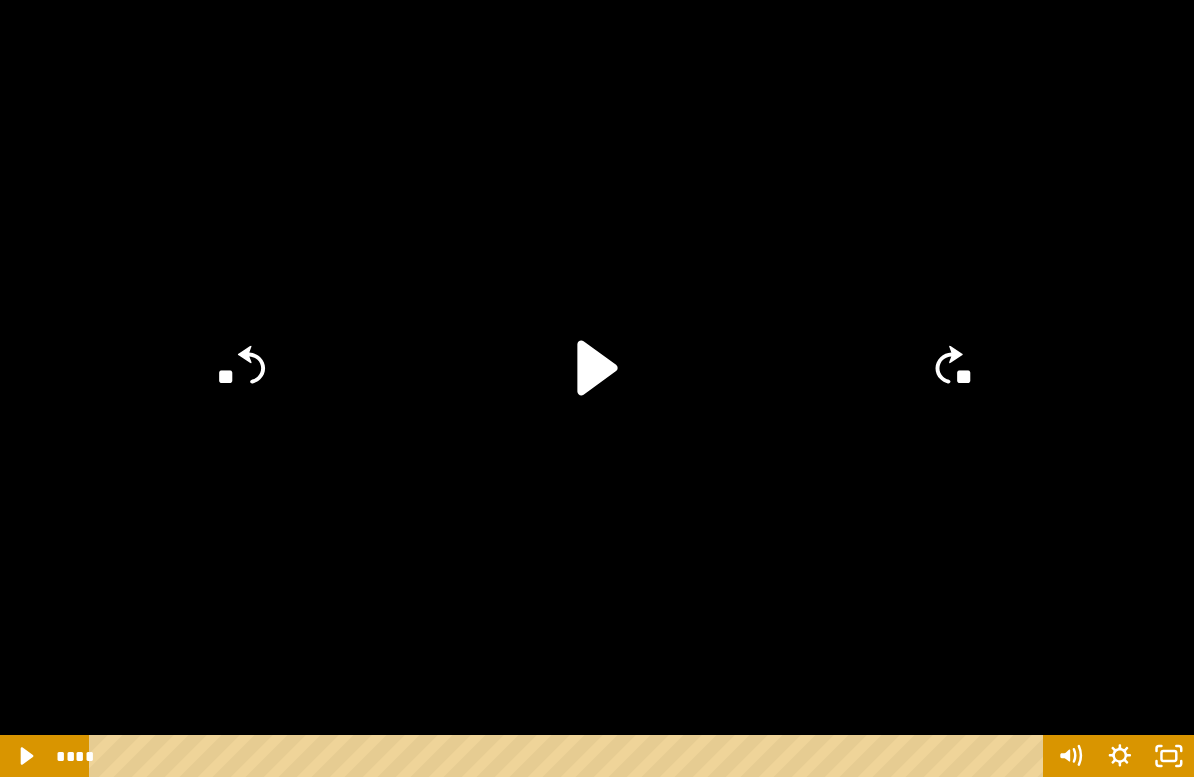 click 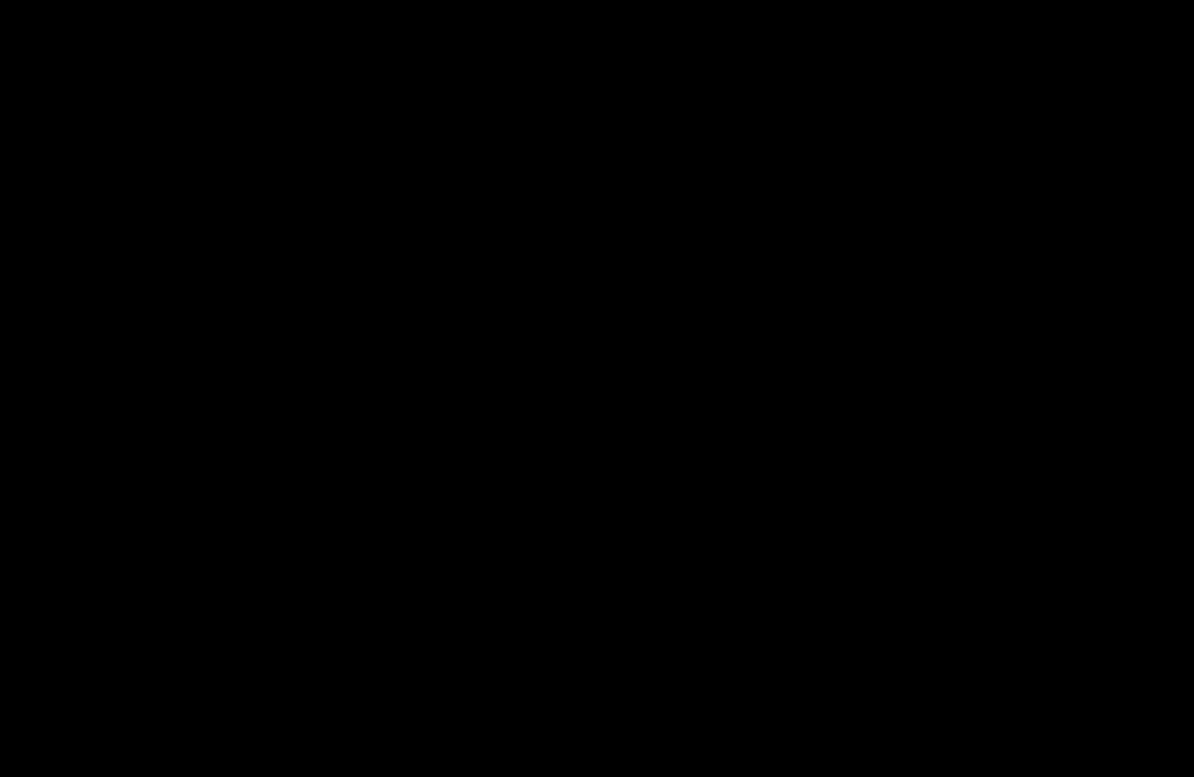 click at bounding box center [597, 388] 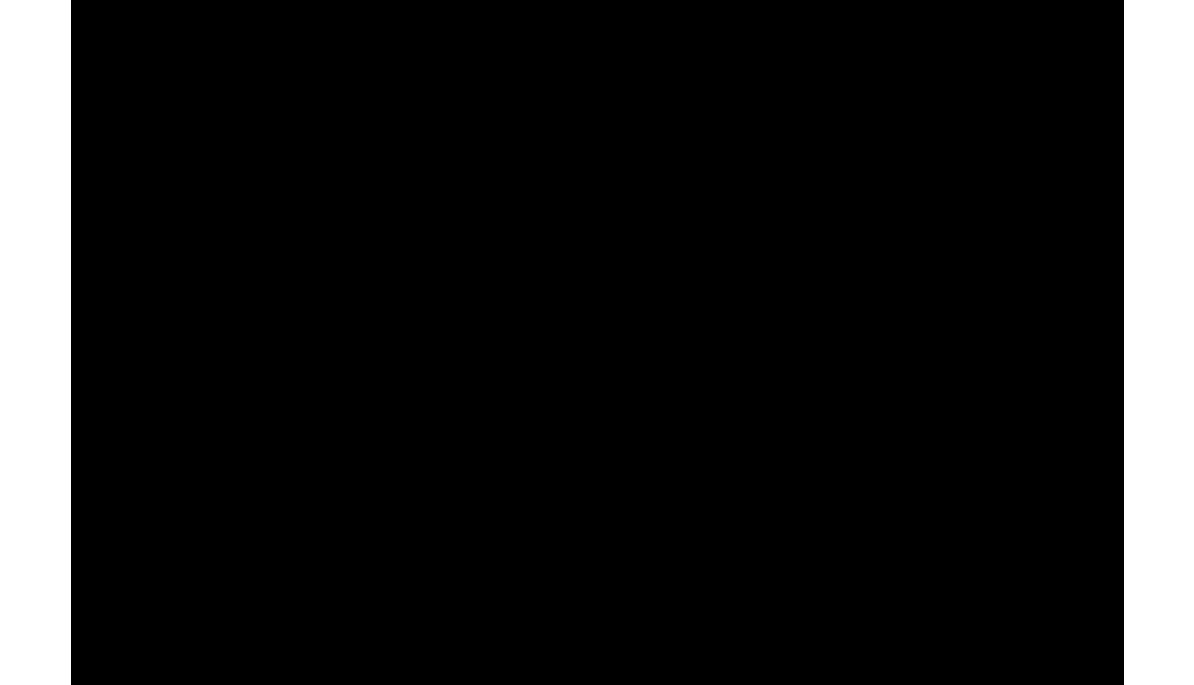scroll, scrollTop: 248, scrollLeft: 0, axis: vertical 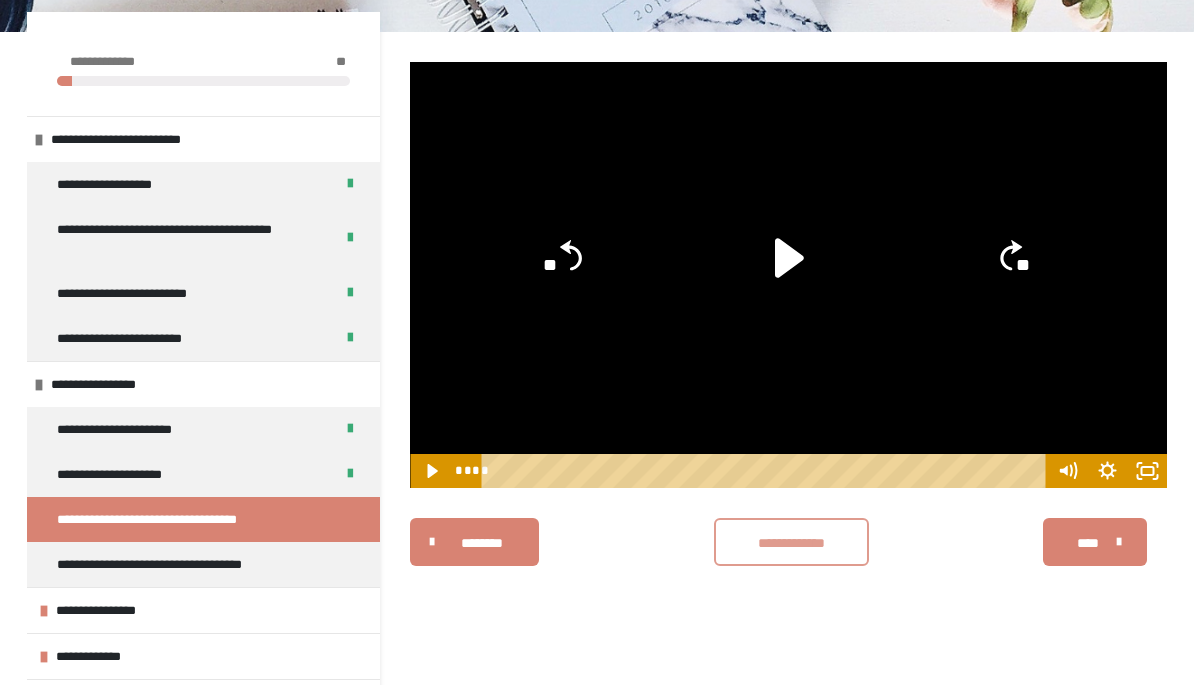 click on "**********" at bounding box center (791, 543) 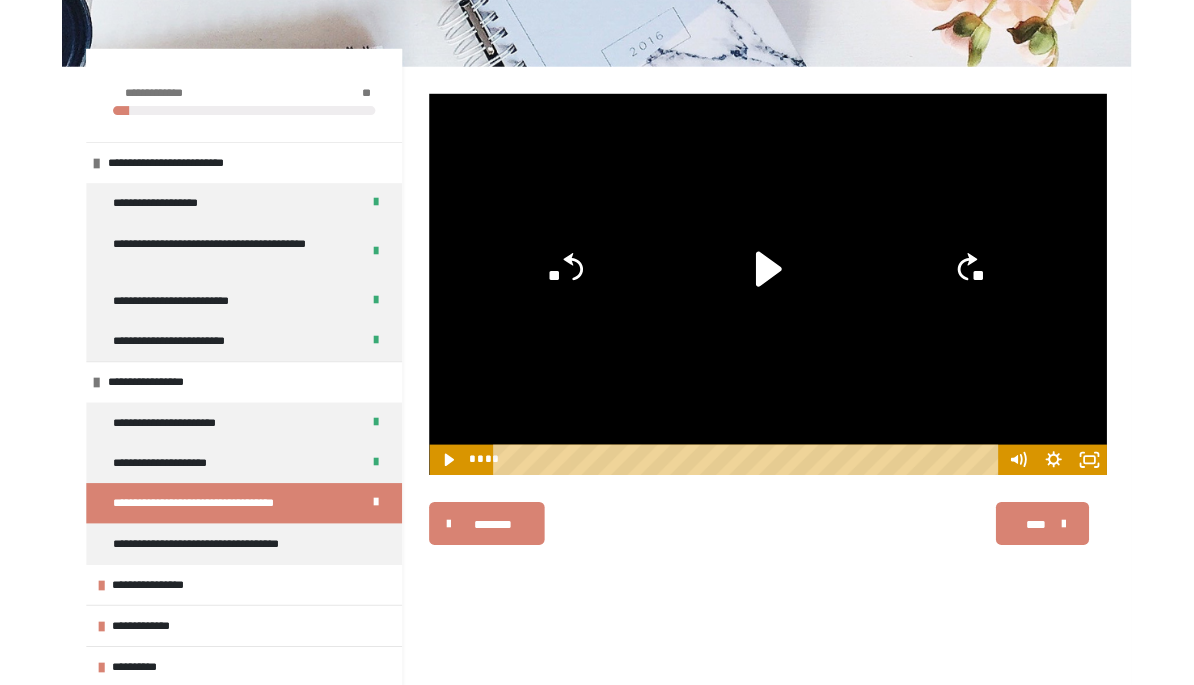 scroll, scrollTop: 340, scrollLeft: 0, axis: vertical 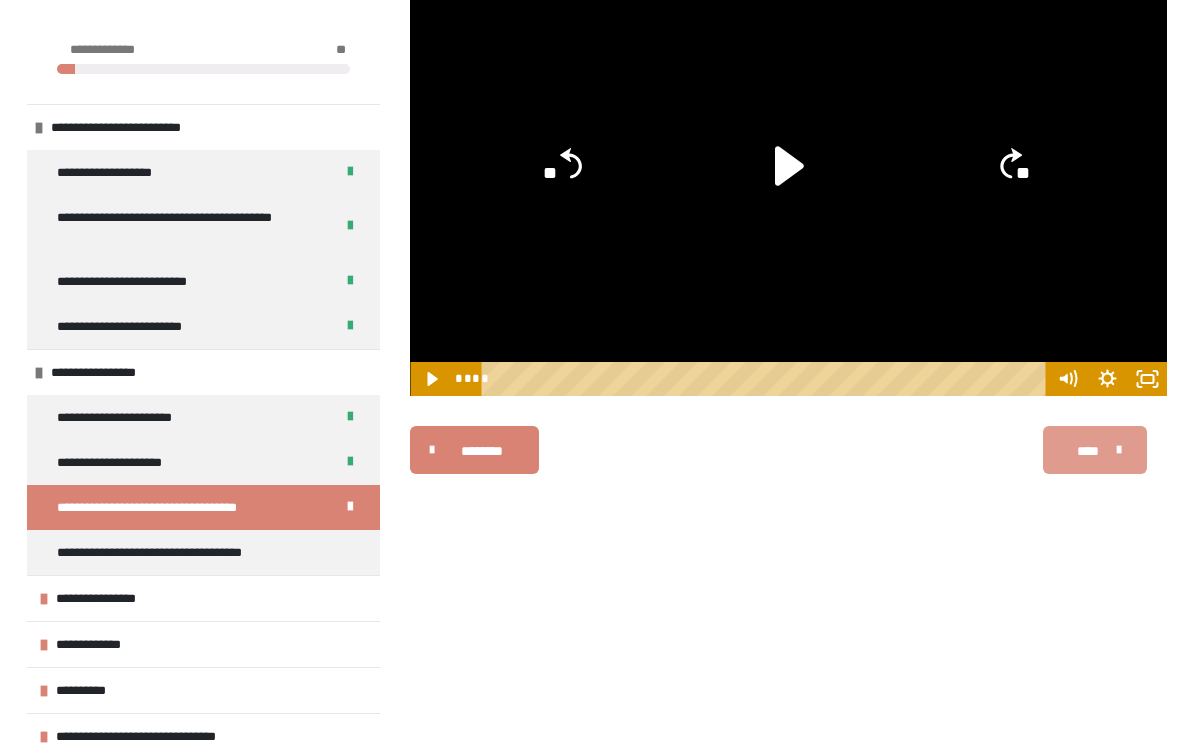 click on "****" at bounding box center [1095, 450] 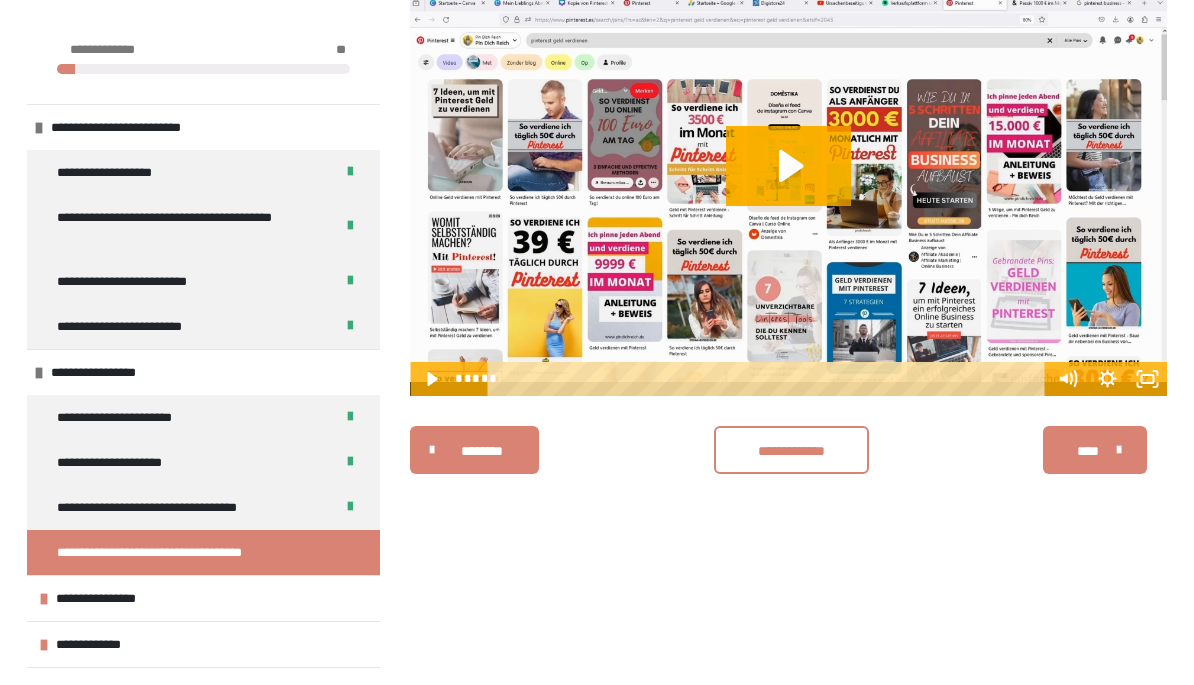 click 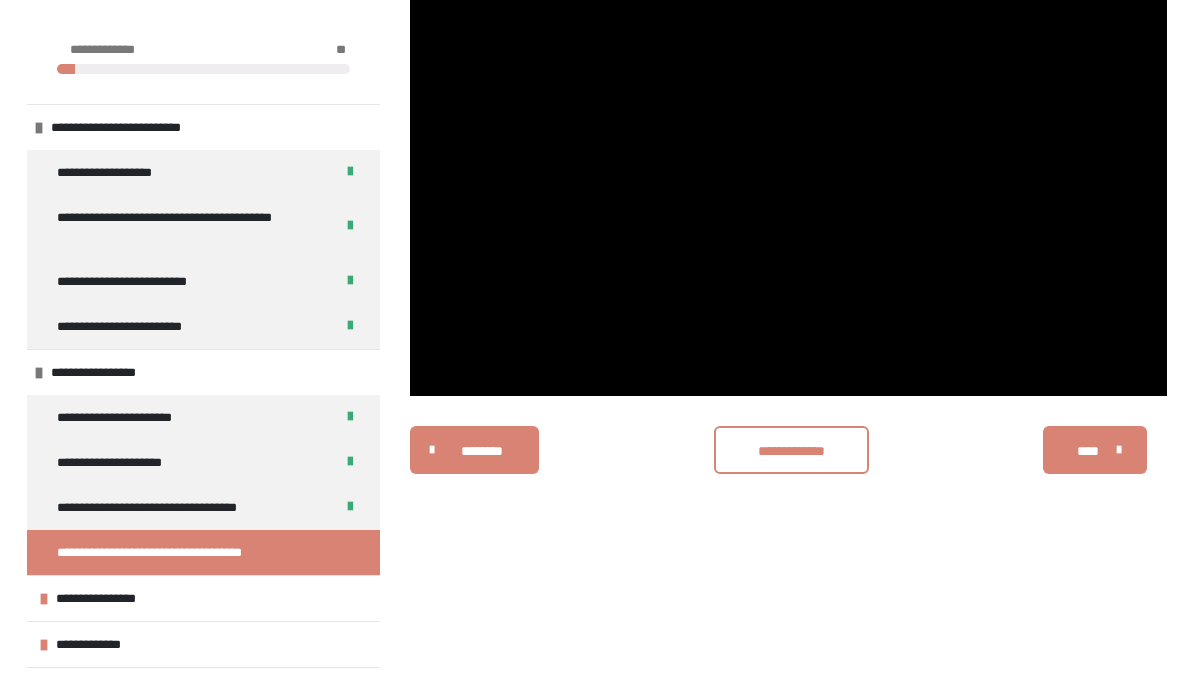 click at bounding box center (788, 183) 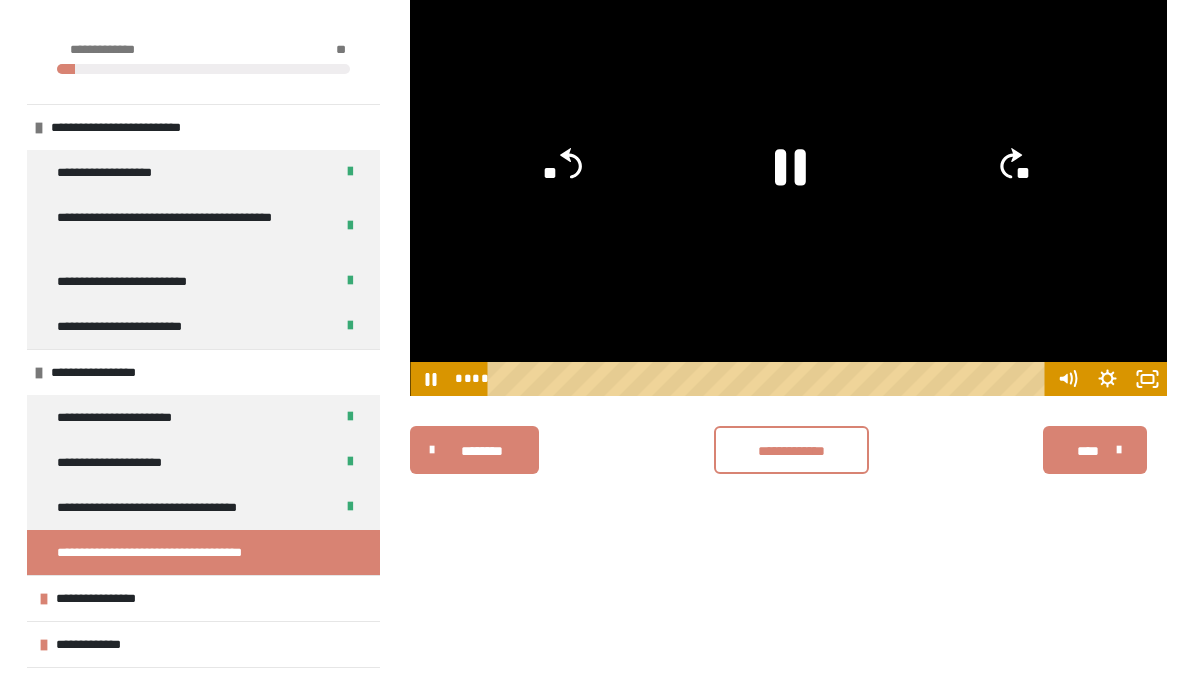 click 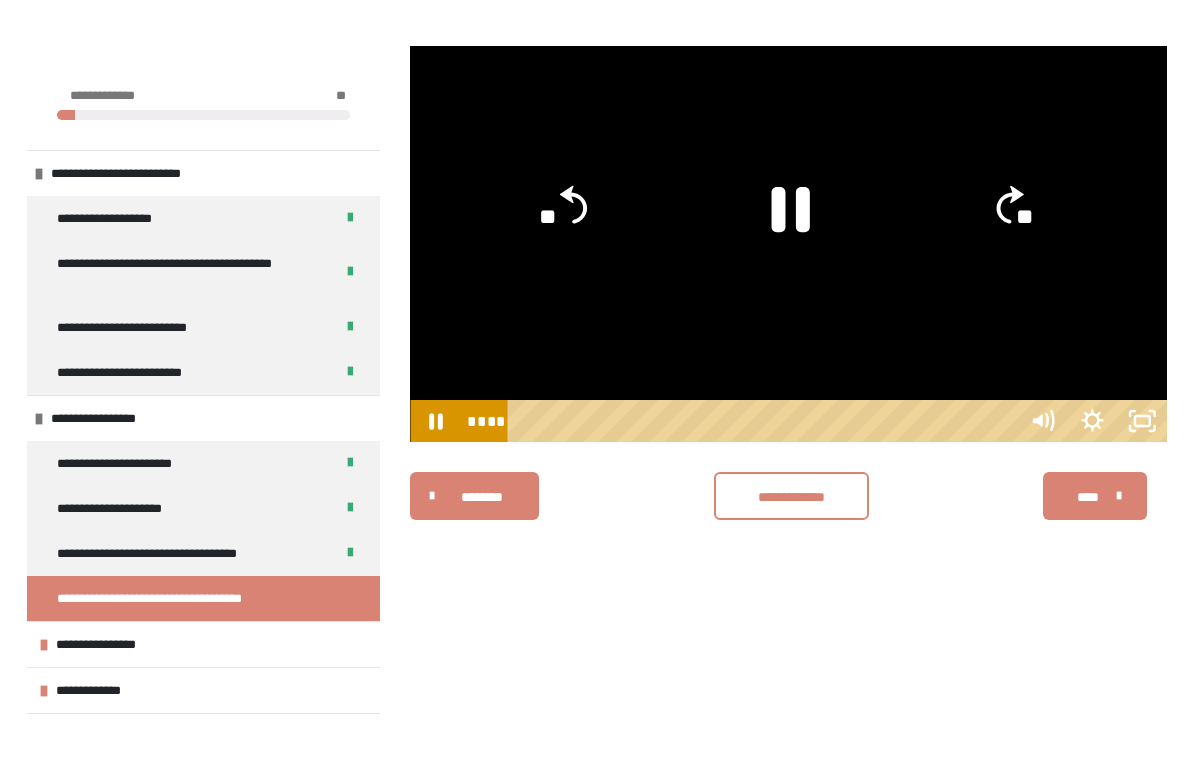 scroll, scrollTop: 24, scrollLeft: 0, axis: vertical 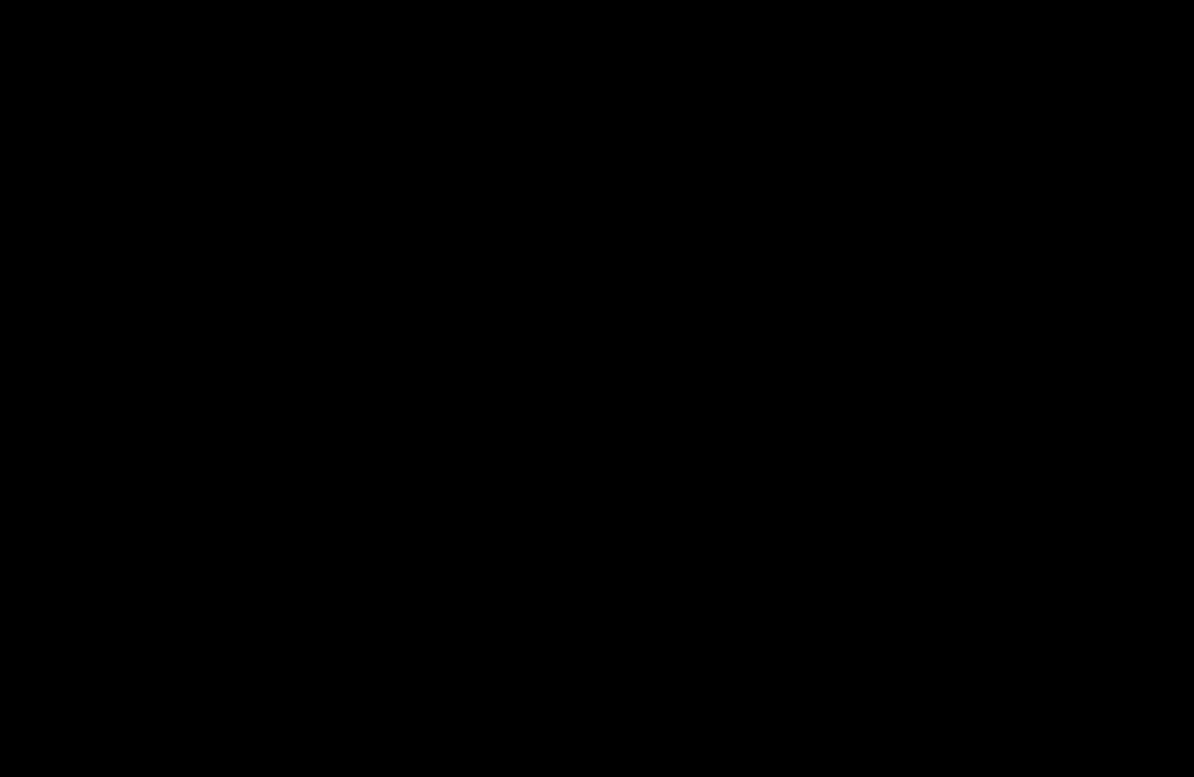 click at bounding box center (597, 388) 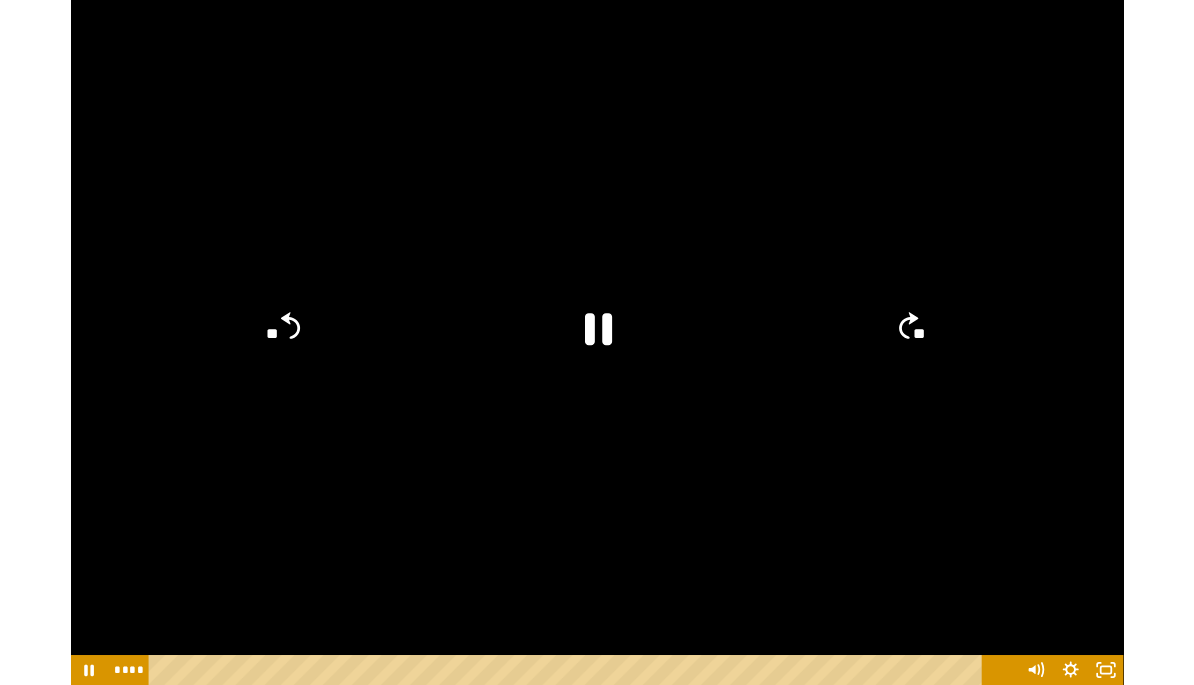 scroll, scrollTop: 248, scrollLeft: 0, axis: vertical 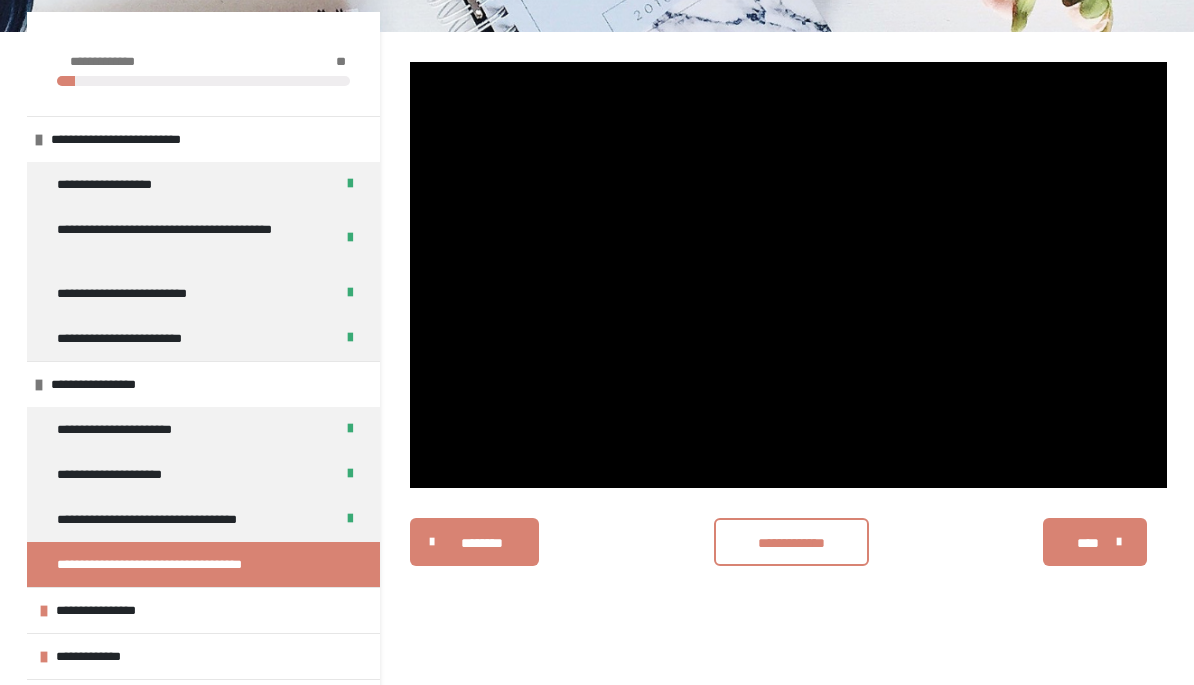 click at bounding box center (788, 275) 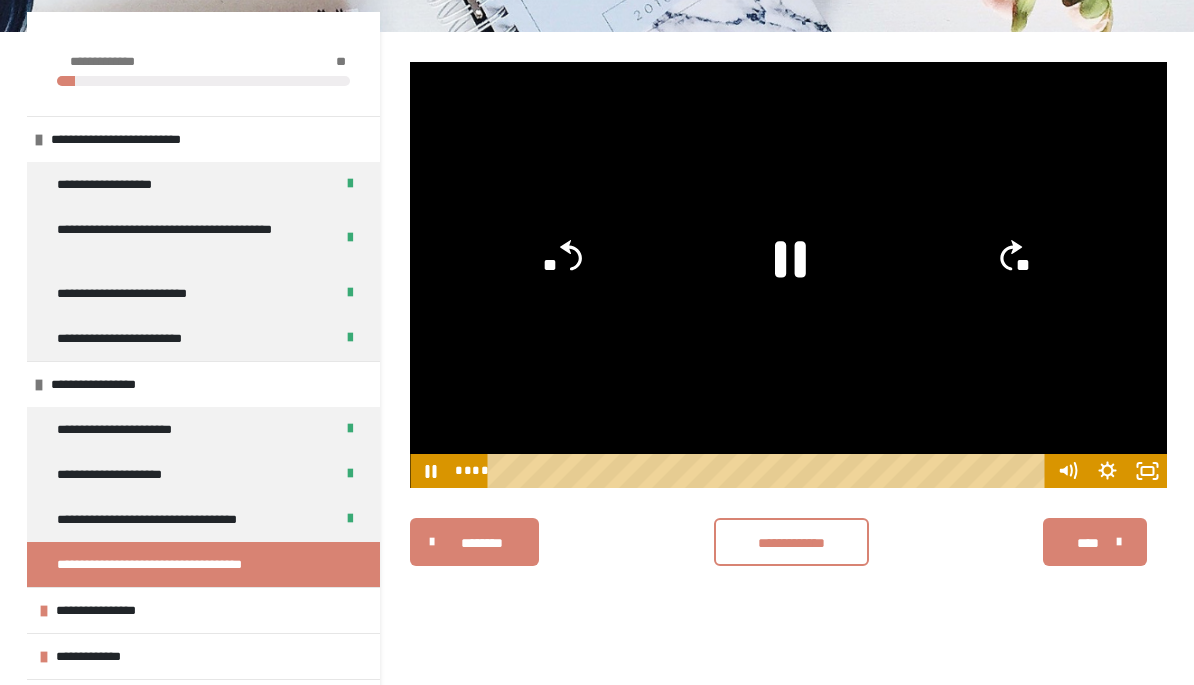 click 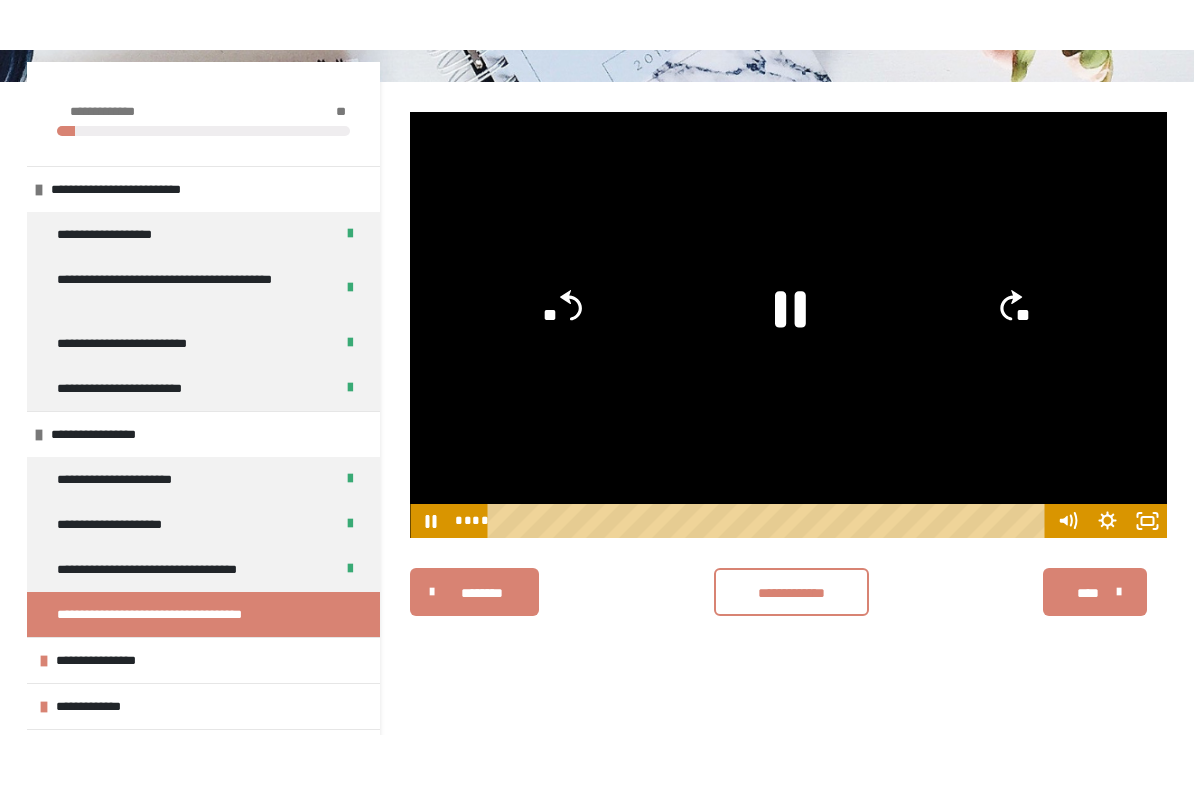 scroll, scrollTop: 0, scrollLeft: 0, axis: both 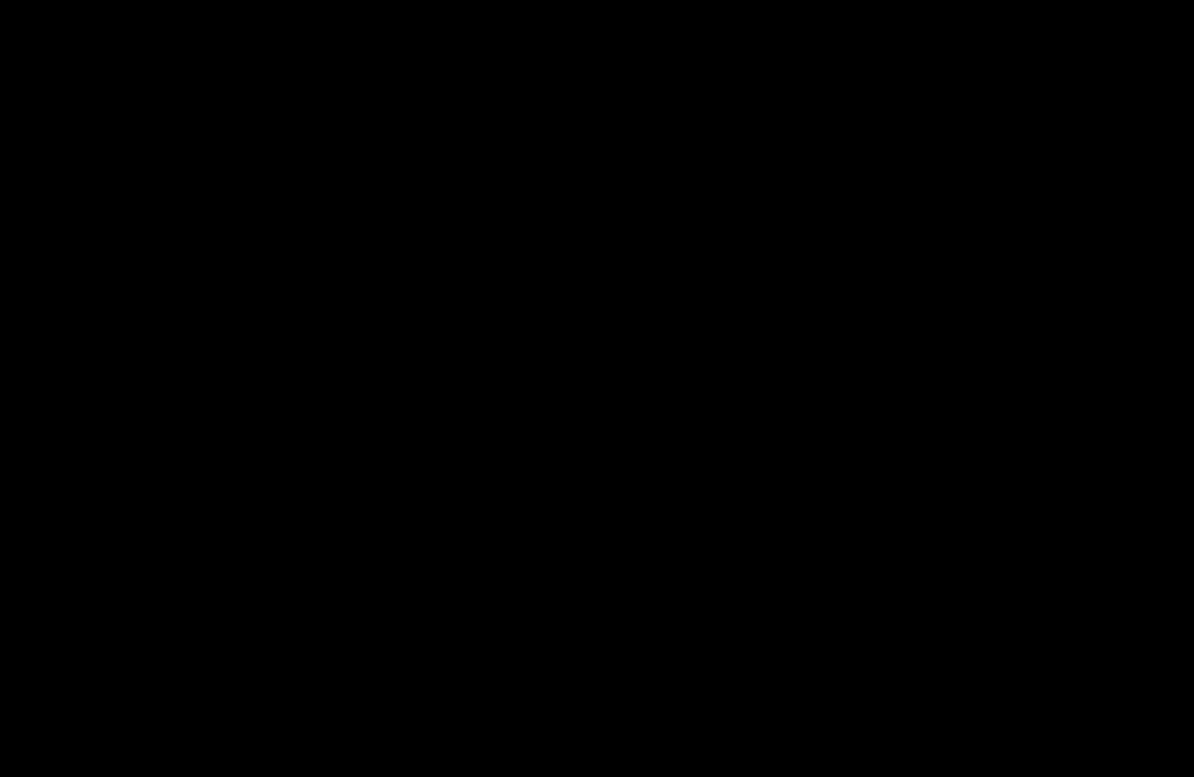 click at bounding box center (597, 388) 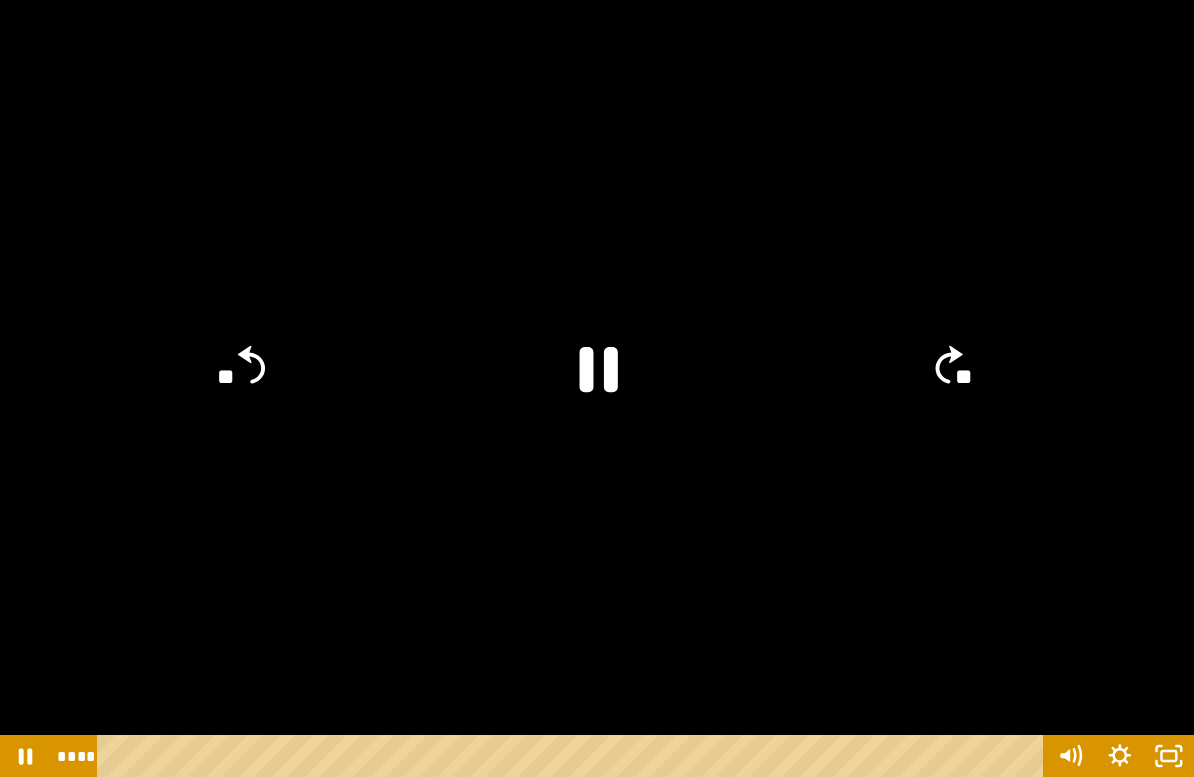 click 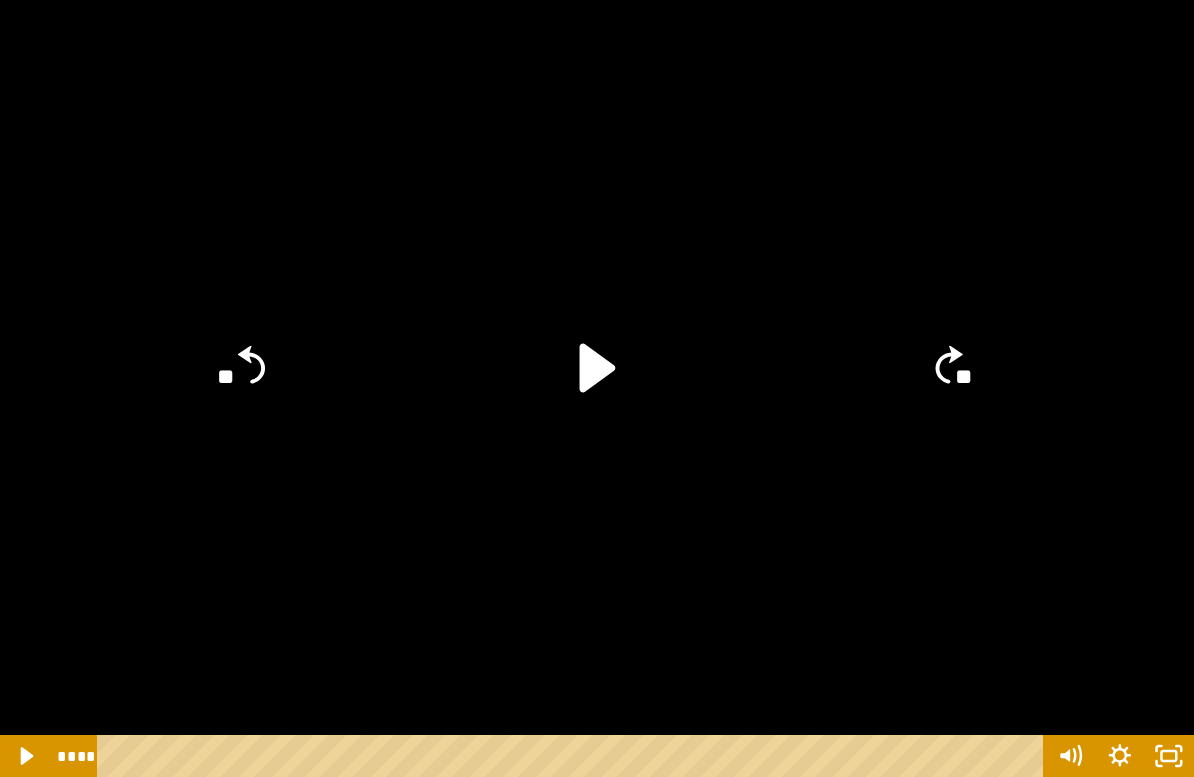 click 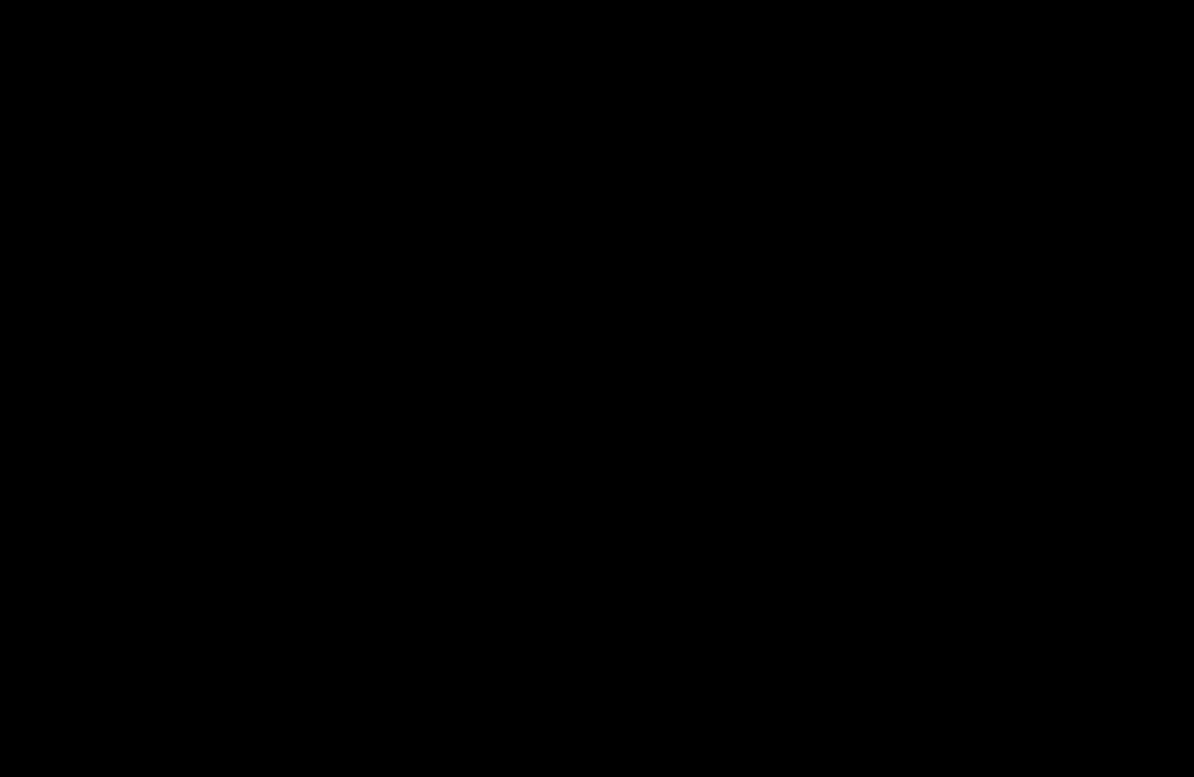 click at bounding box center (597, 388) 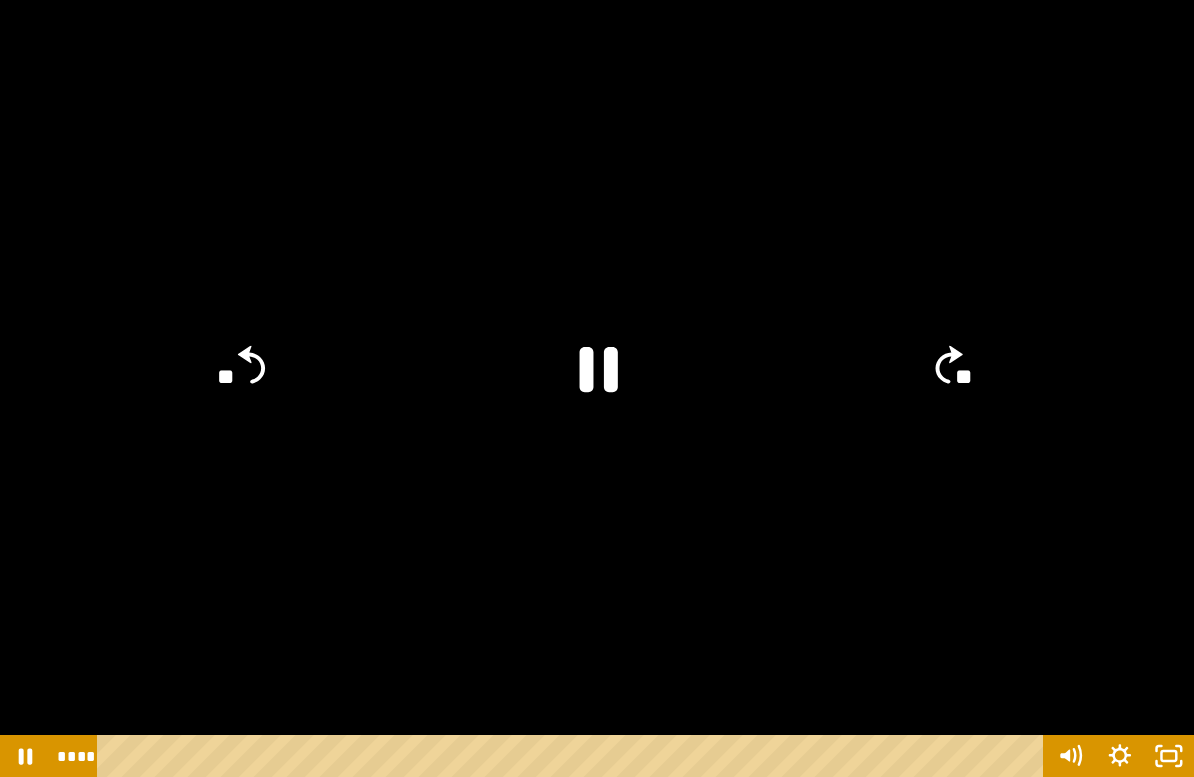 click 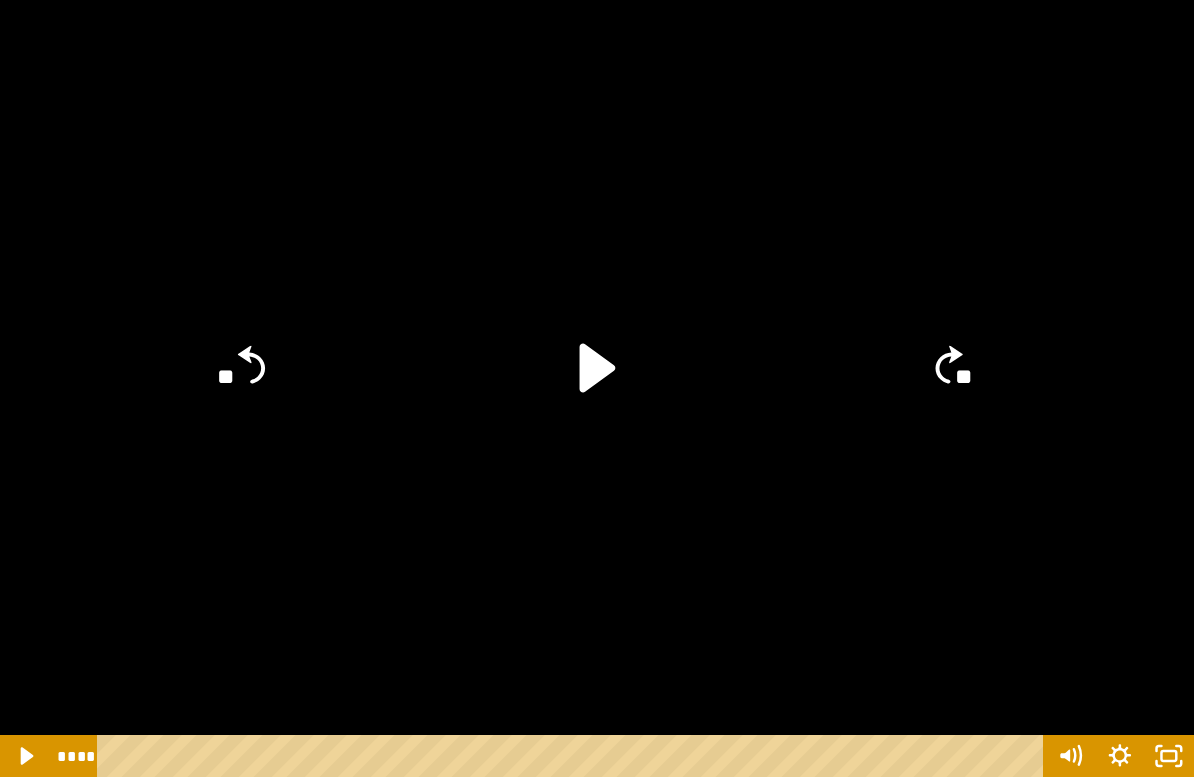 click 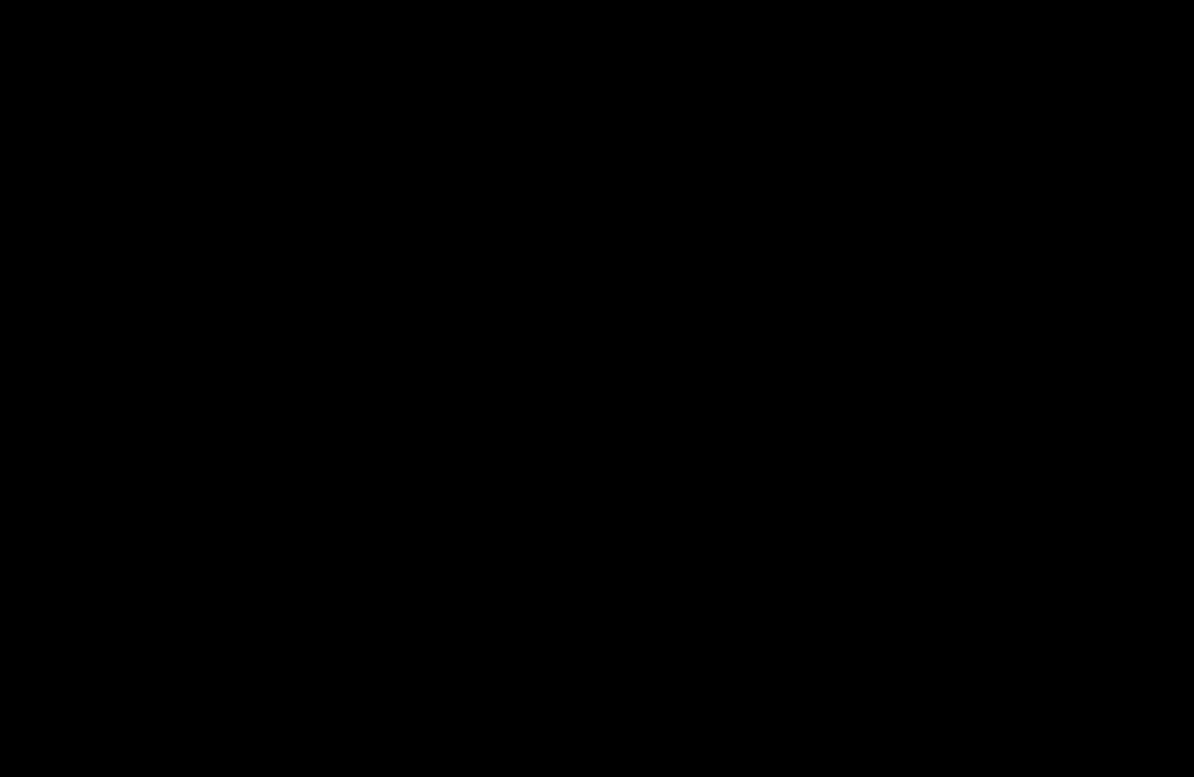 click at bounding box center (597, 388) 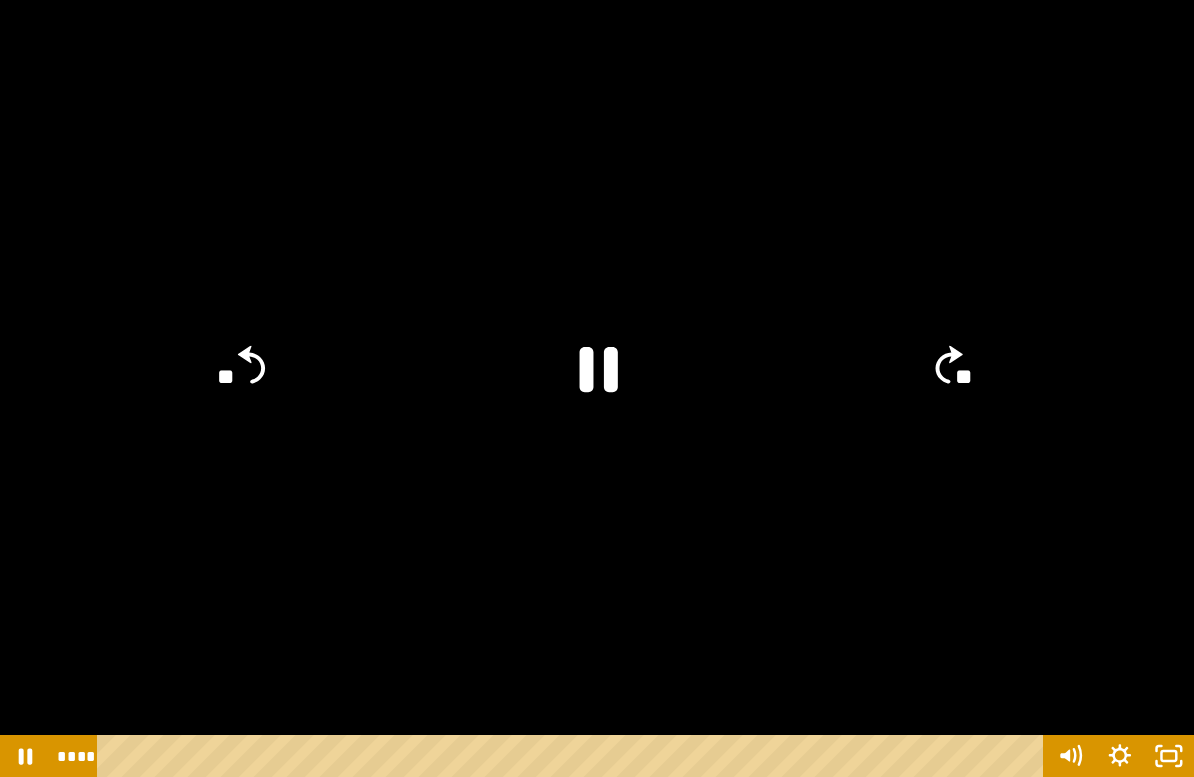 click 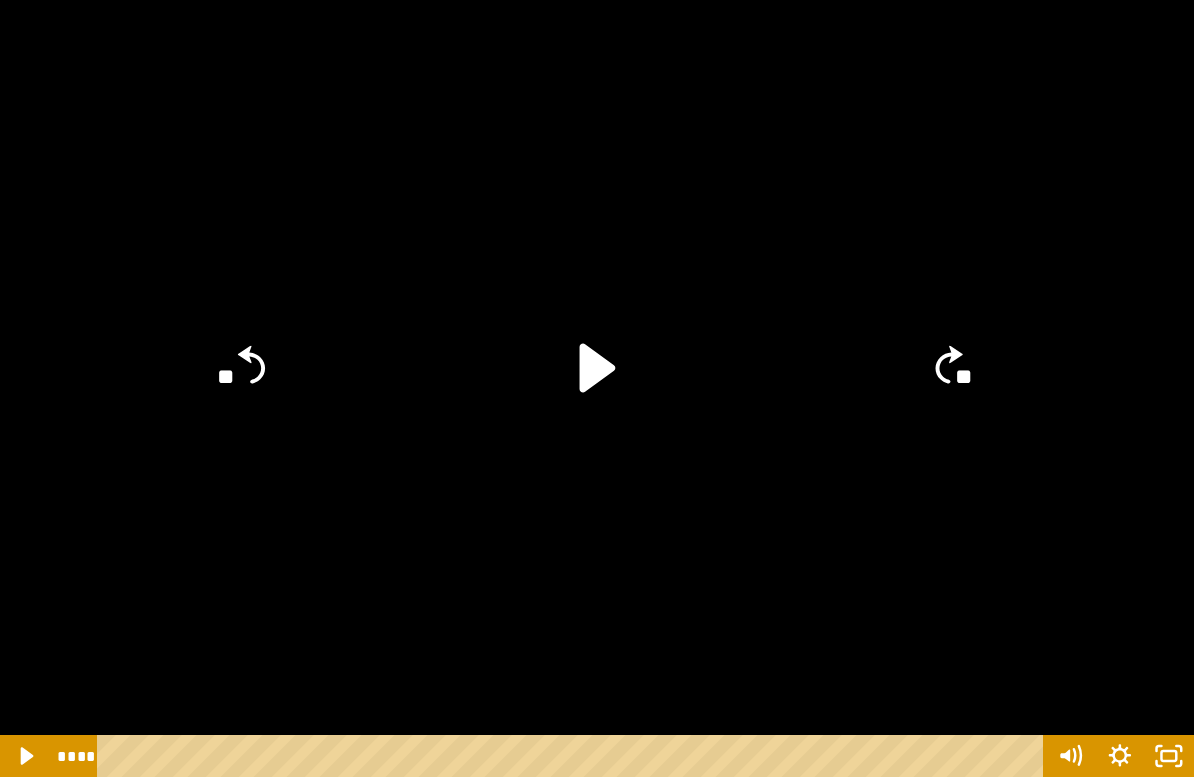click 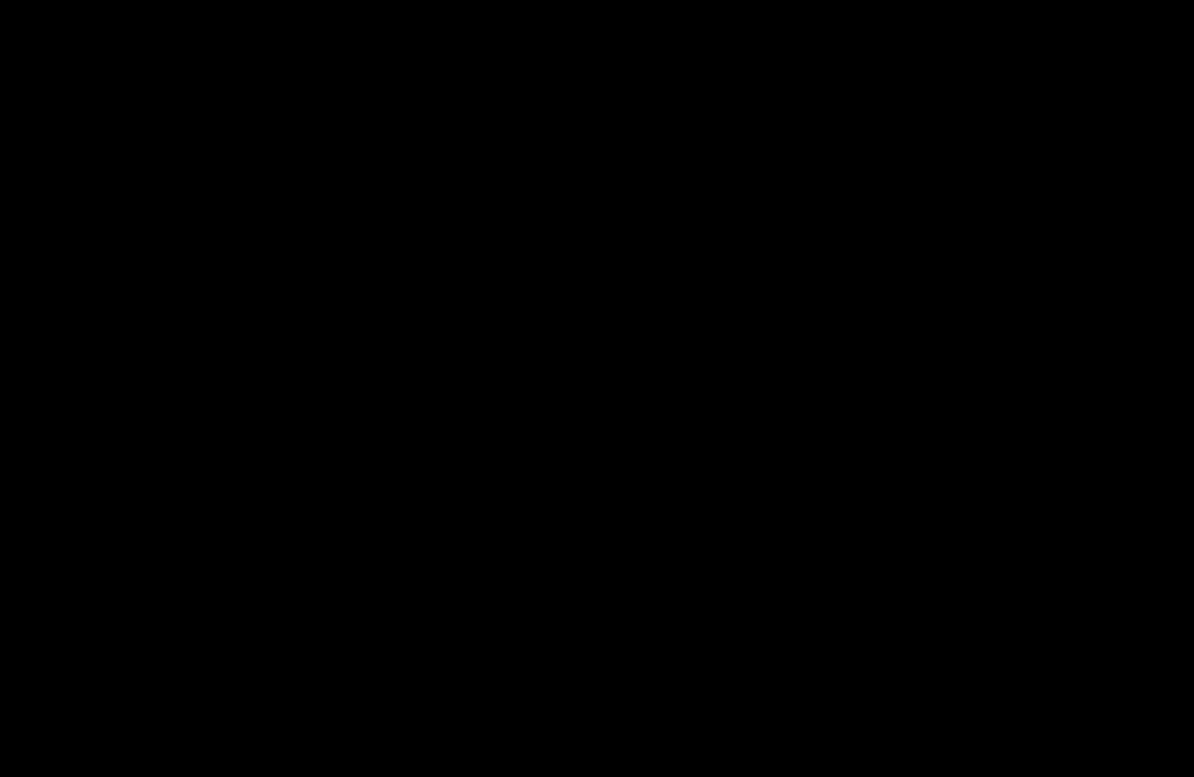 click at bounding box center (597, 388) 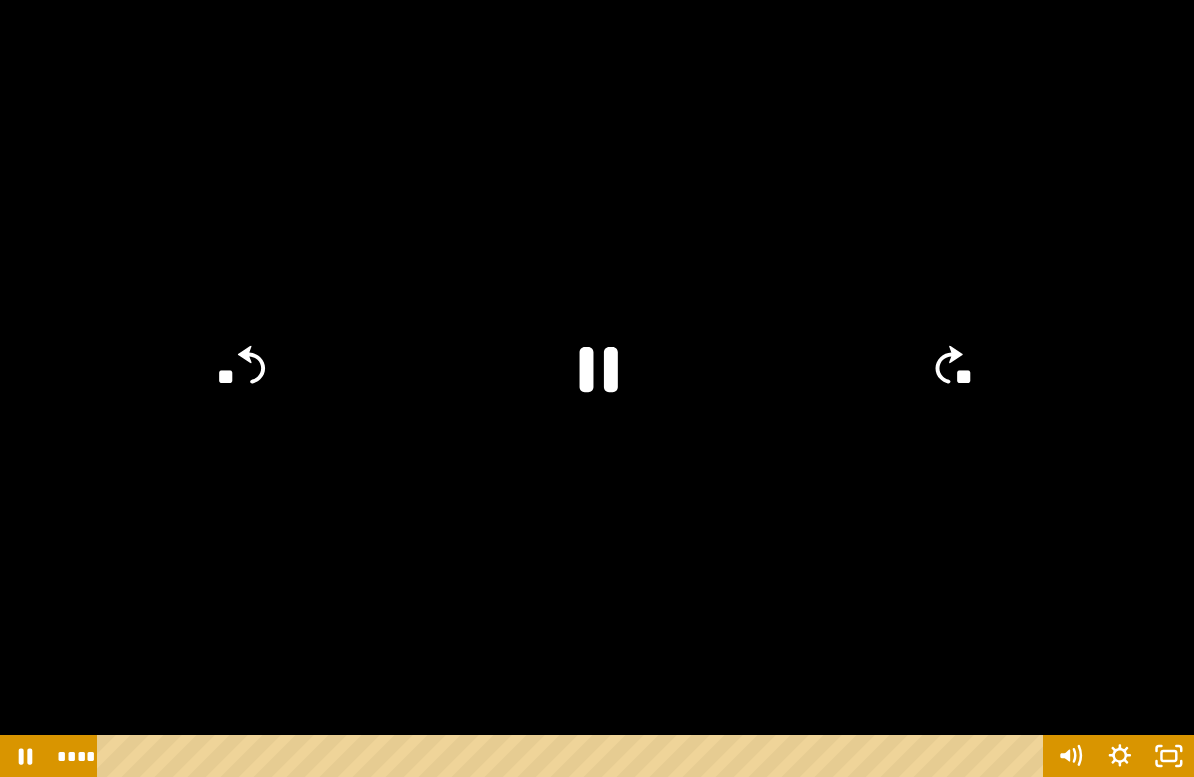 click 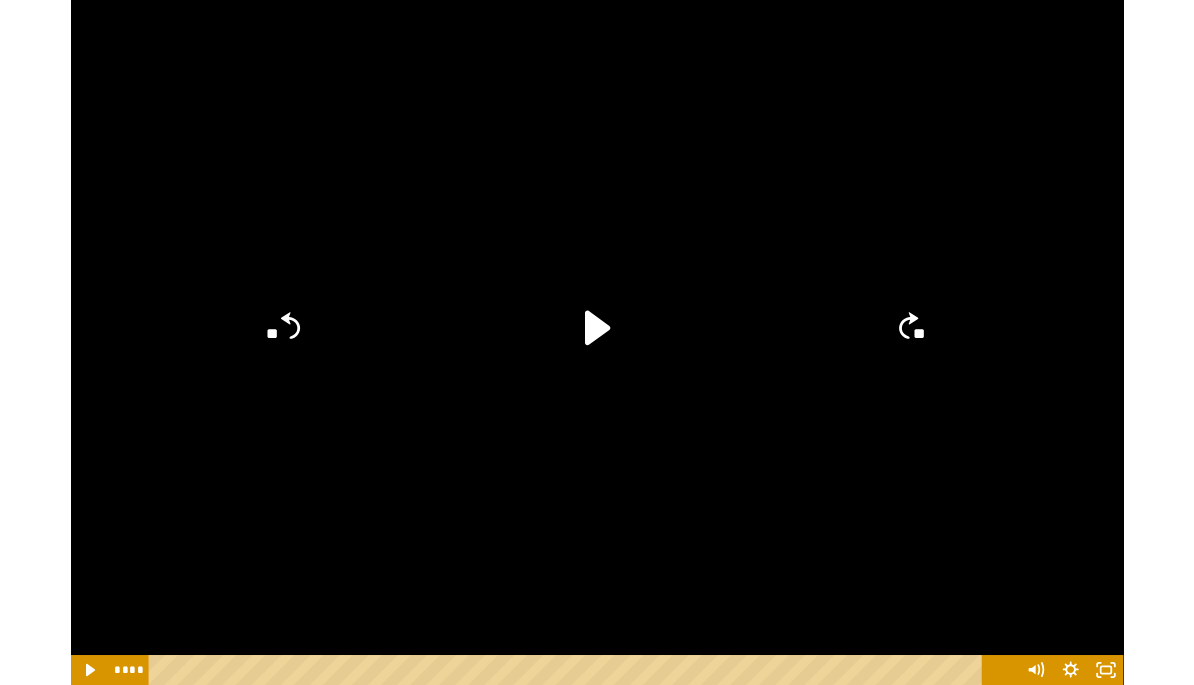 scroll, scrollTop: 248, scrollLeft: 0, axis: vertical 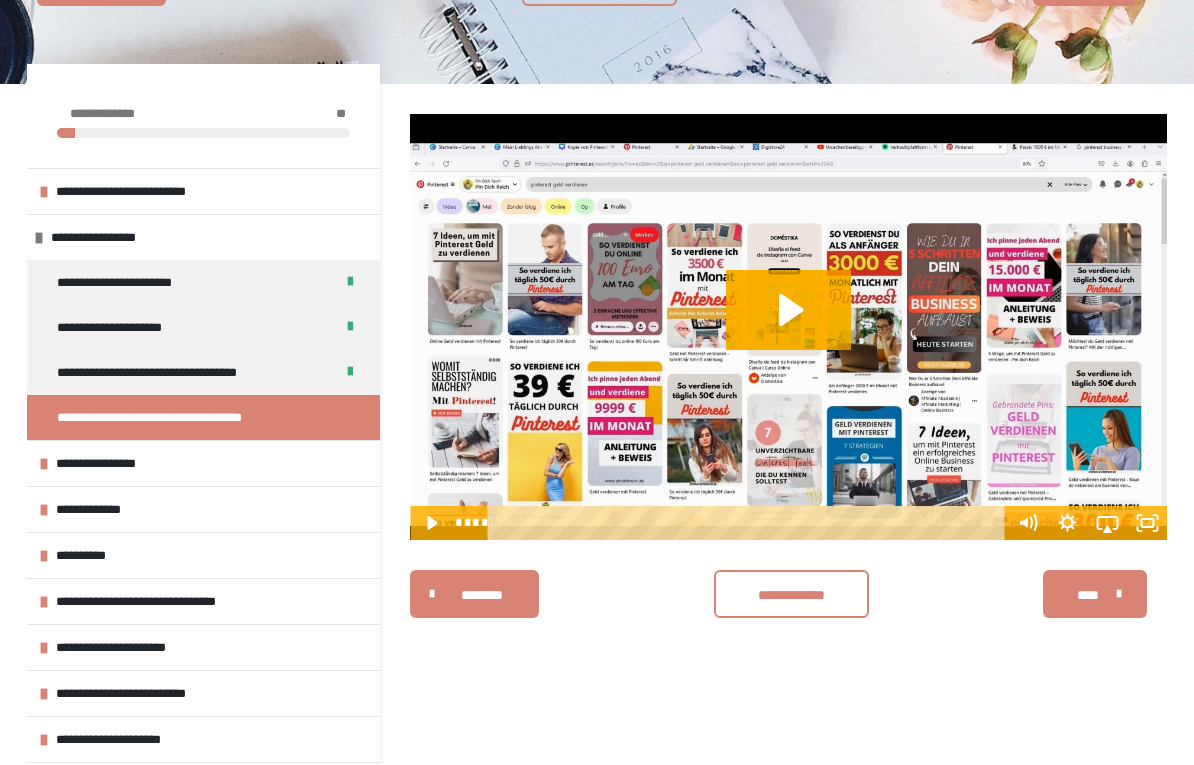 click 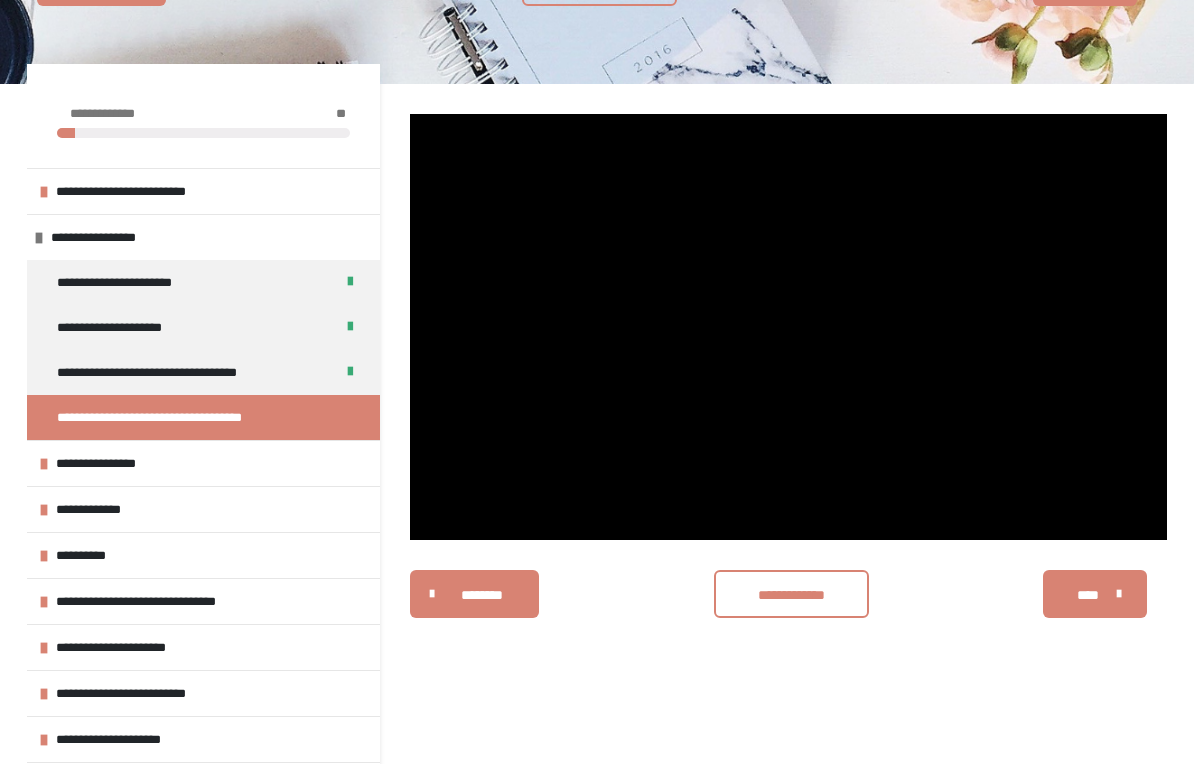 scroll, scrollTop: 196, scrollLeft: 0, axis: vertical 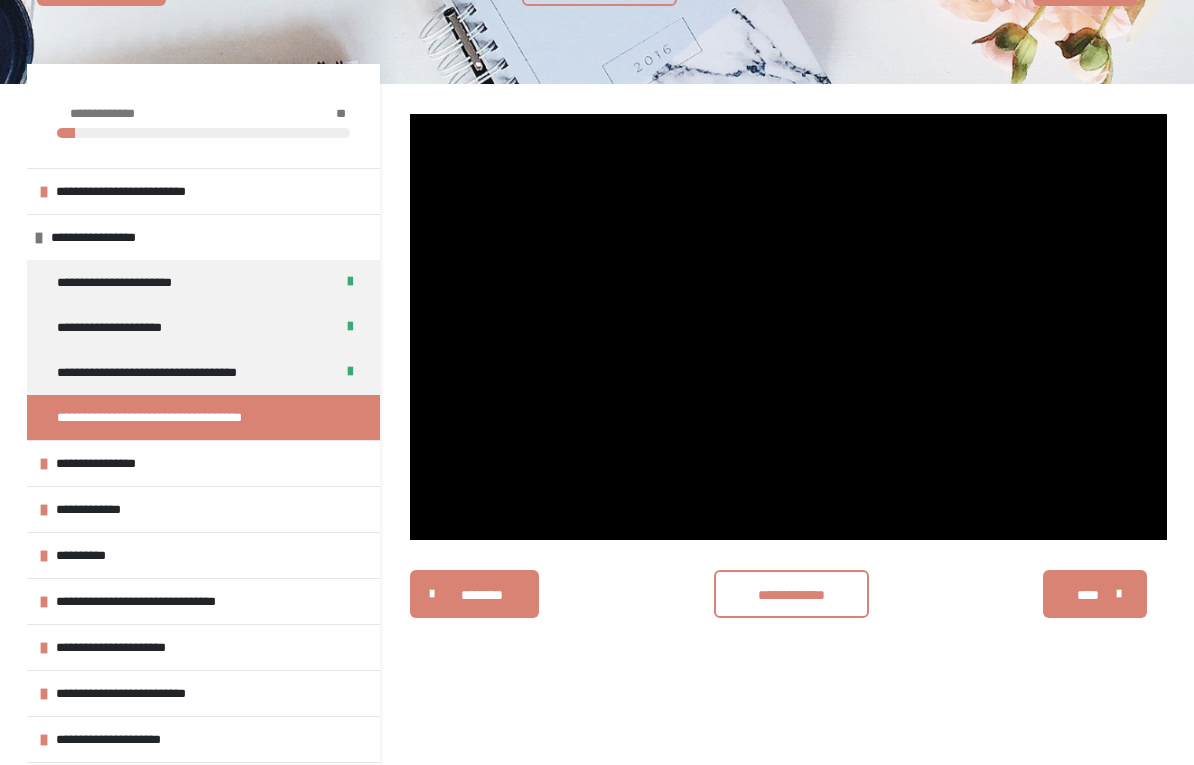 click at bounding box center (788, 327) 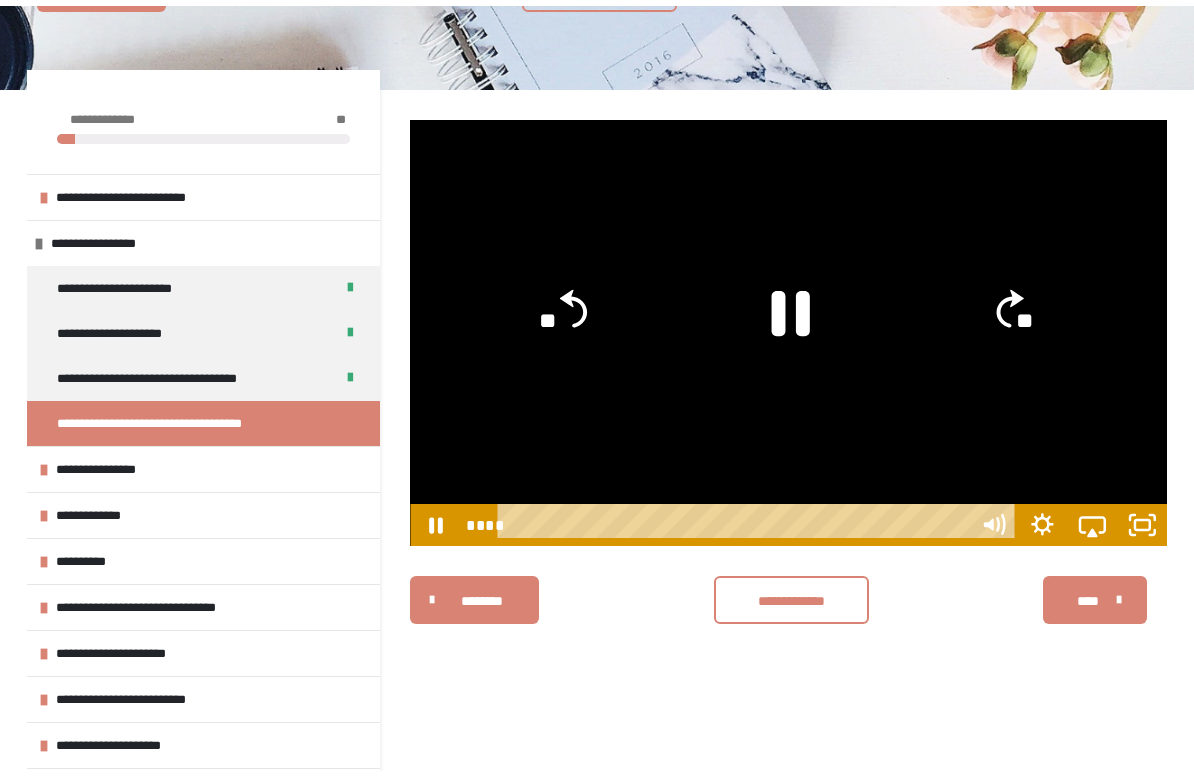 scroll, scrollTop: 24, scrollLeft: 0, axis: vertical 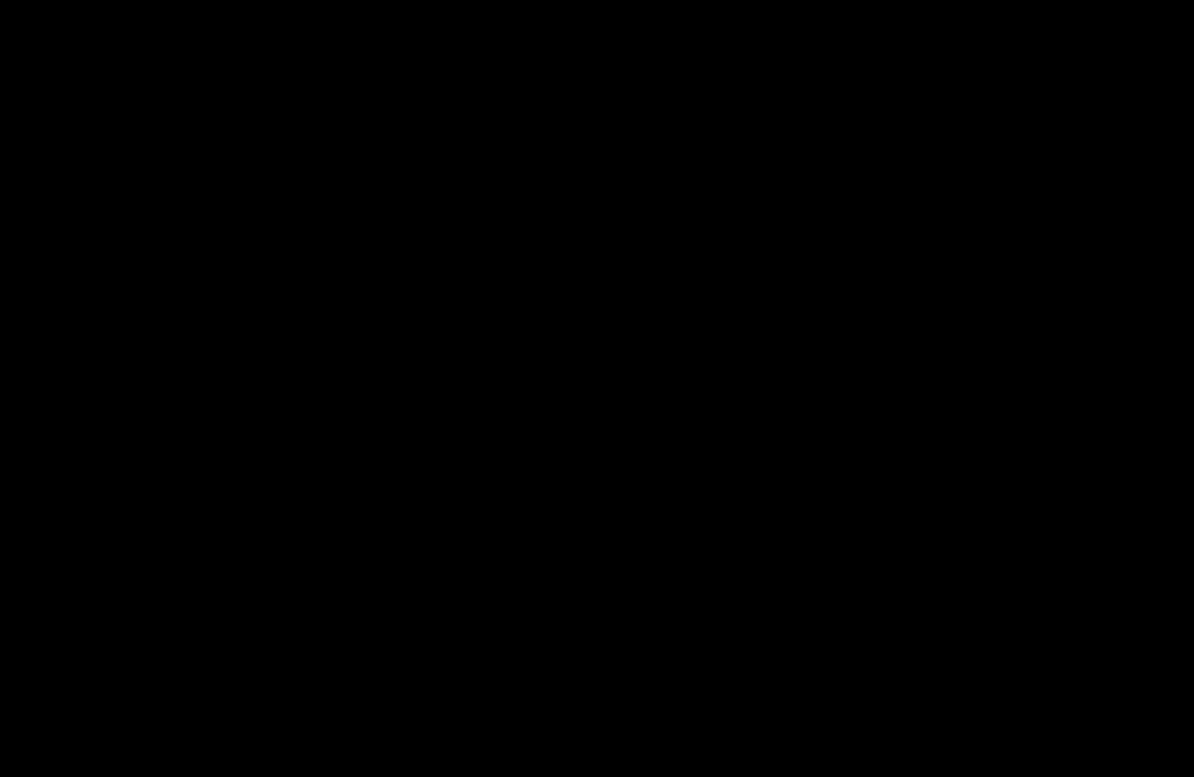 click at bounding box center [597, 388] 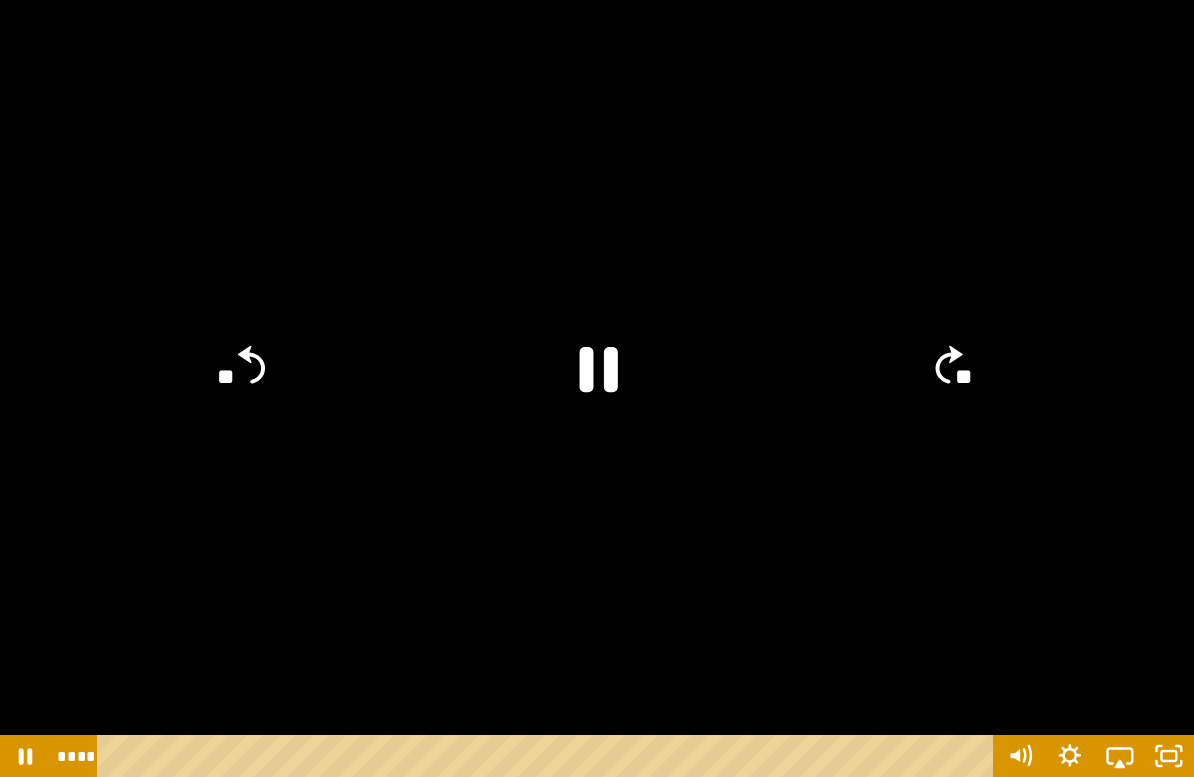 click 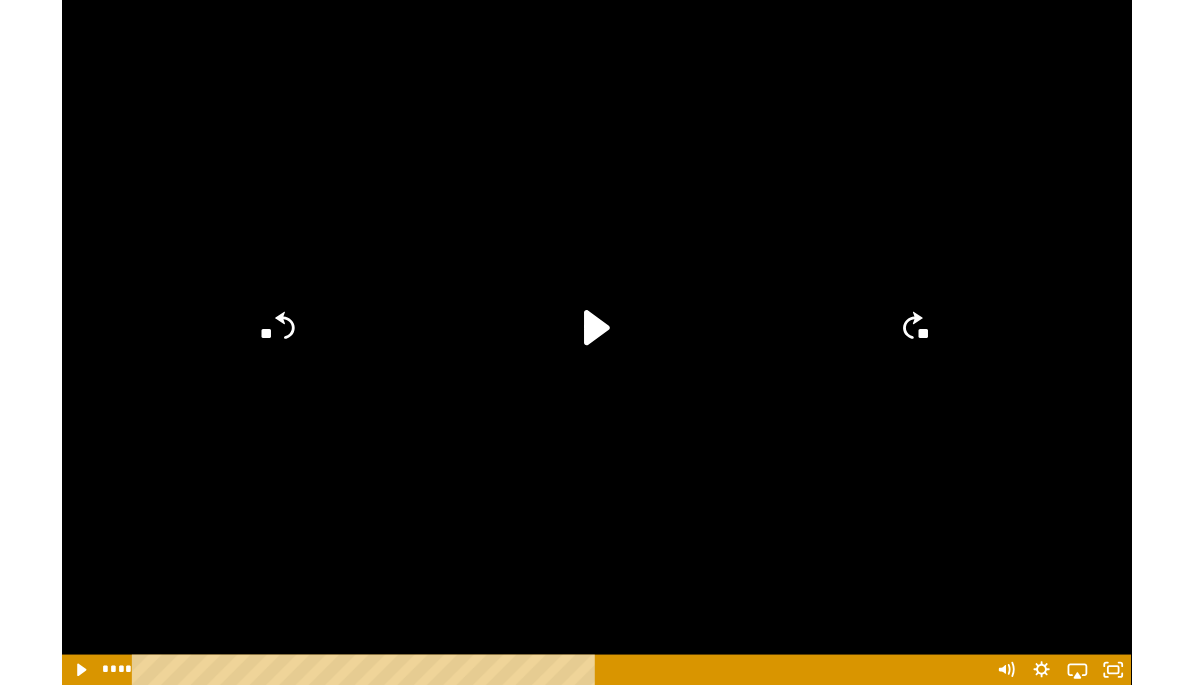 scroll, scrollTop: 276, scrollLeft: 0, axis: vertical 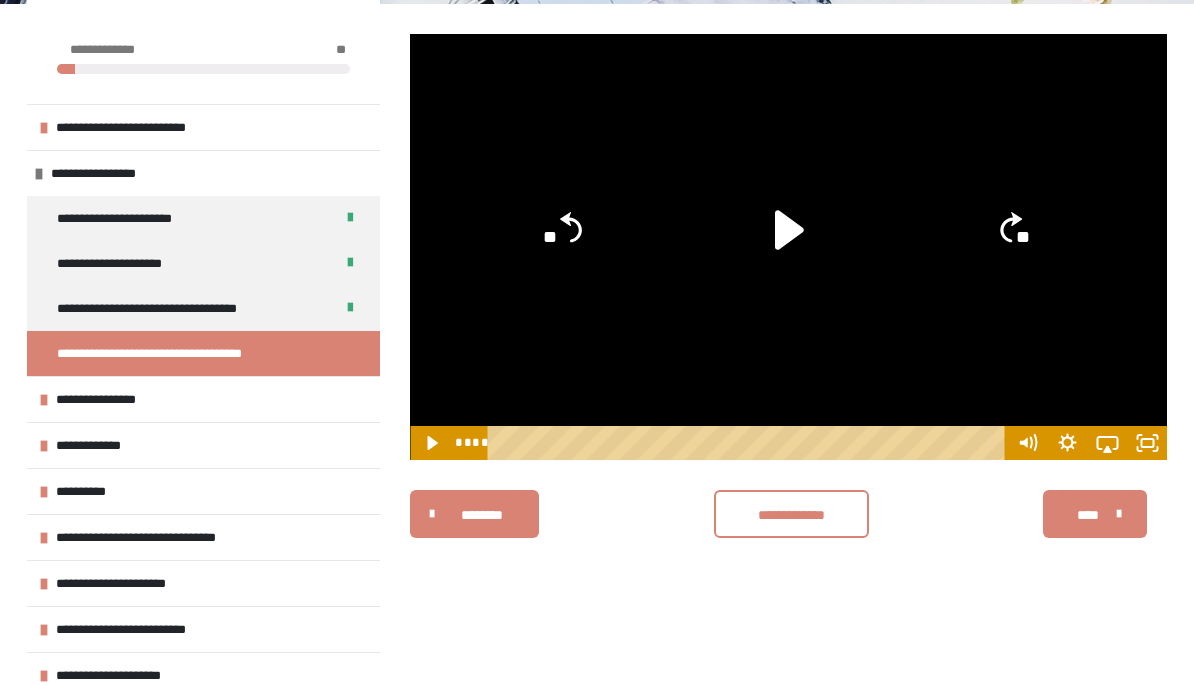 click 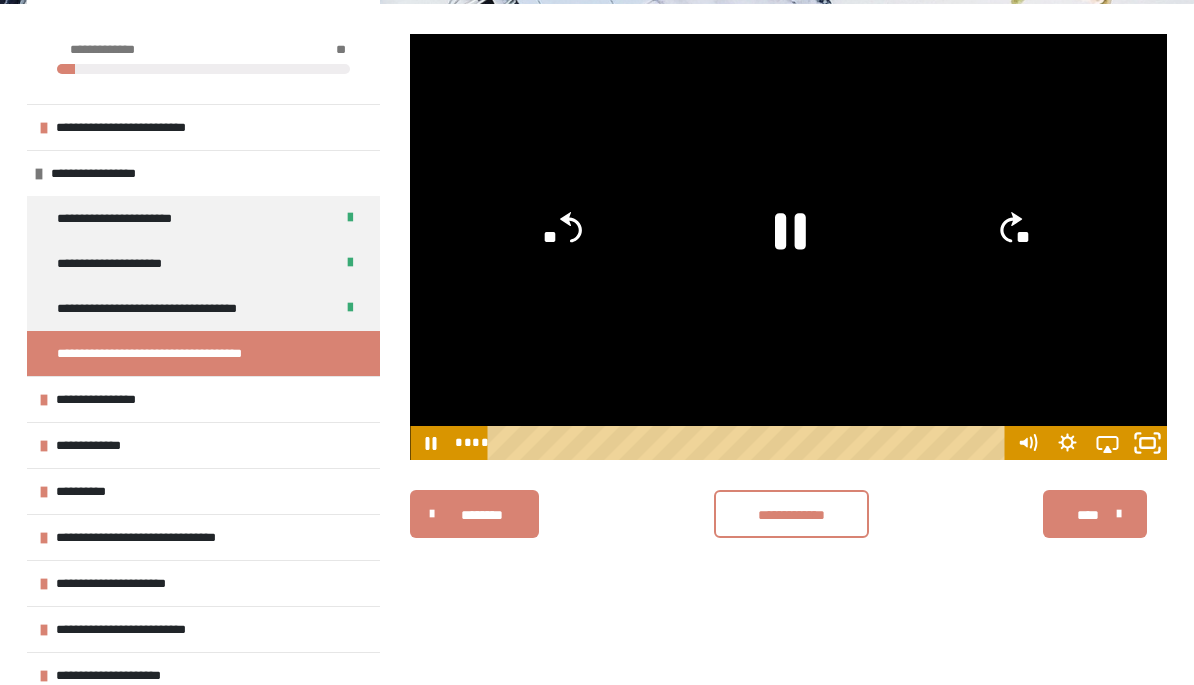 click 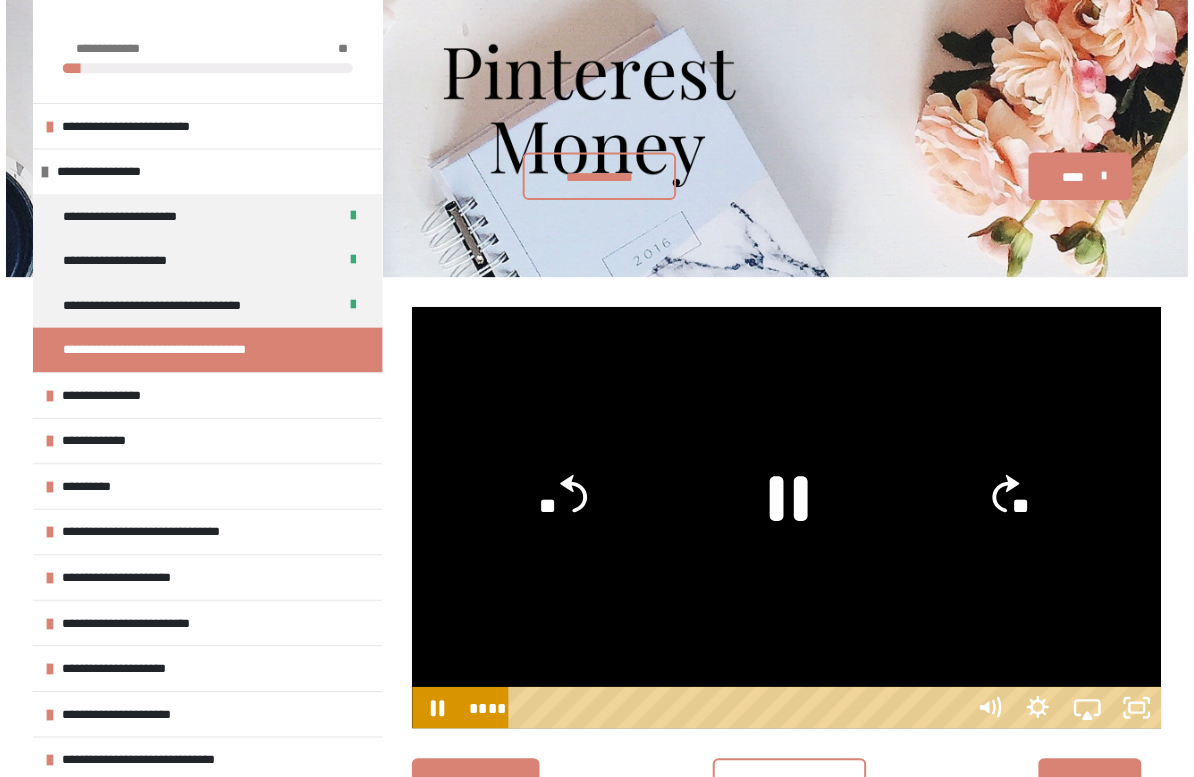 scroll, scrollTop: 24, scrollLeft: 0, axis: vertical 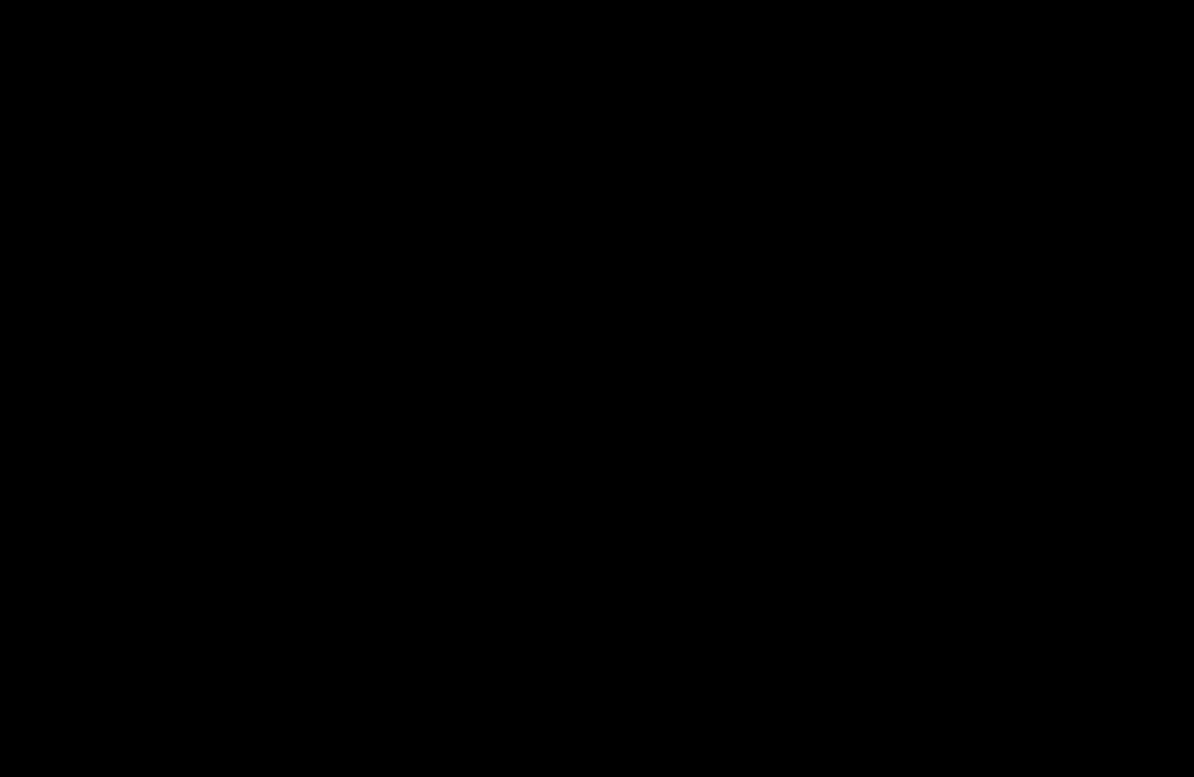 click at bounding box center [597, 388] 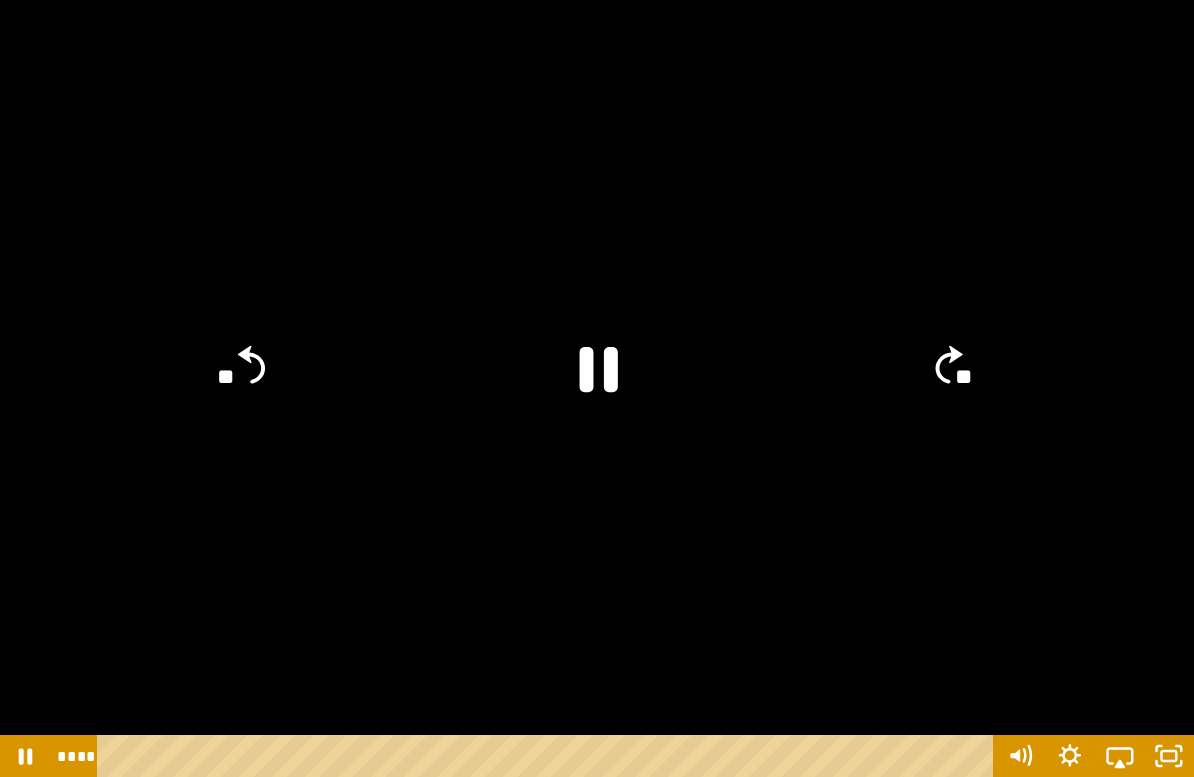 click 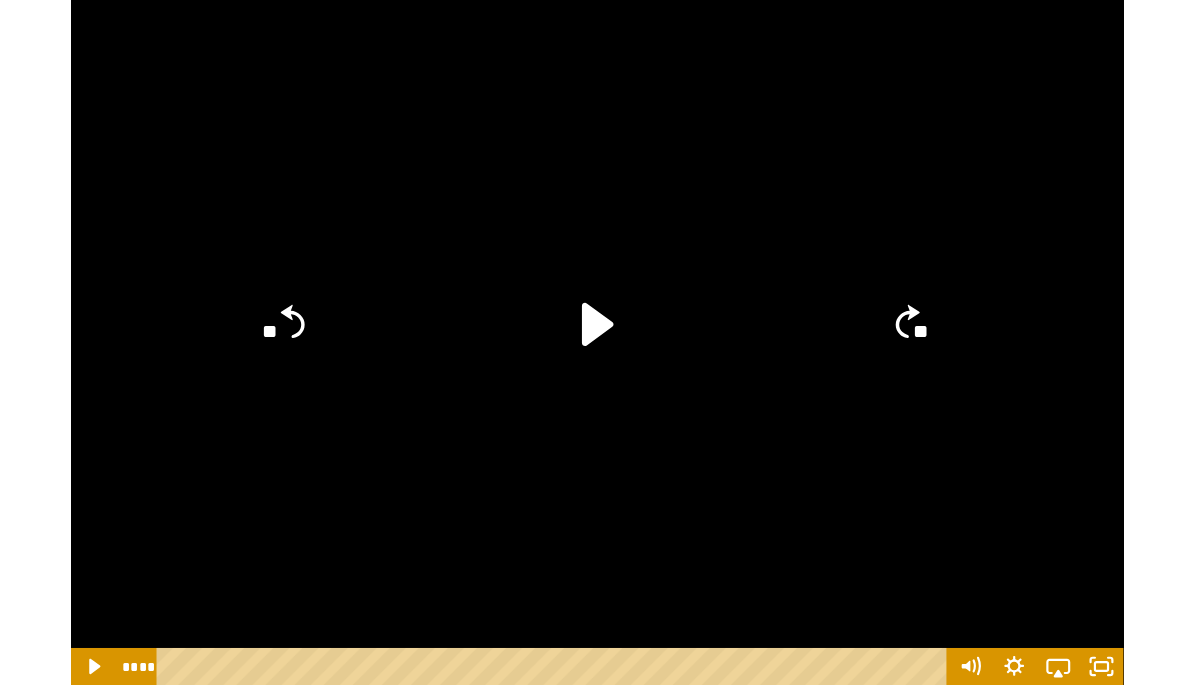 scroll, scrollTop: 248, scrollLeft: 0, axis: vertical 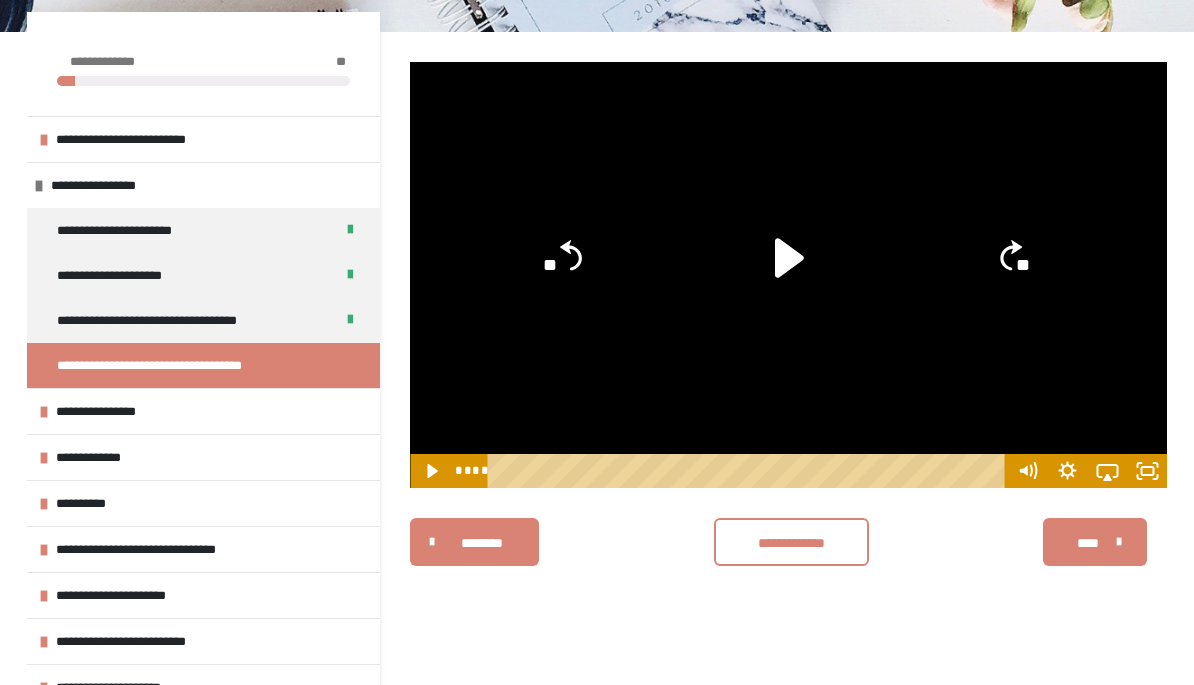 click 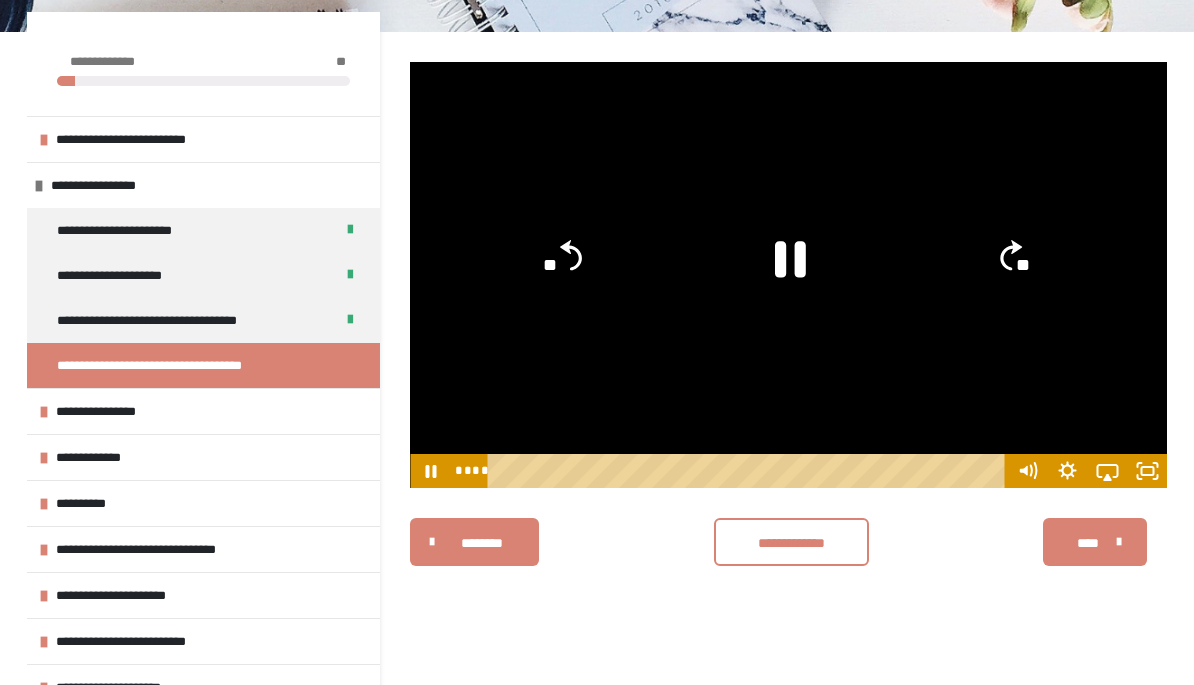 click 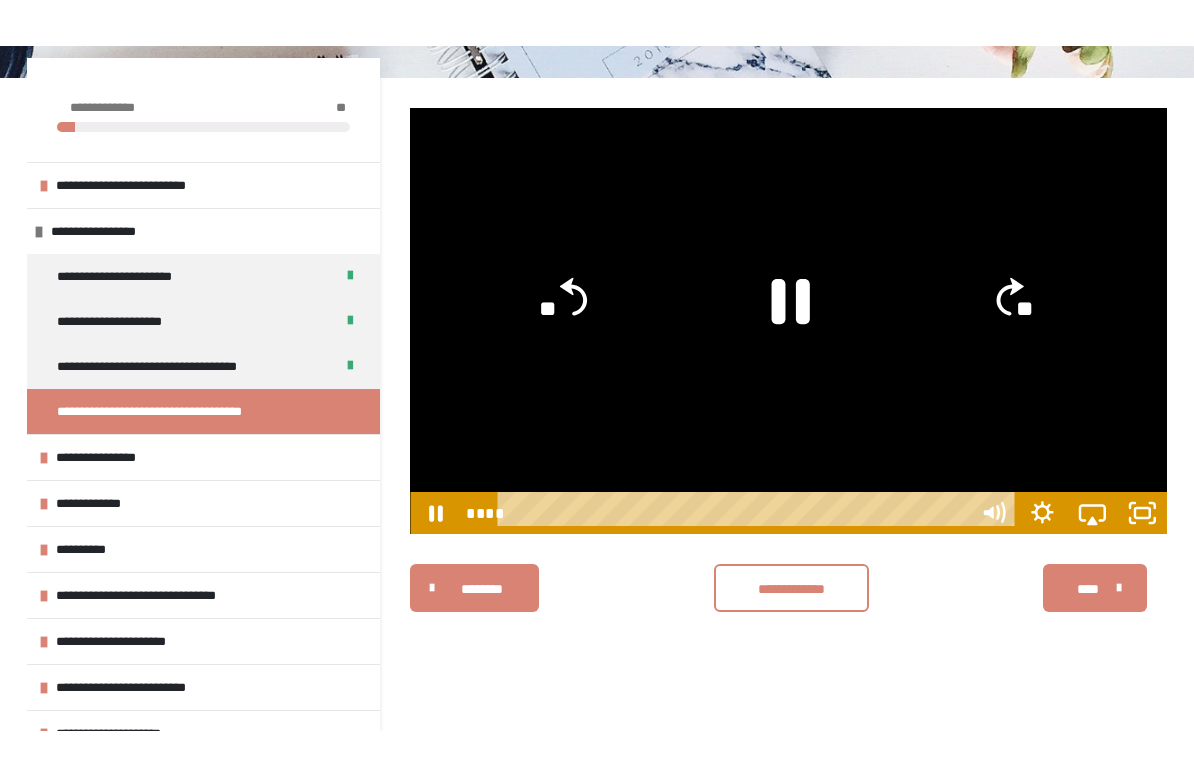 scroll, scrollTop: 24, scrollLeft: 0, axis: vertical 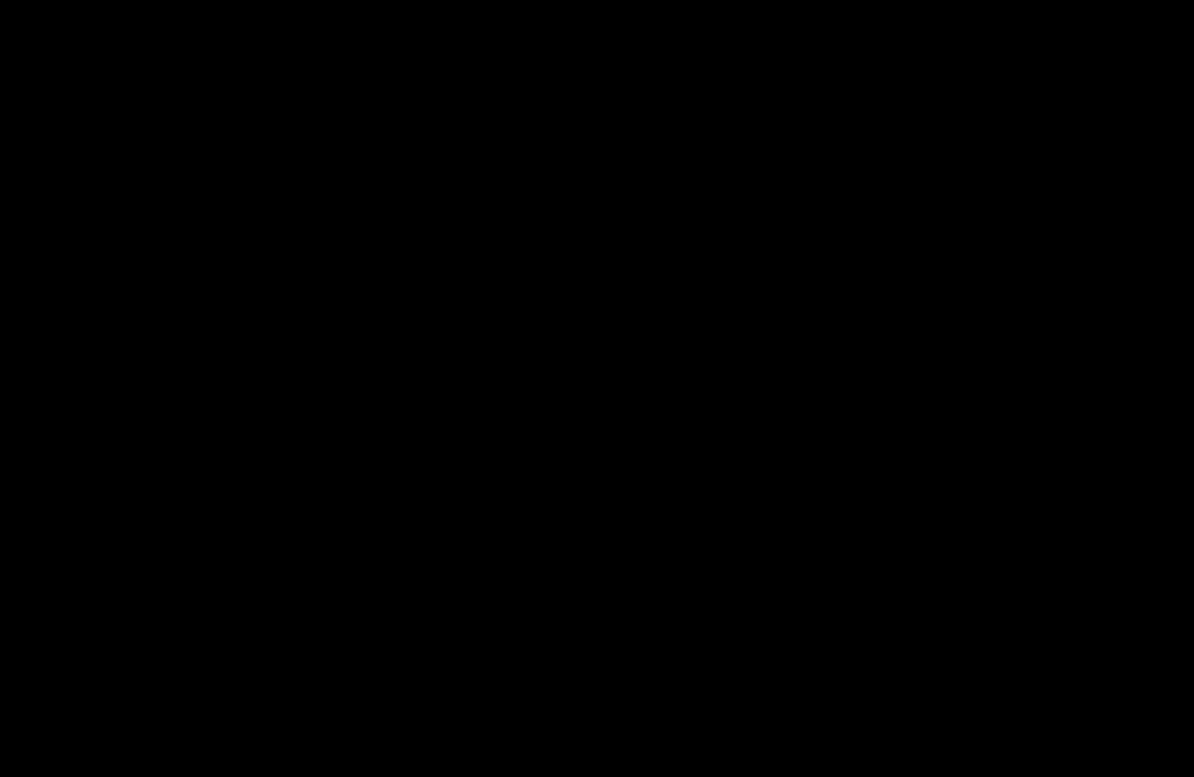 click at bounding box center [597, 388] 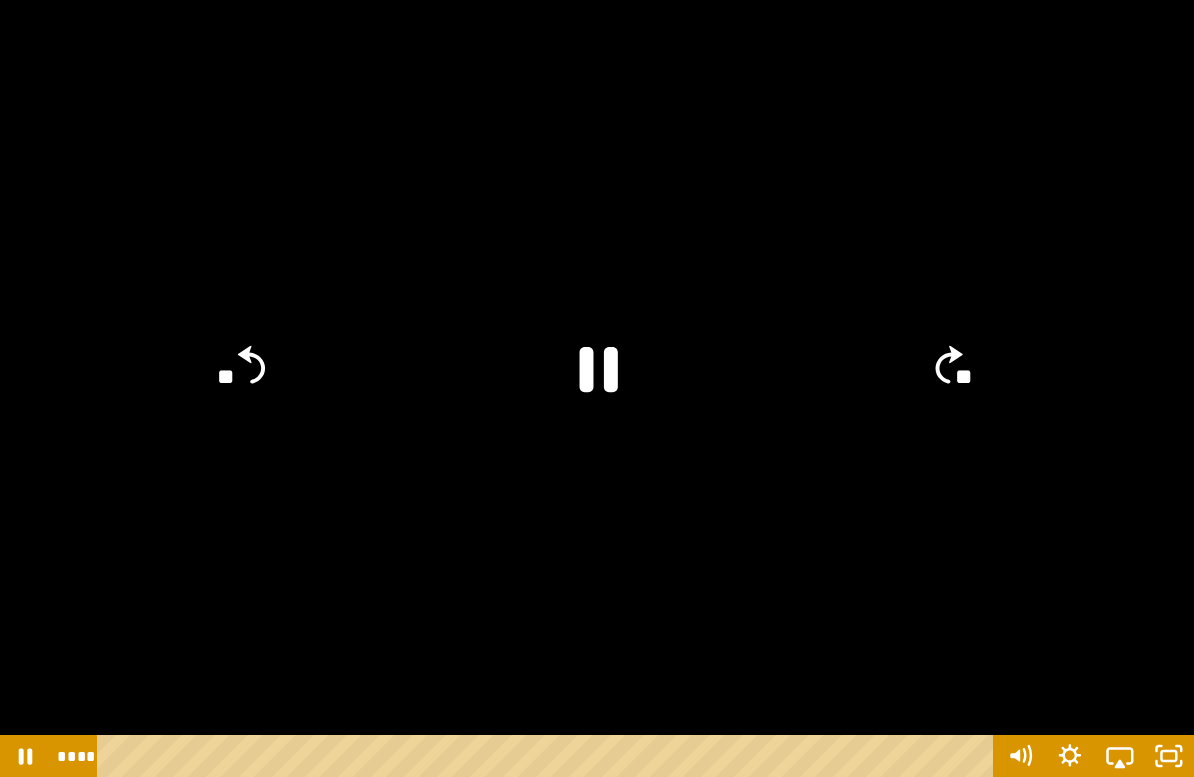 click 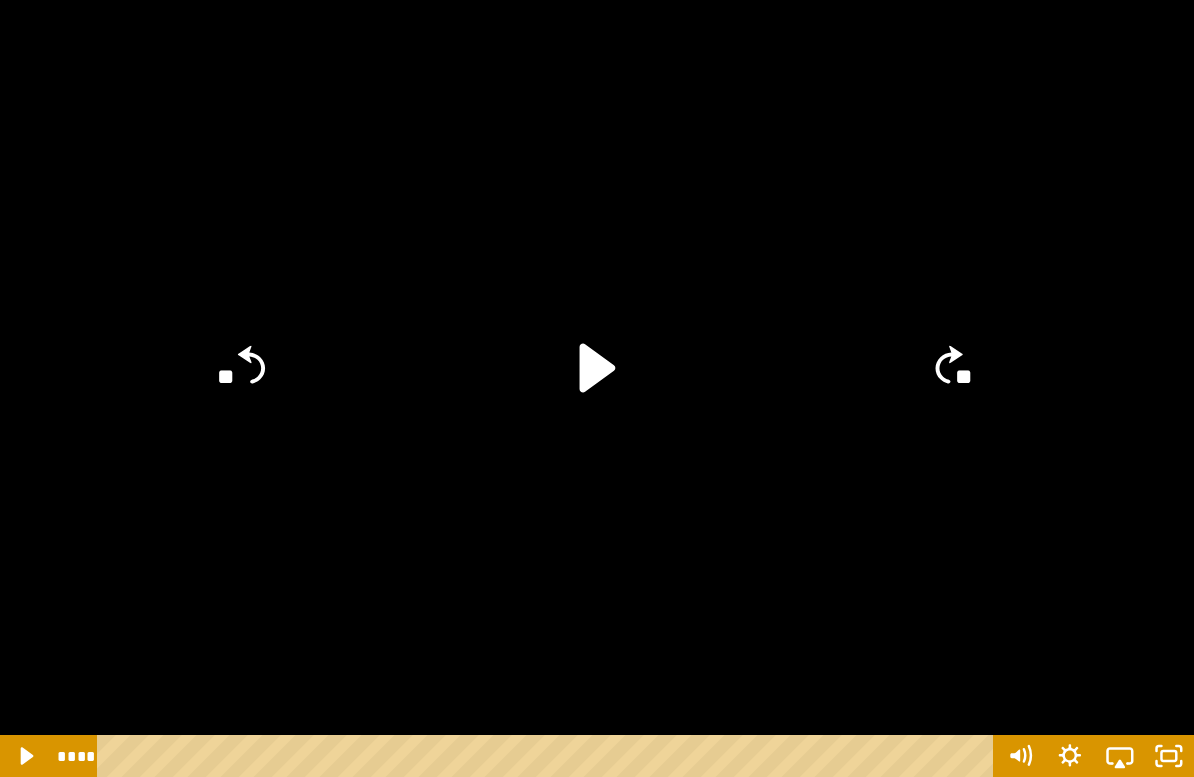 click 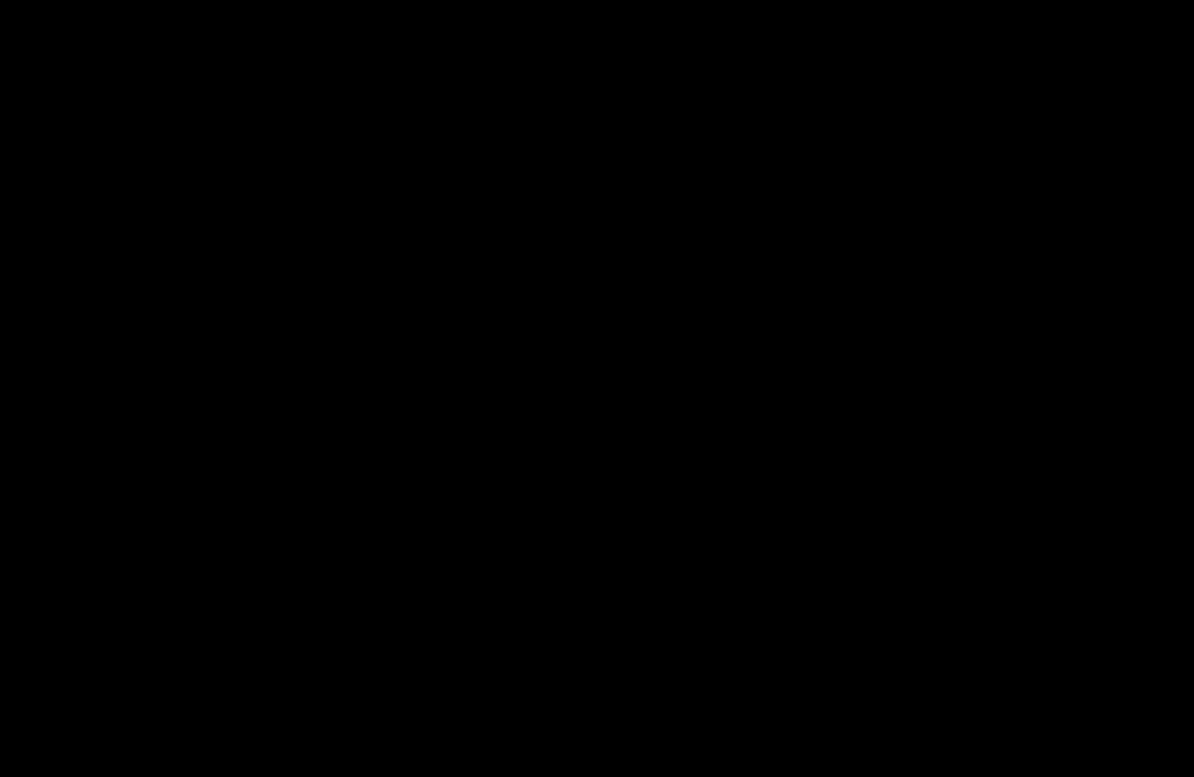 click at bounding box center [597, 388] 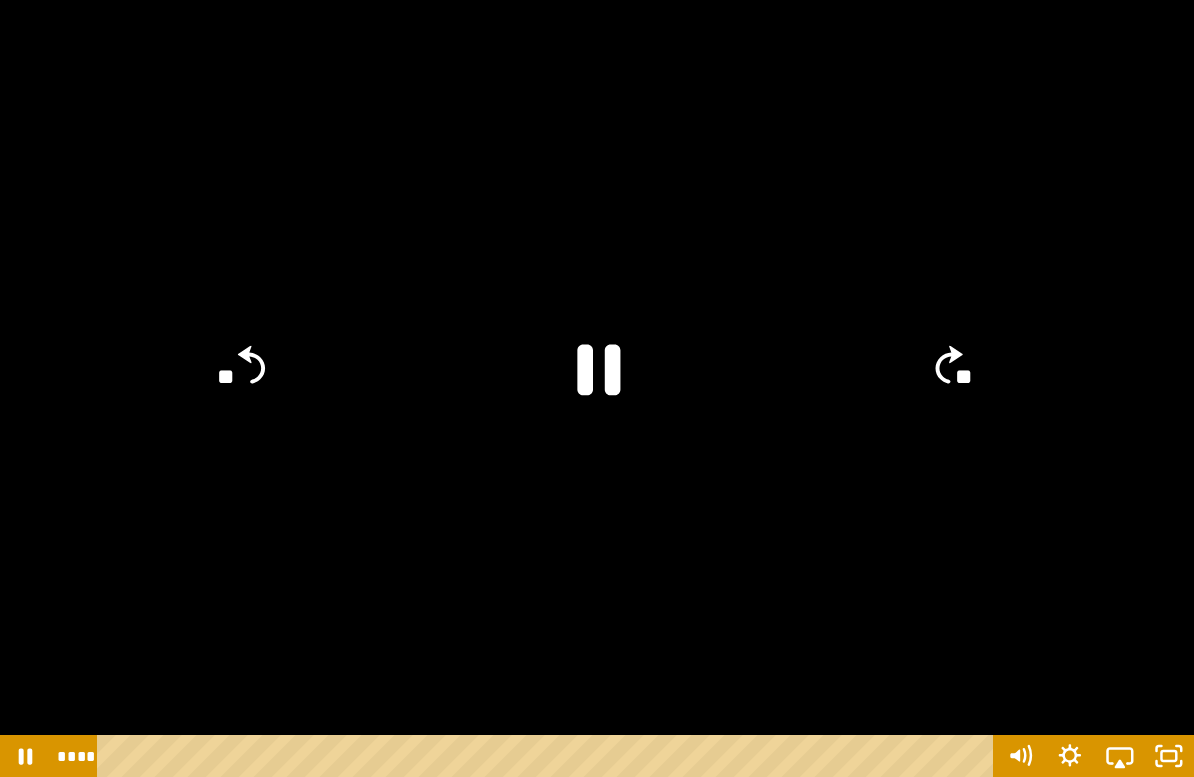 click 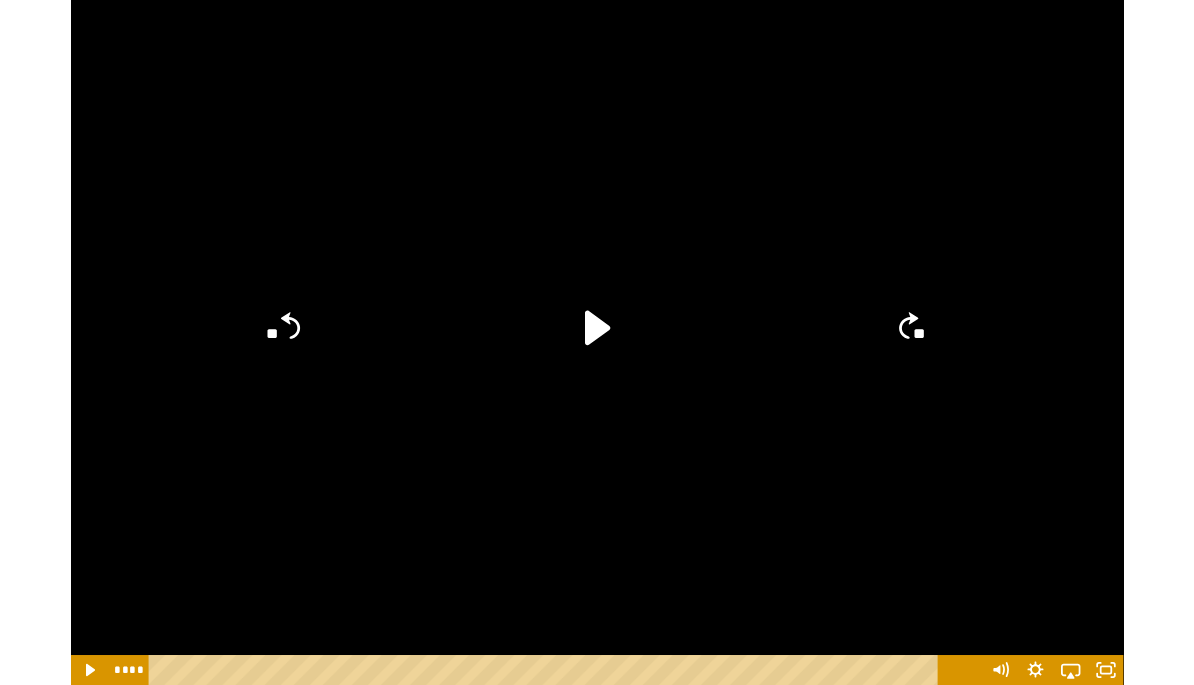 scroll, scrollTop: 248, scrollLeft: 0, axis: vertical 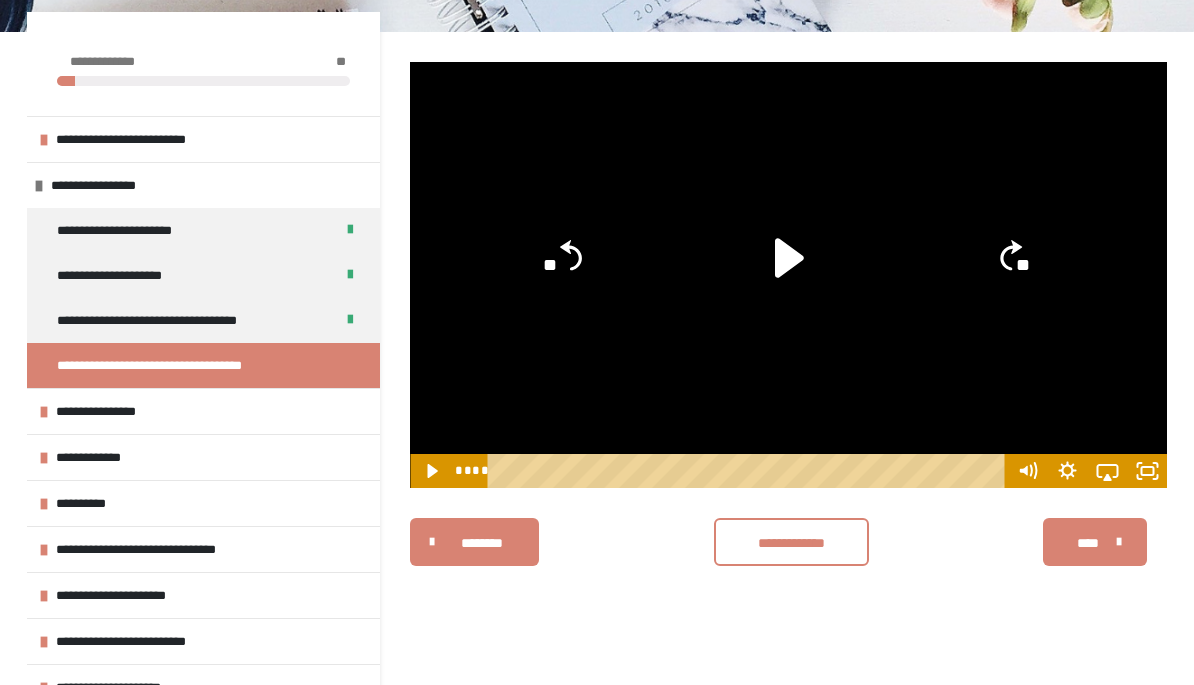 click 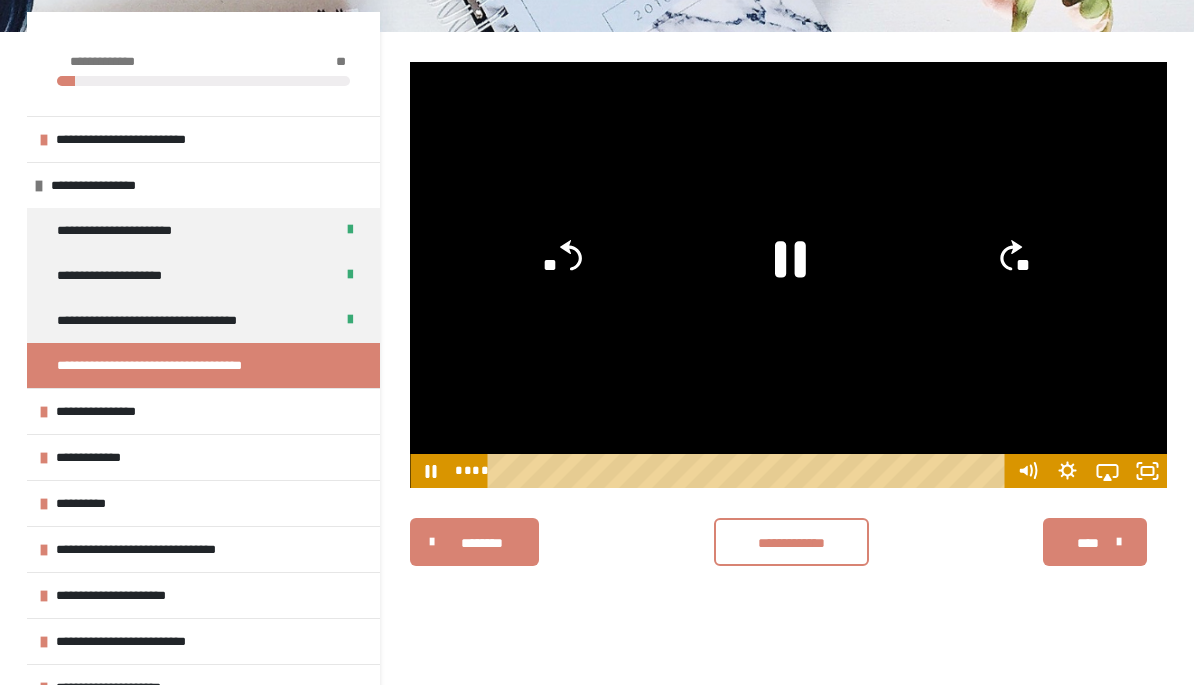 click 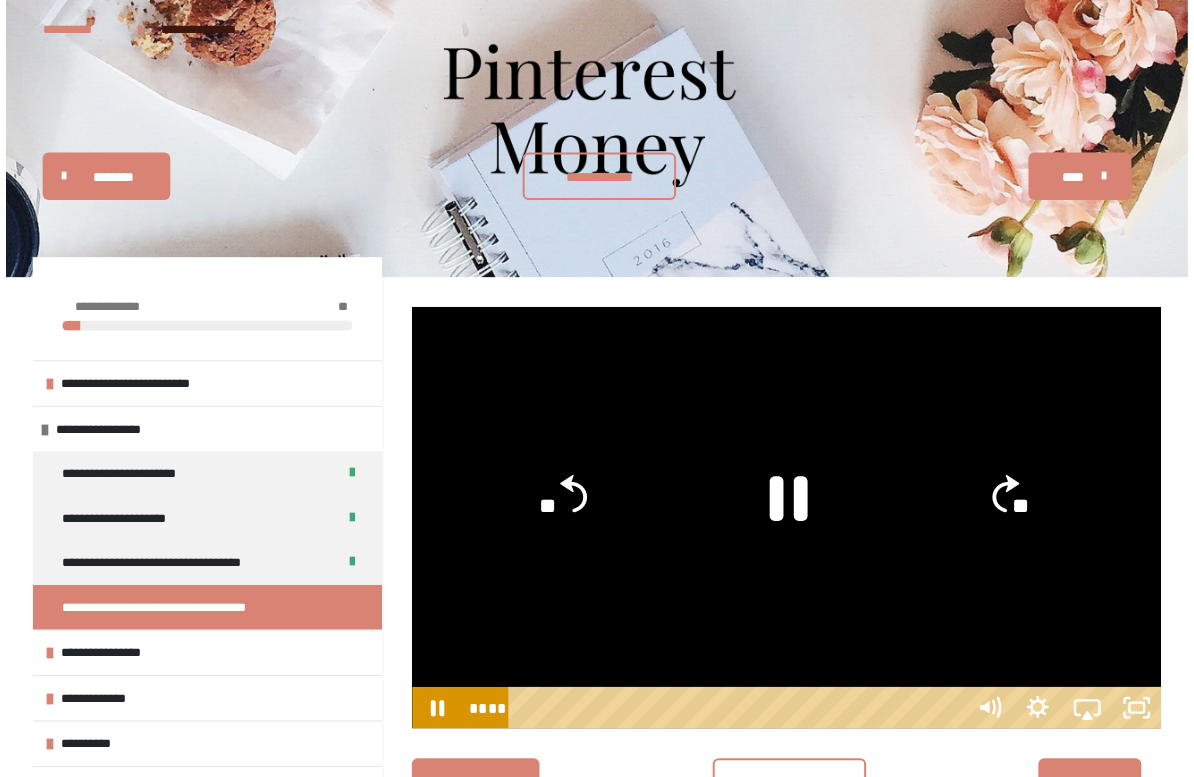 scroll, scrollTop: 24, scrollLeft: 0, axis: vertical 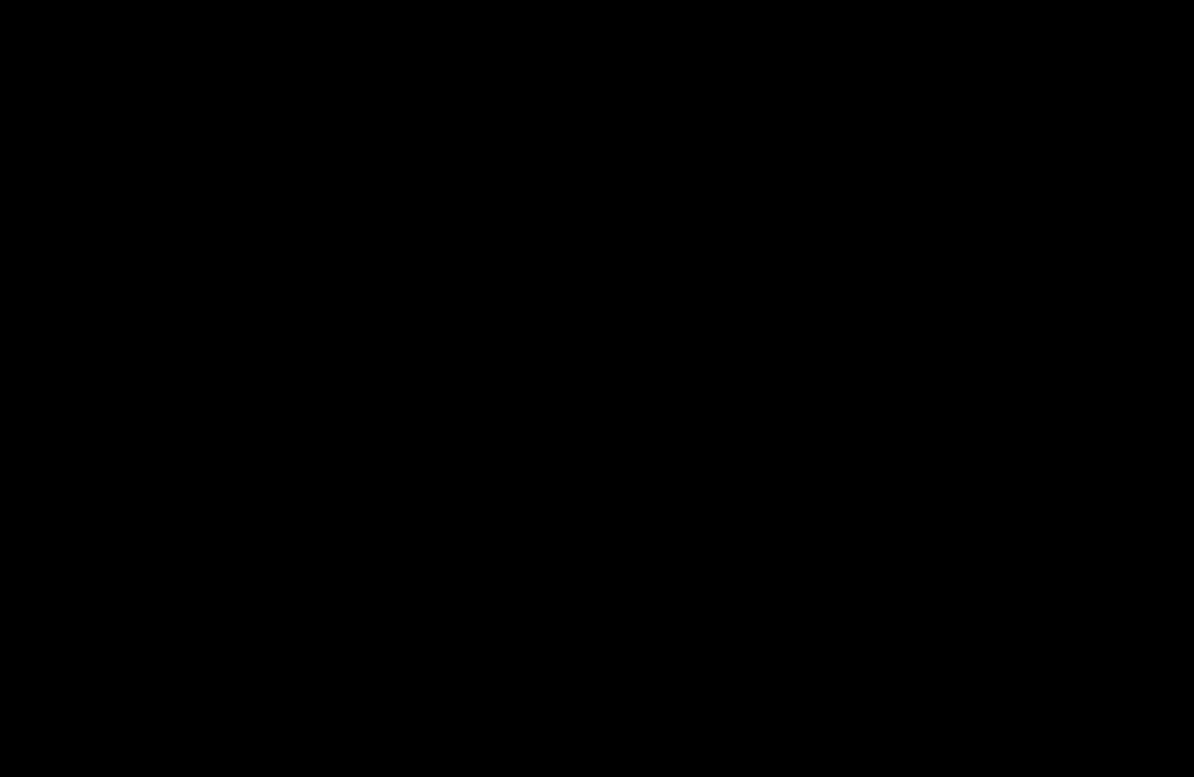 click at bounding box center (597, 388) 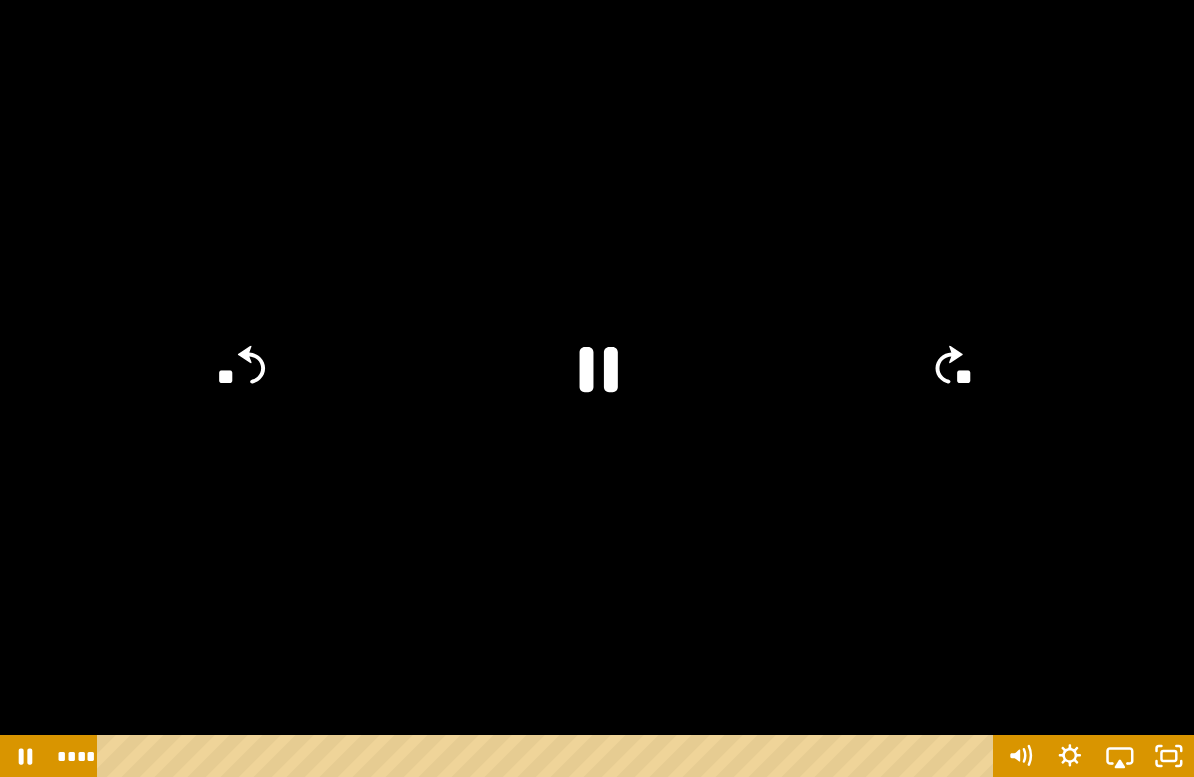 click 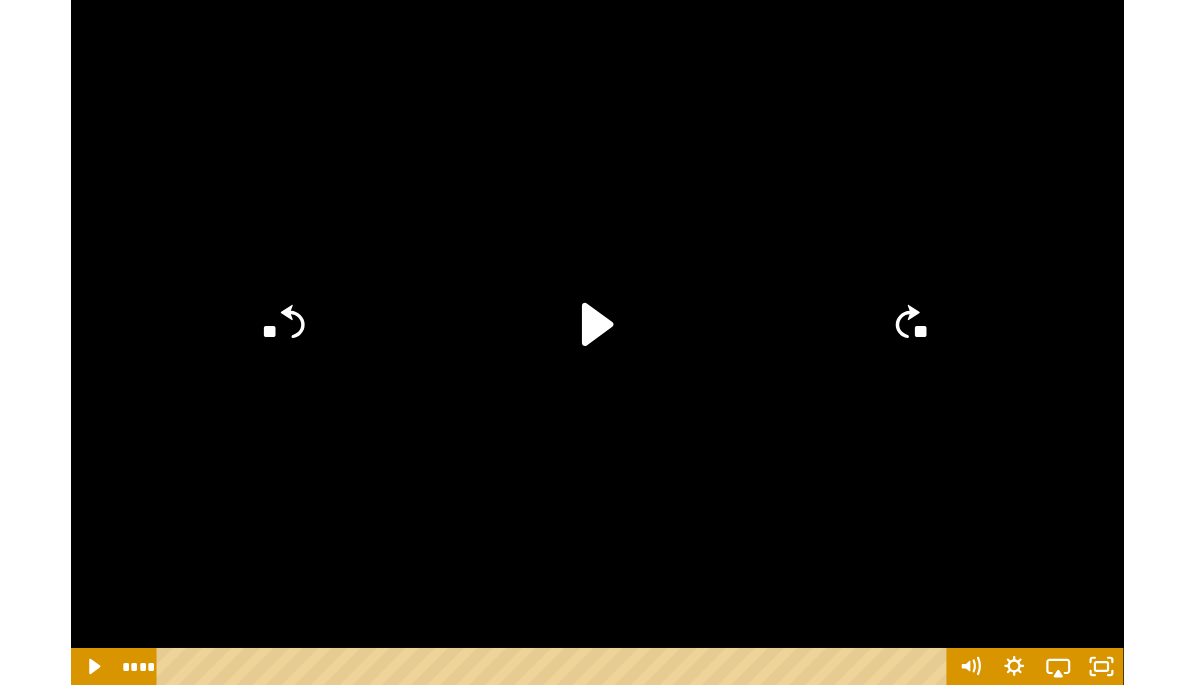 scroll, scrollTop: 248, scrollLeft: 0, axis: vertical 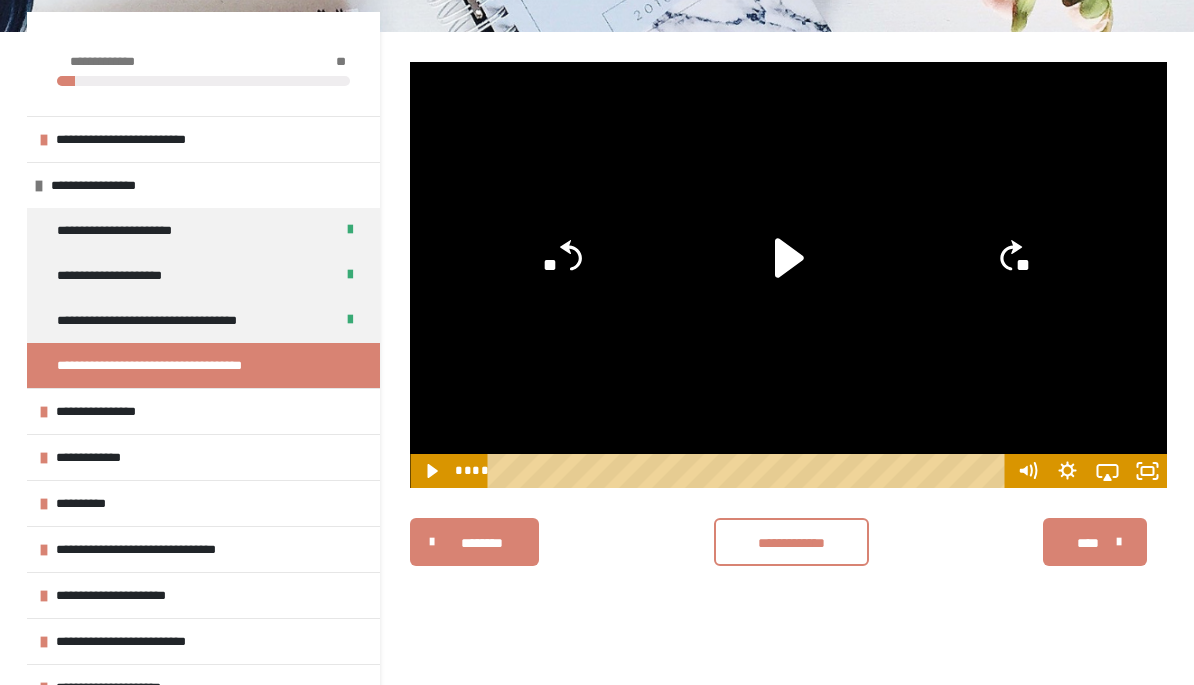 click 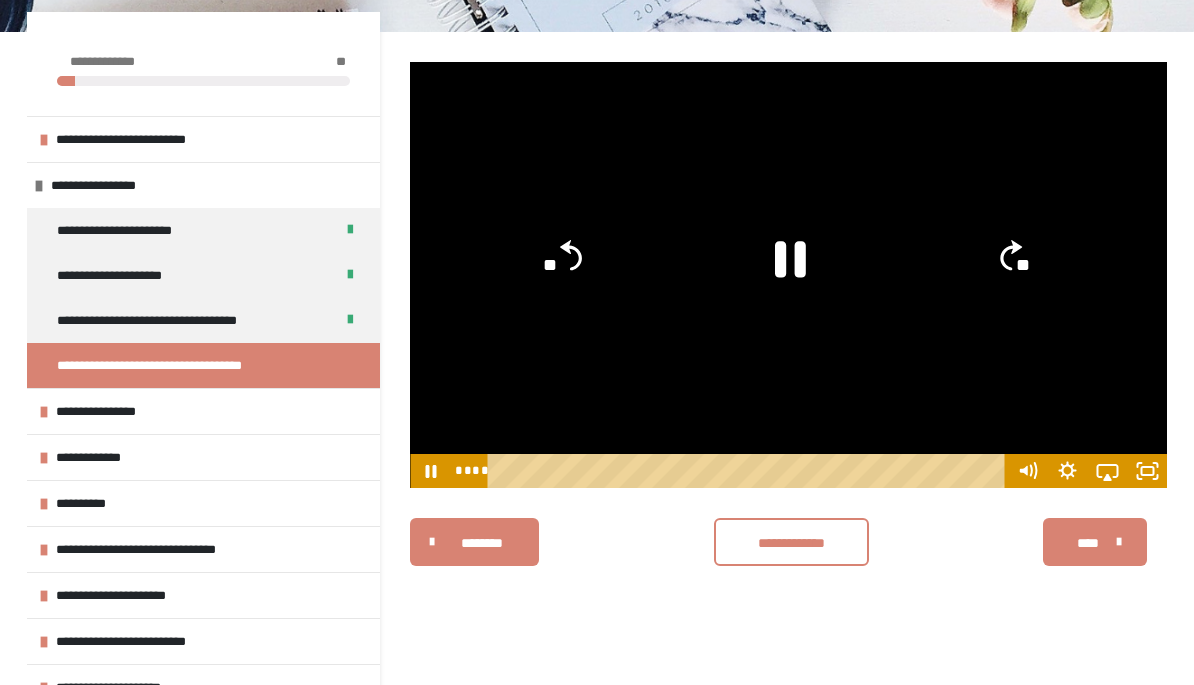 click 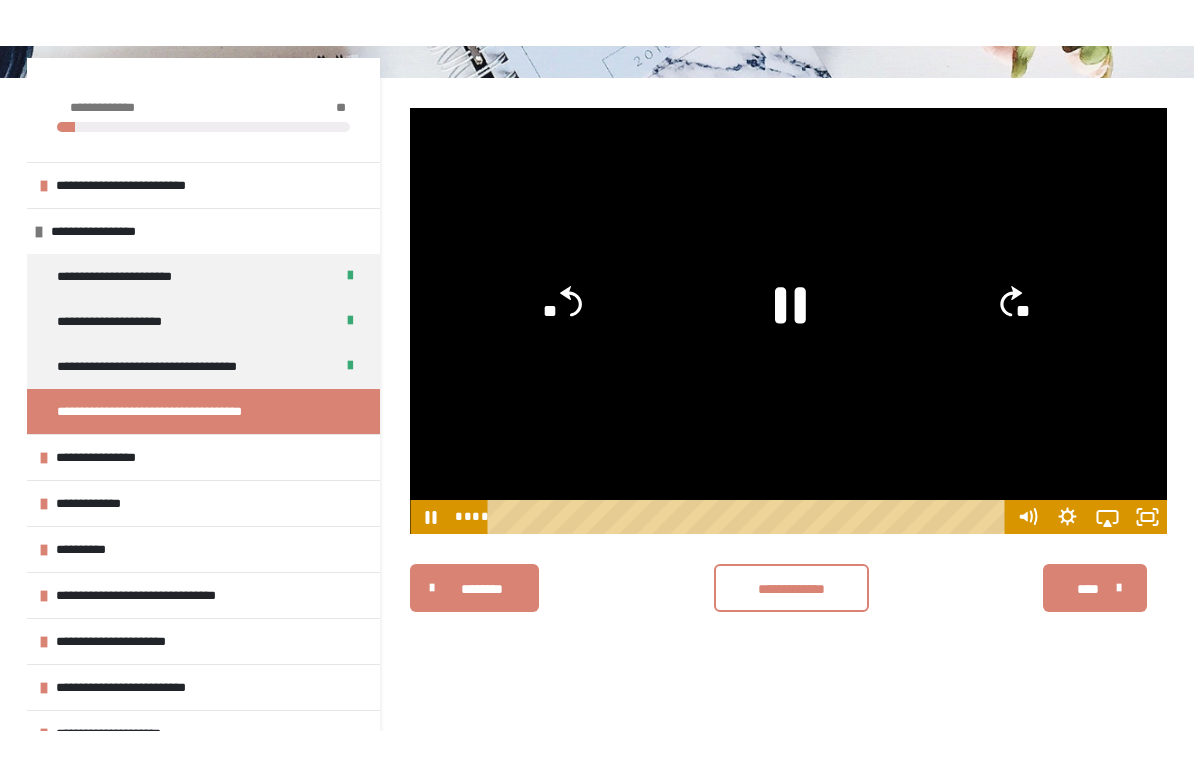 scroll, scrollTop: 24, scrollLeft: 0, axis: vertical 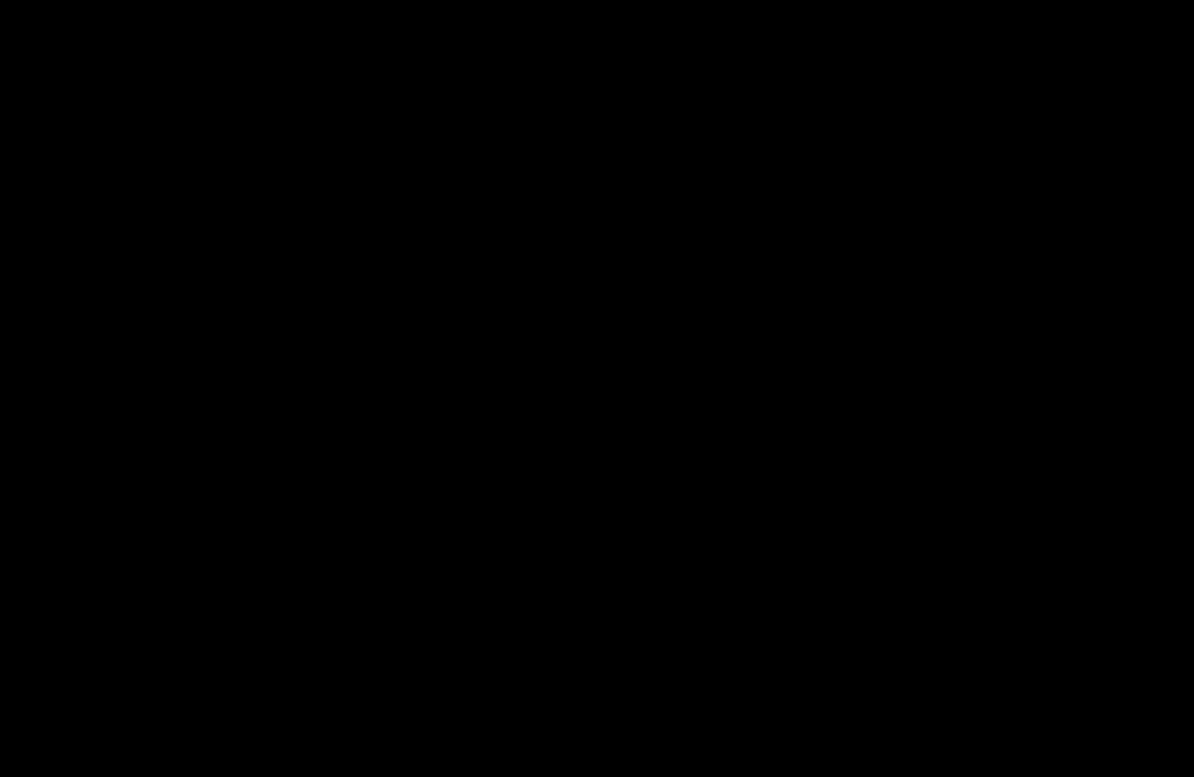 click at bounding box center [597, 388] 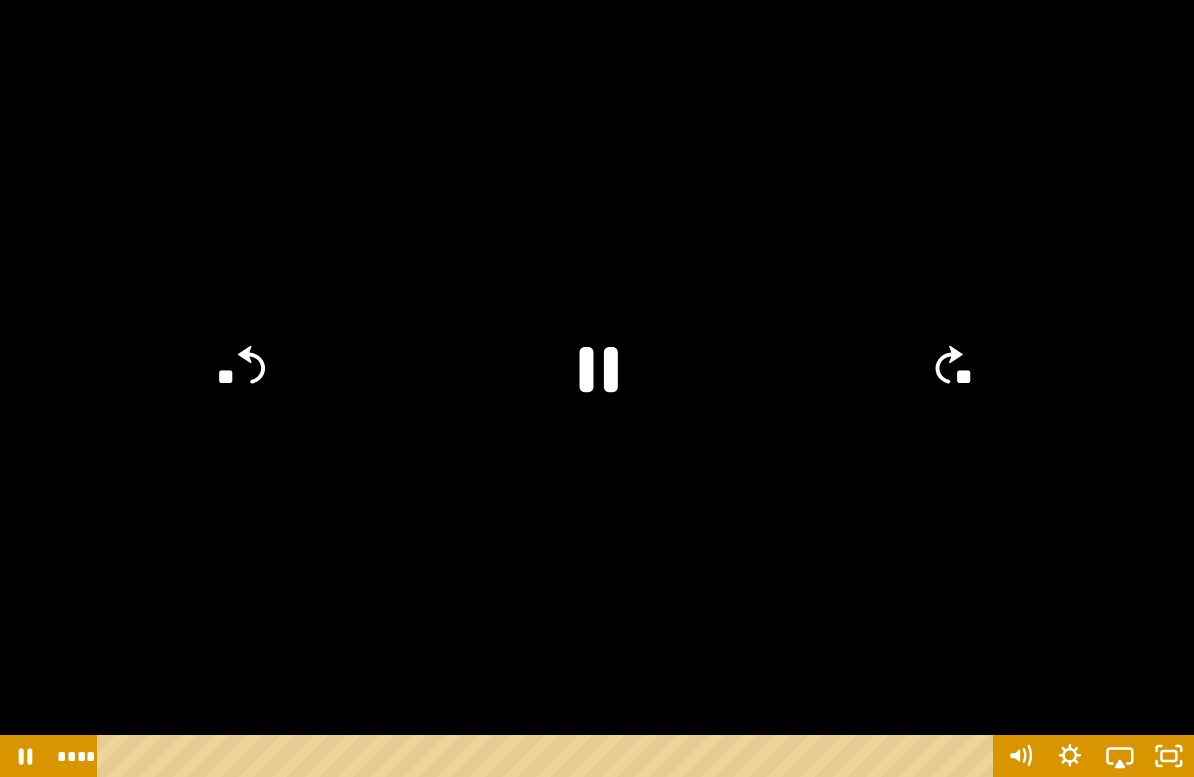 click 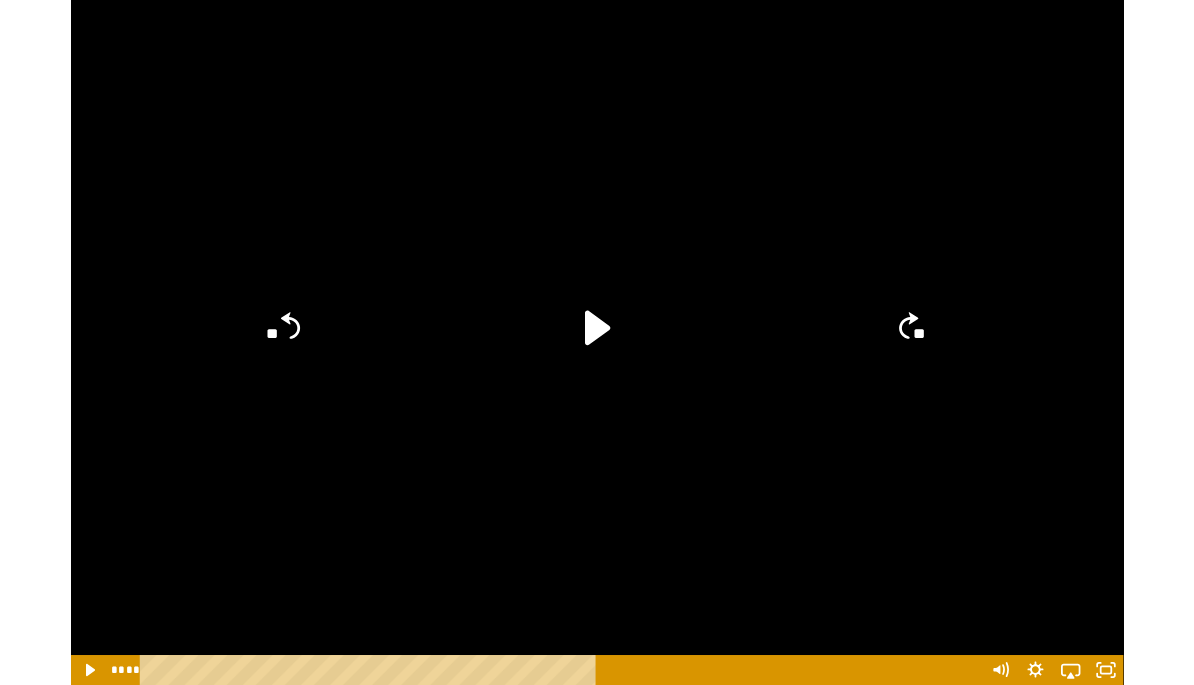 scroll, scrollTop: 248, scrollLeft: 0, axis: vertical 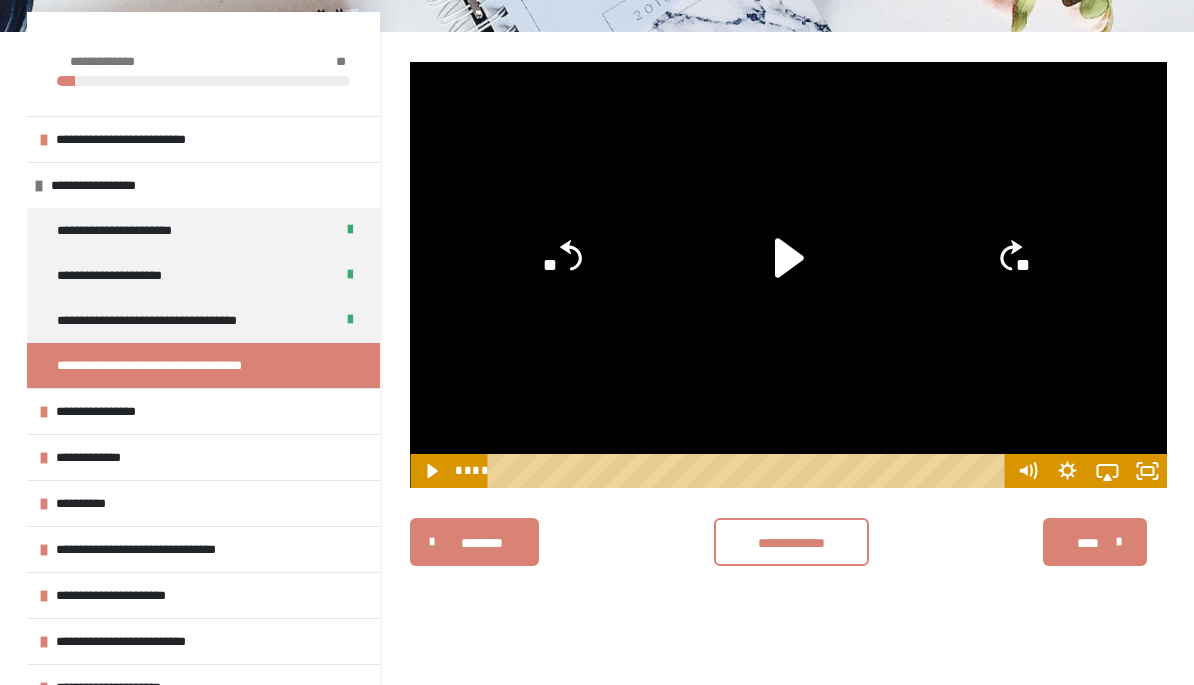 click 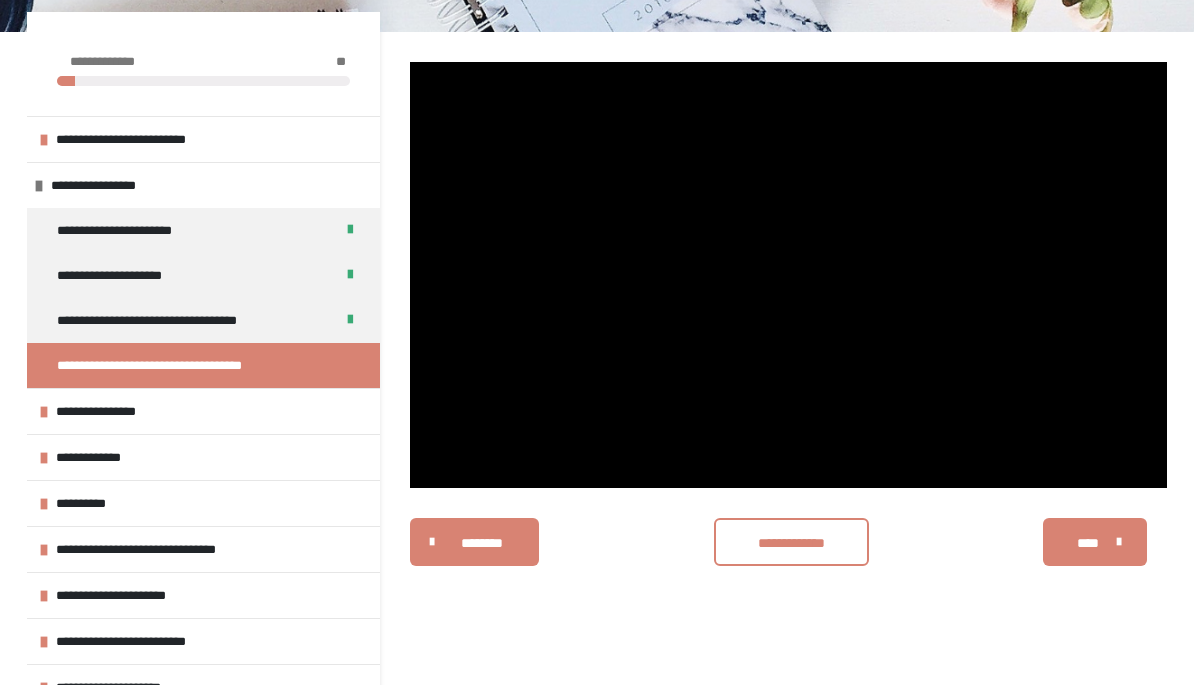 click 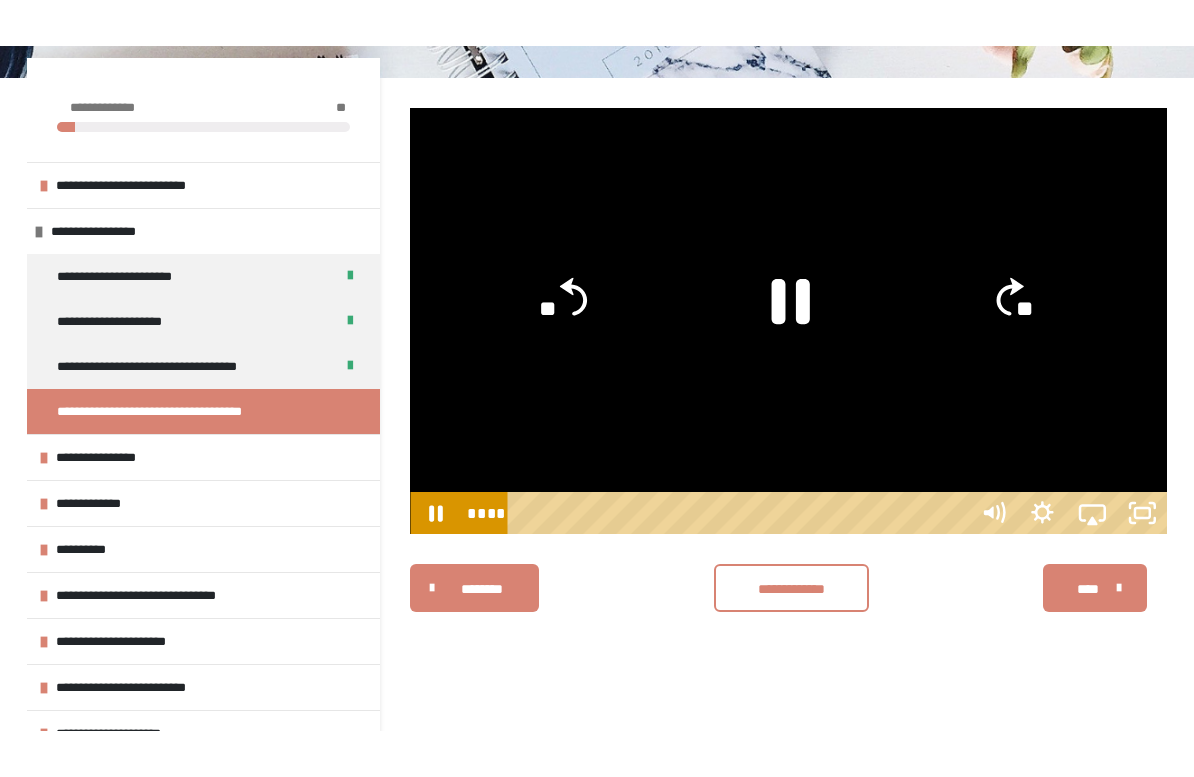 scroll, scrollTop: 24, scrollLeft: 0, axis: vertical 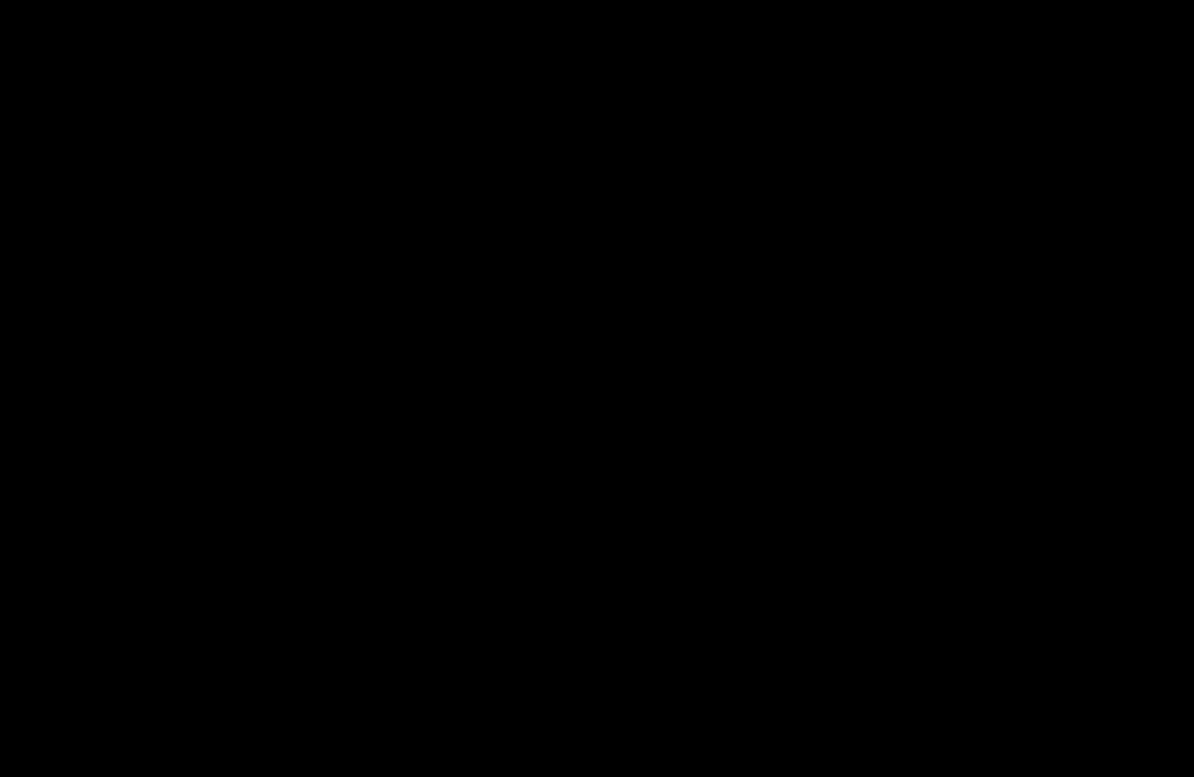 click at bounding box center (597, 388) 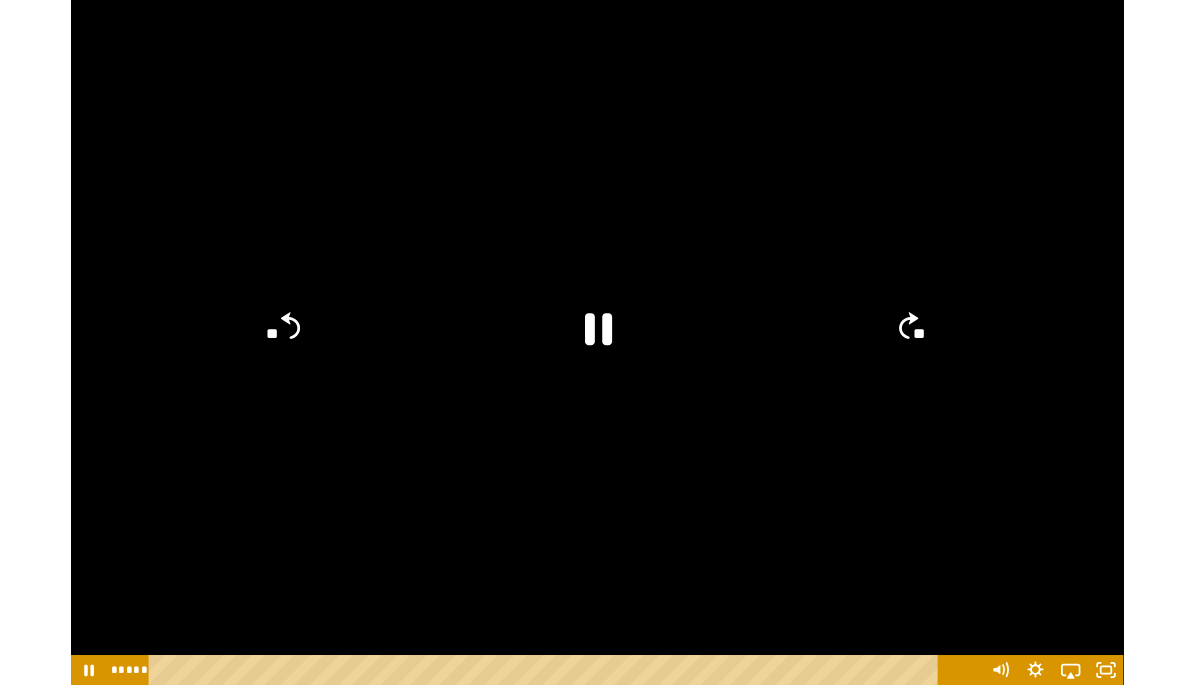 scroll, scrollTop: 248, scrollLeft: 0, axis: vertical 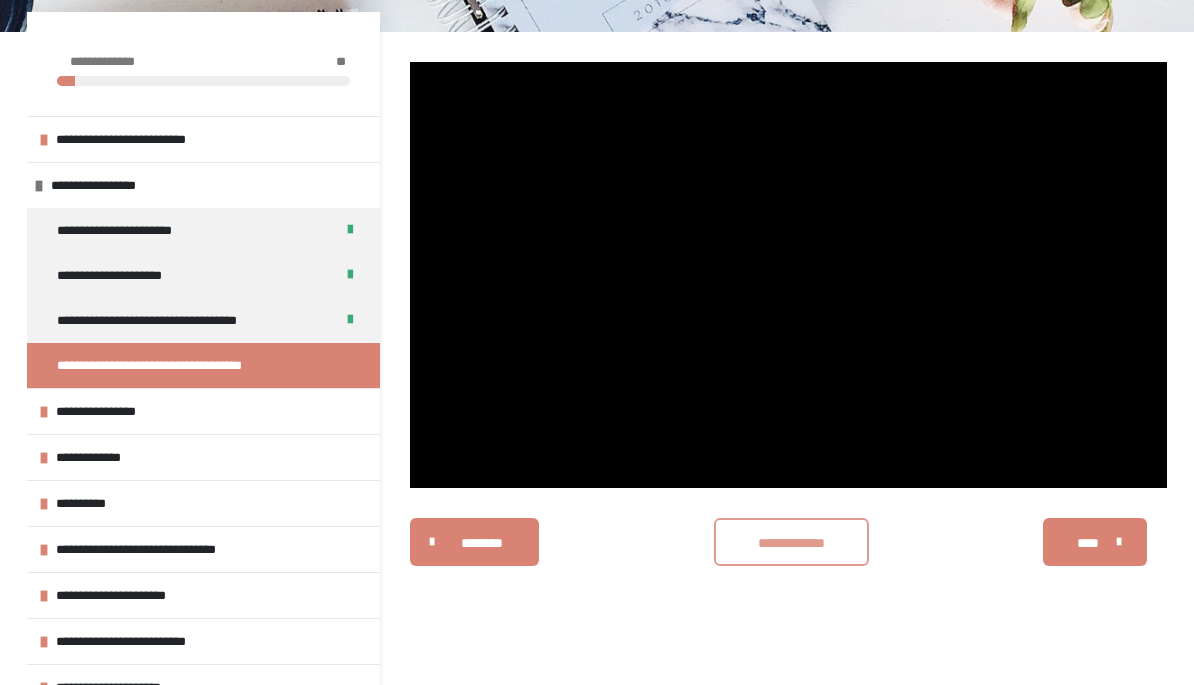 click on "**********" at bounding box center (791, 543) 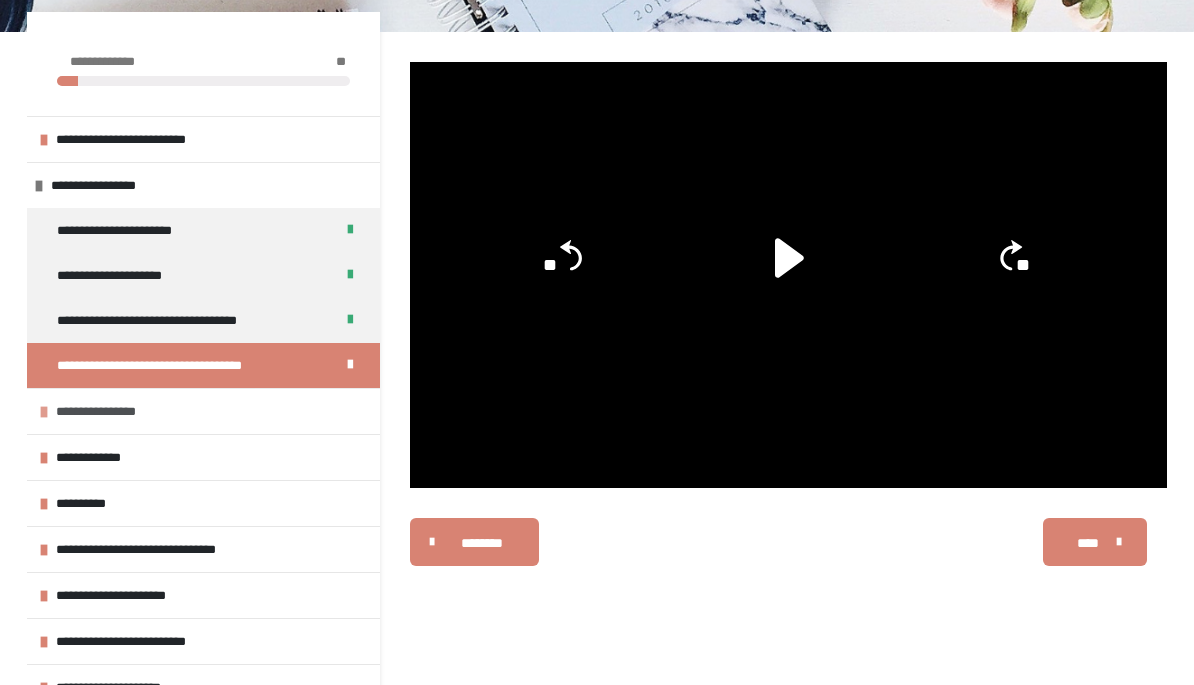 click at bounding box center [44, 412] 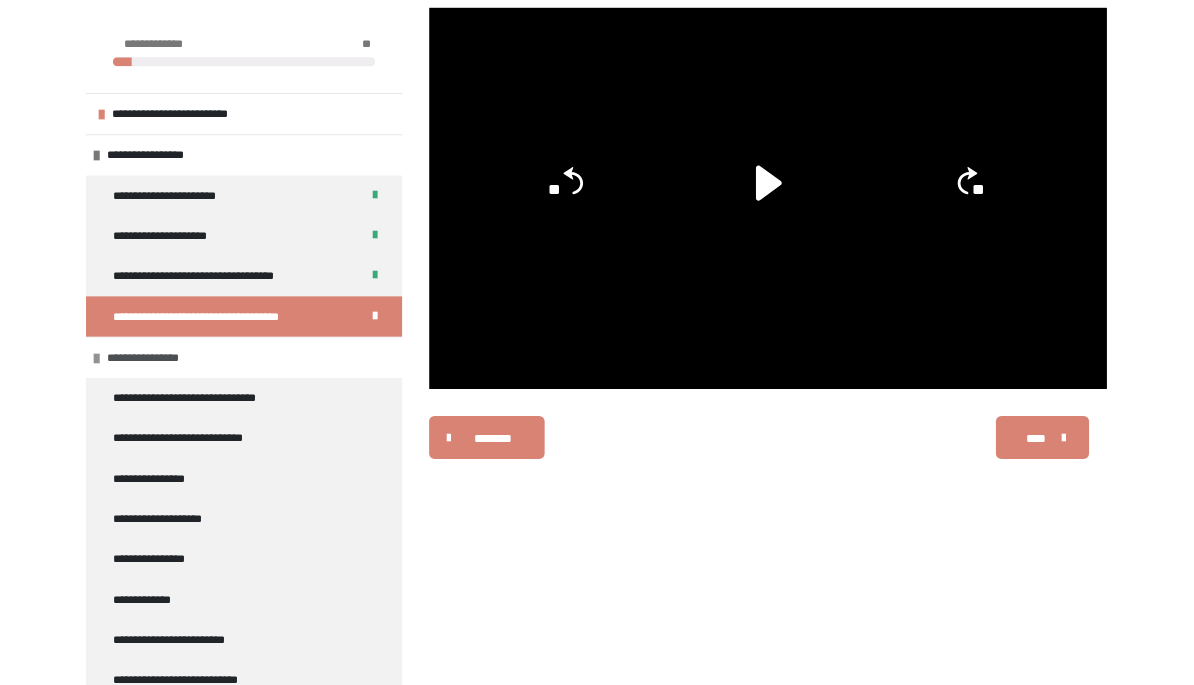 scroll, scrollTop: 340, scrollLeft: 0, axis: vertical 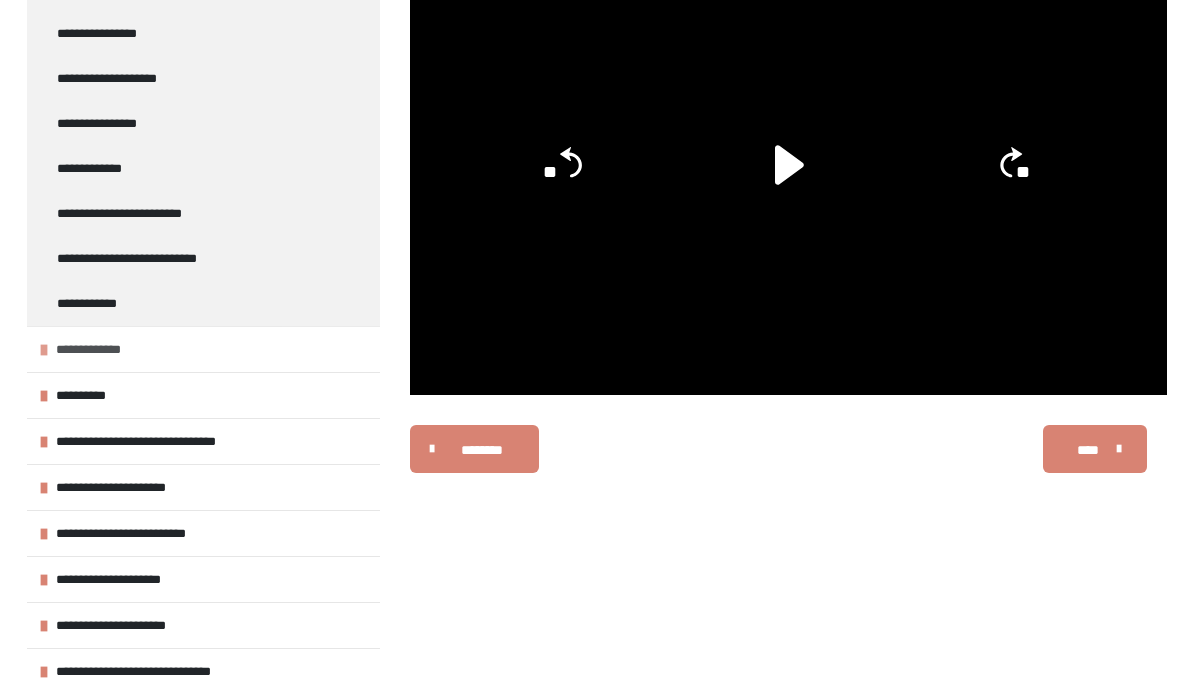 click on "**********" at bounding box center [104, 350] 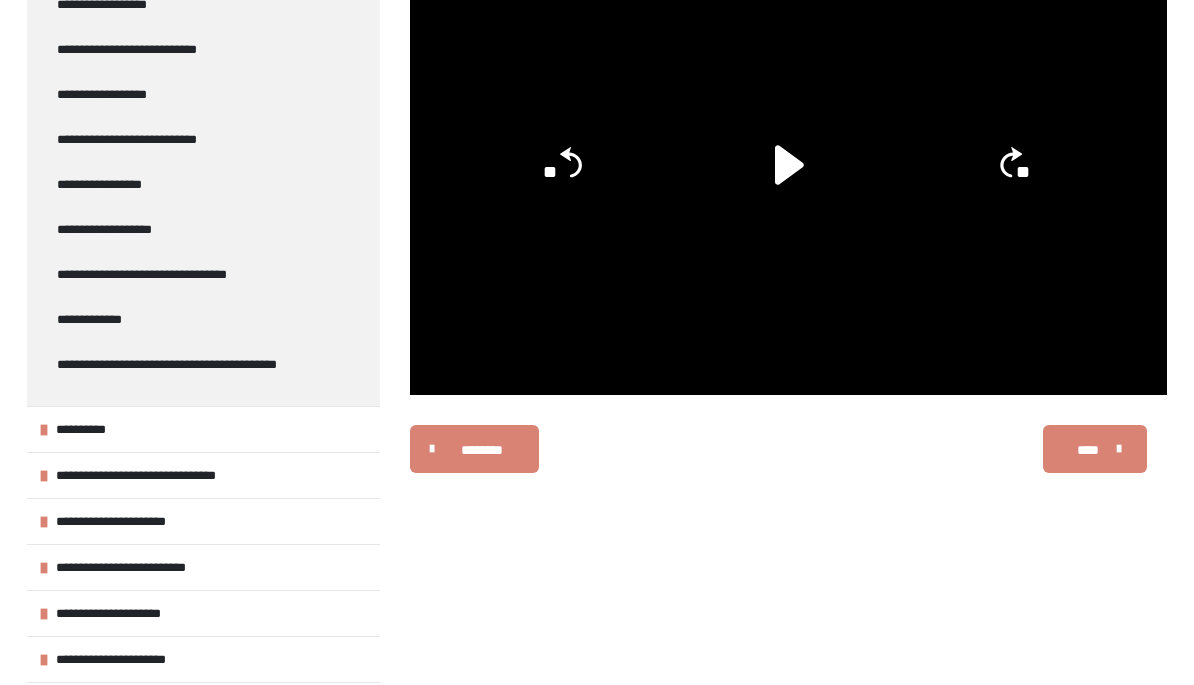 scroll, scrollTop: 936, scrollLeft: 0, axis: vertical 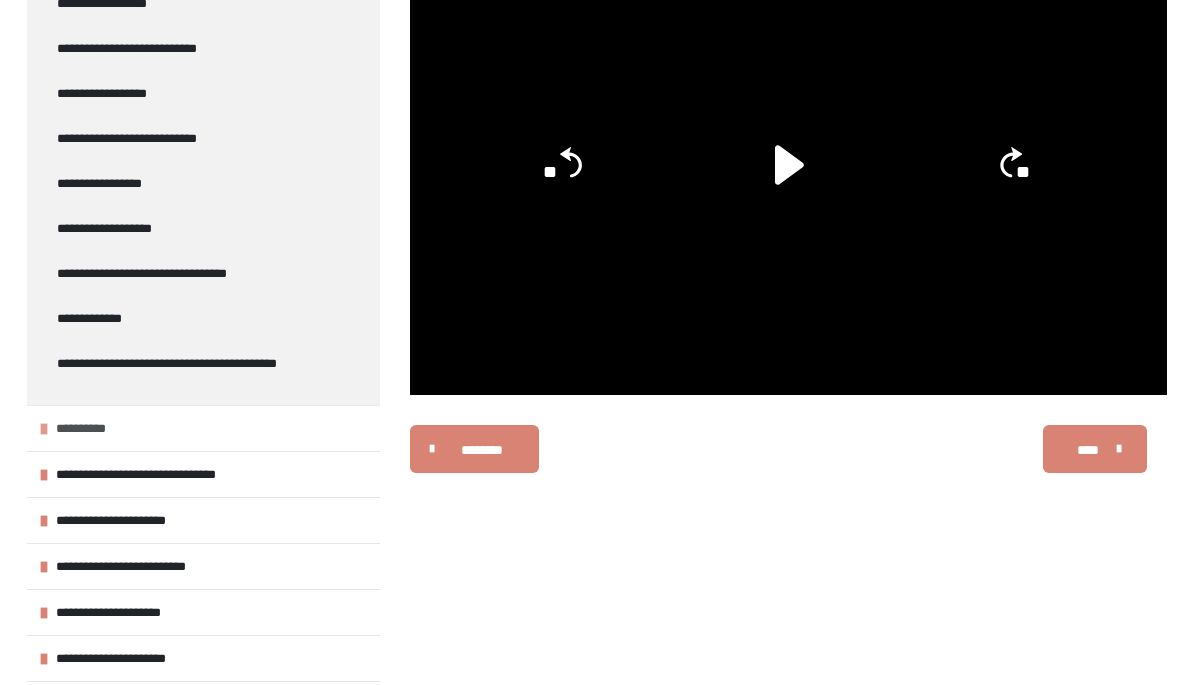 click on "**********" at bounding box center [203, 429] 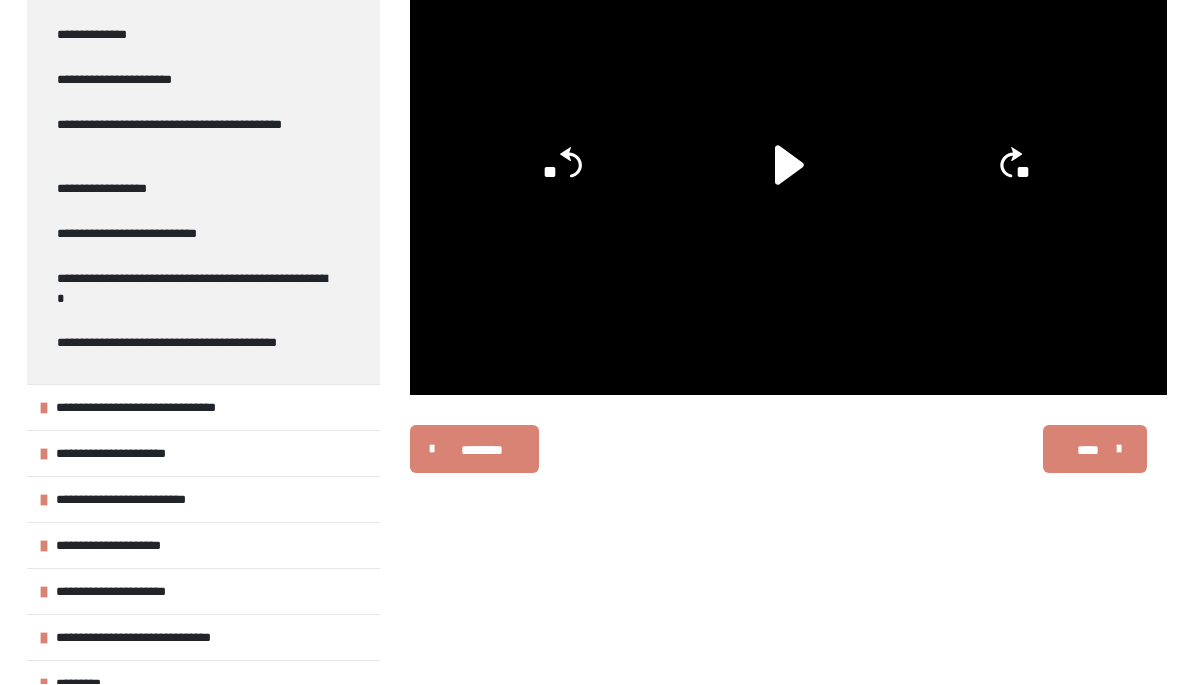 scroll, scrollTop: 1454, scrollLeft: 0, axis: vertical 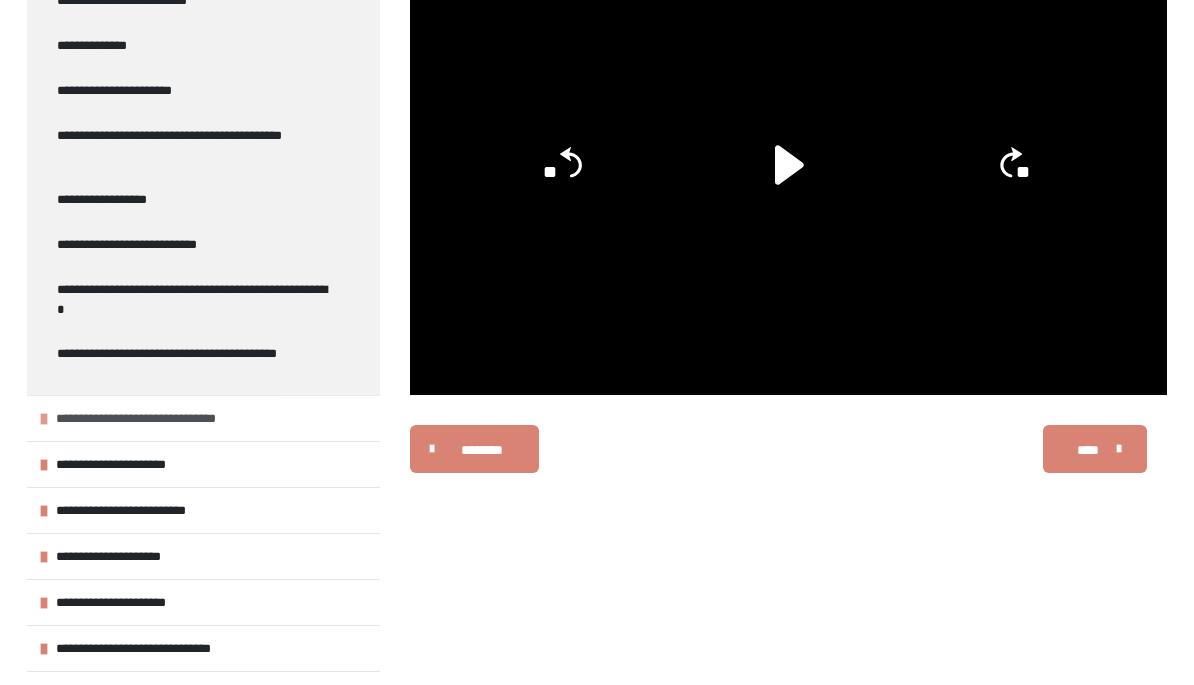 click at bounding box center (44, 420) 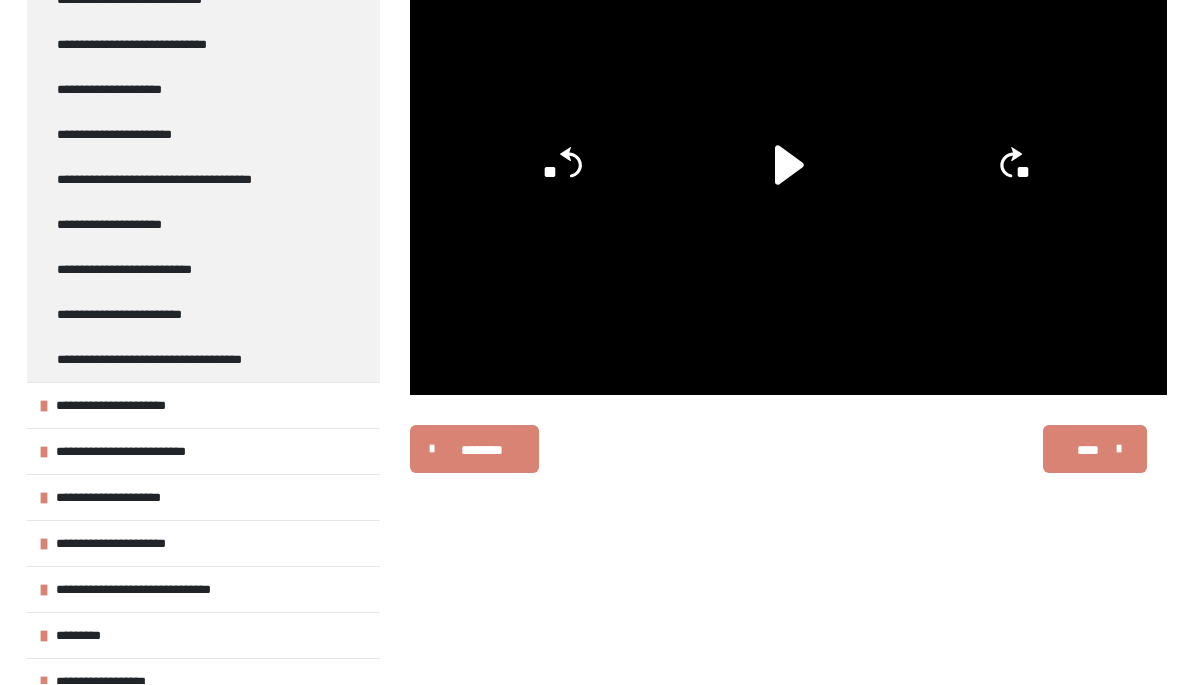 scroll, scrollTop: 1916, scrollLeft: 0, axis: vertical 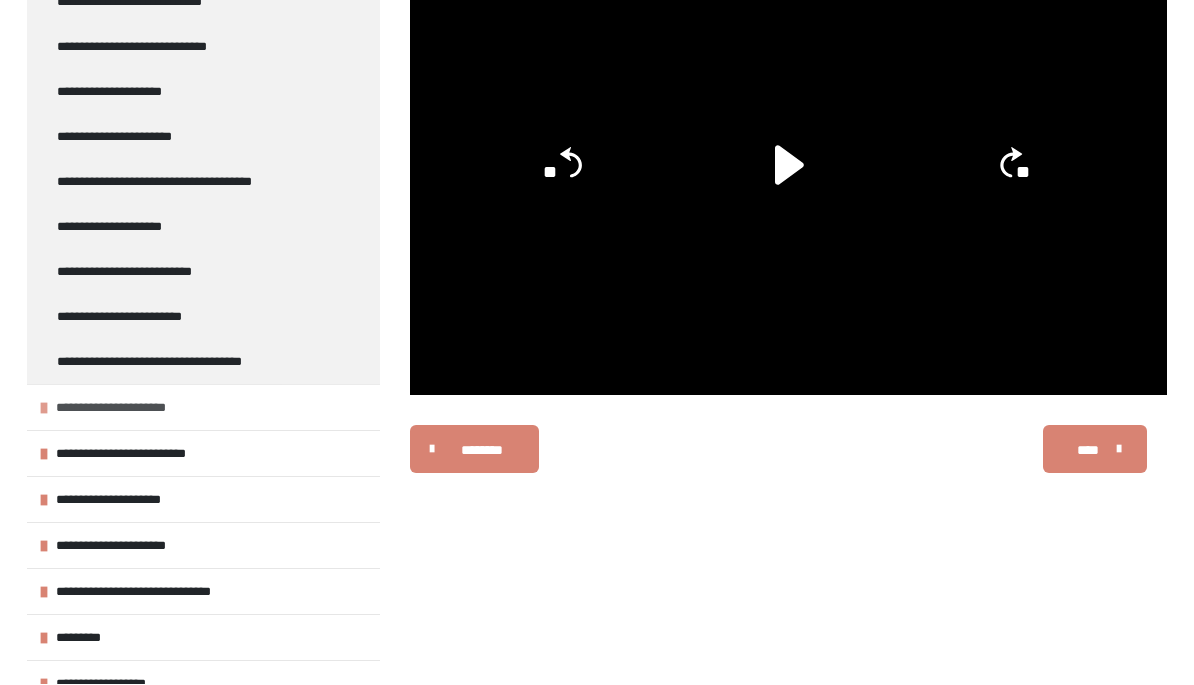 click on "**********" at bounding box center [136, 408] 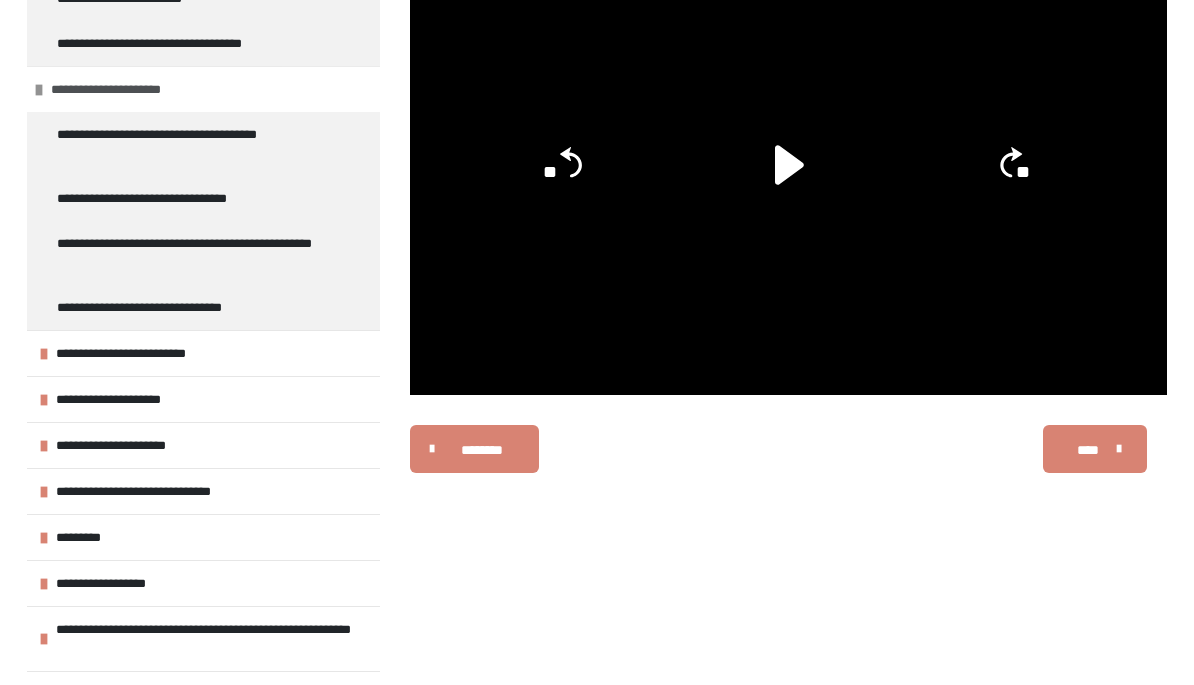 scroll, scrollTop: 2235, scrollLeft: 0, axis: vertical 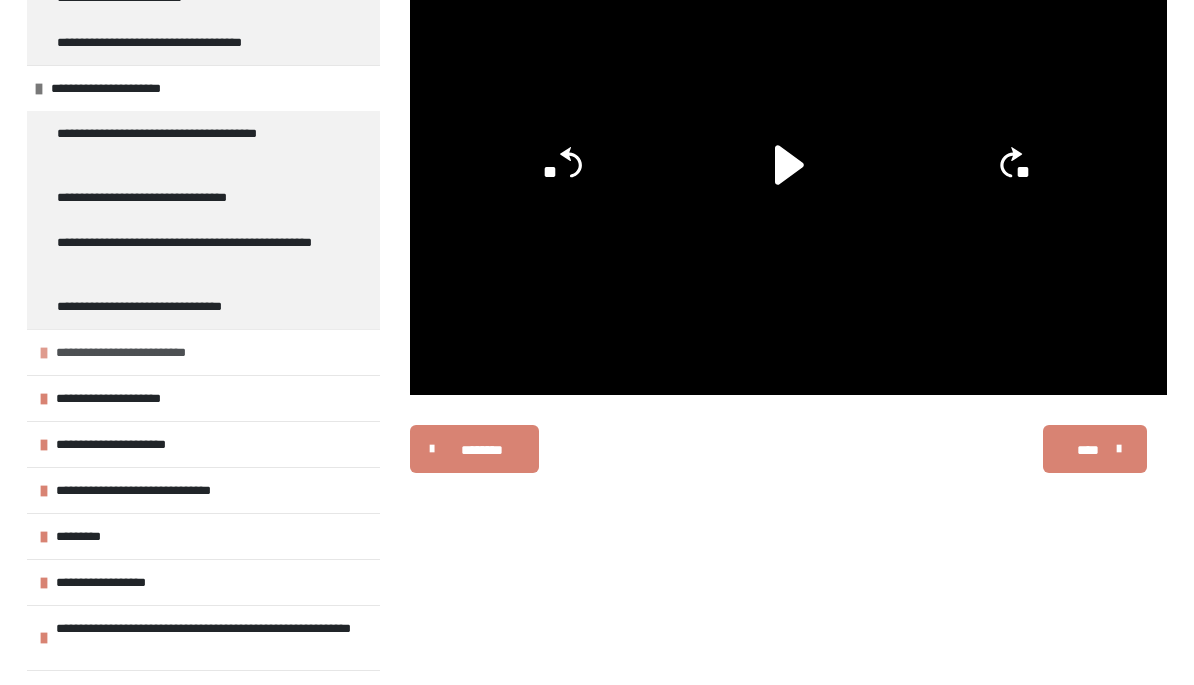 click on "**********" at bounding box center [150, 353] 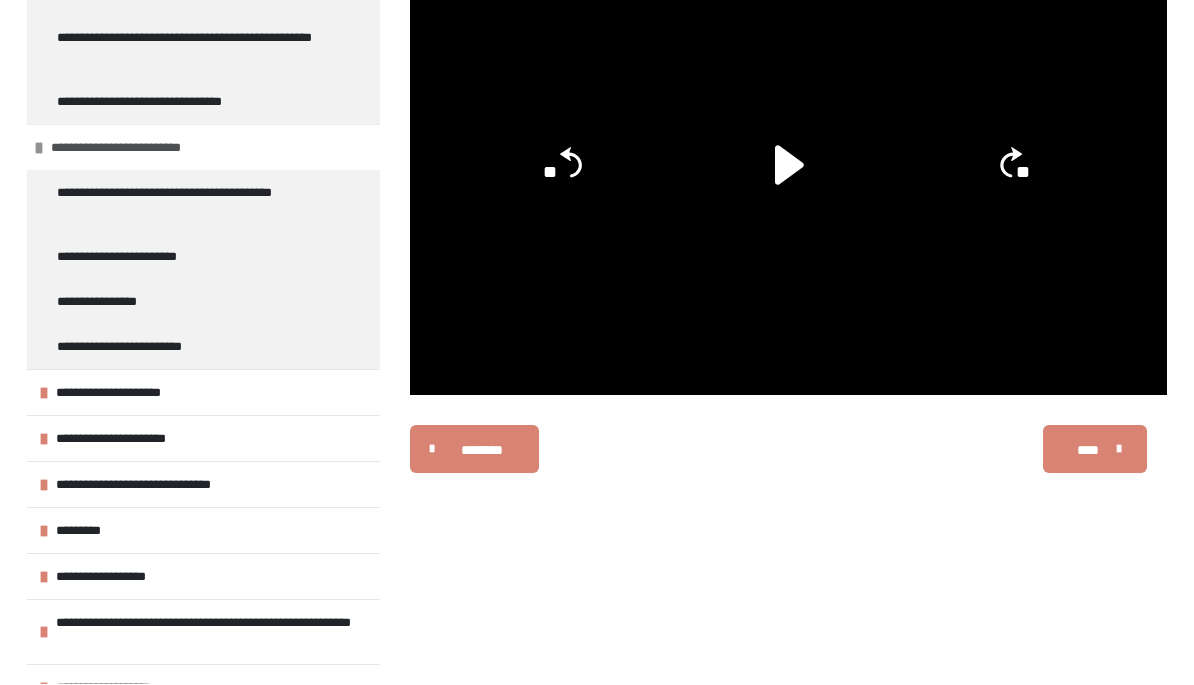 scroll, scrollTop: 2434, scrollLeft: 0, axis: vertical 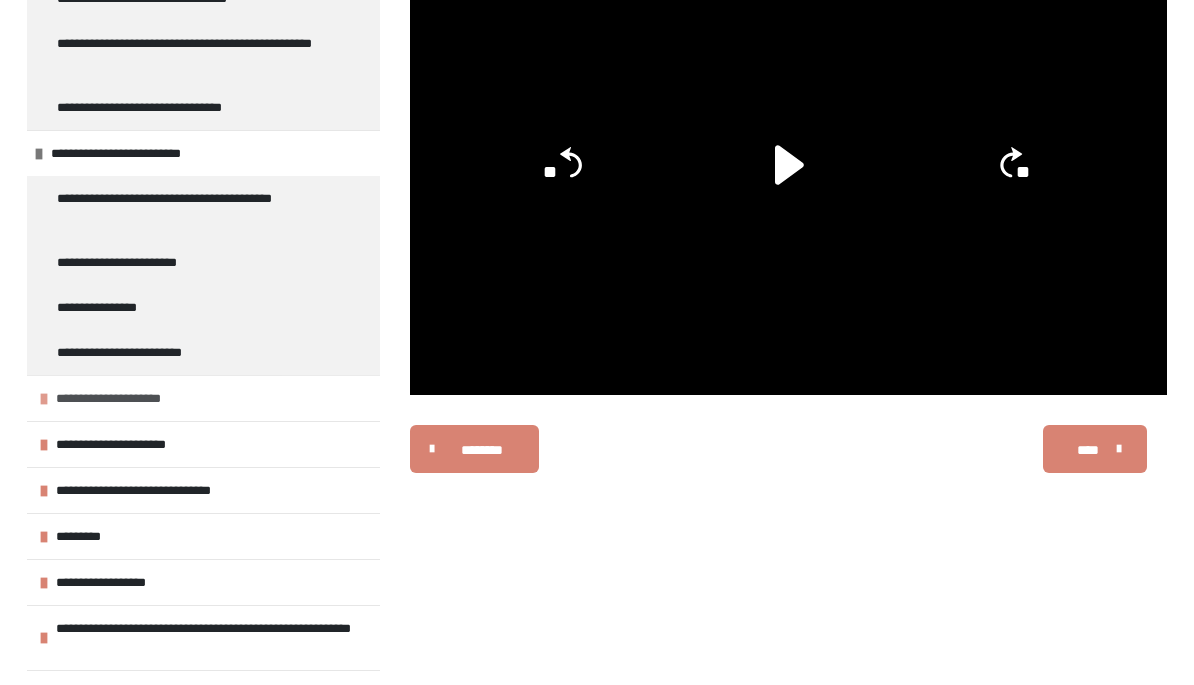 click at bounding box center (44, 400) 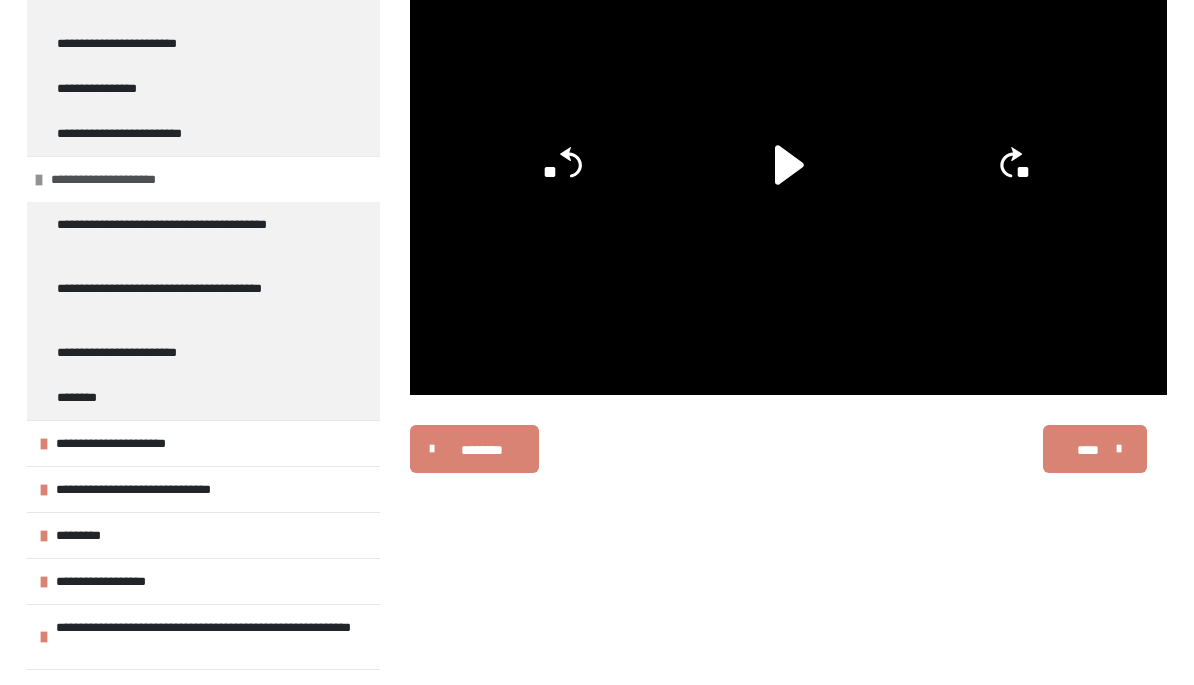 scroll, scrollTop: 2666, scrollLeft: 0, axis: vertical 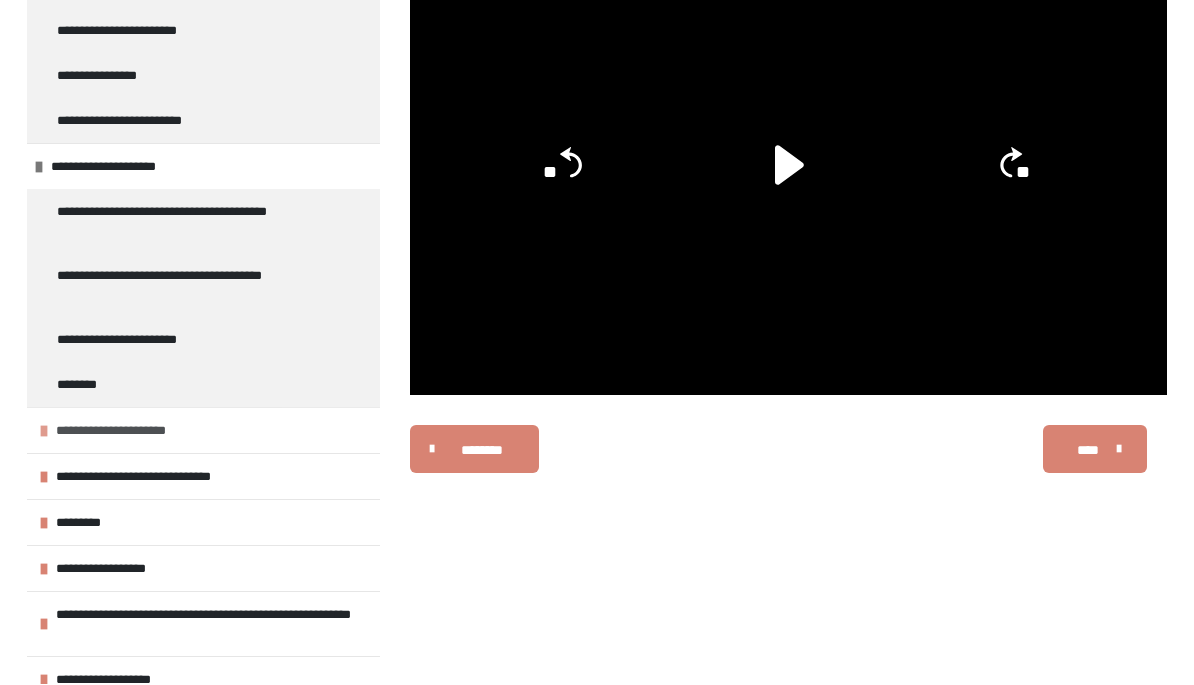 click at bounding box center (44, 432) 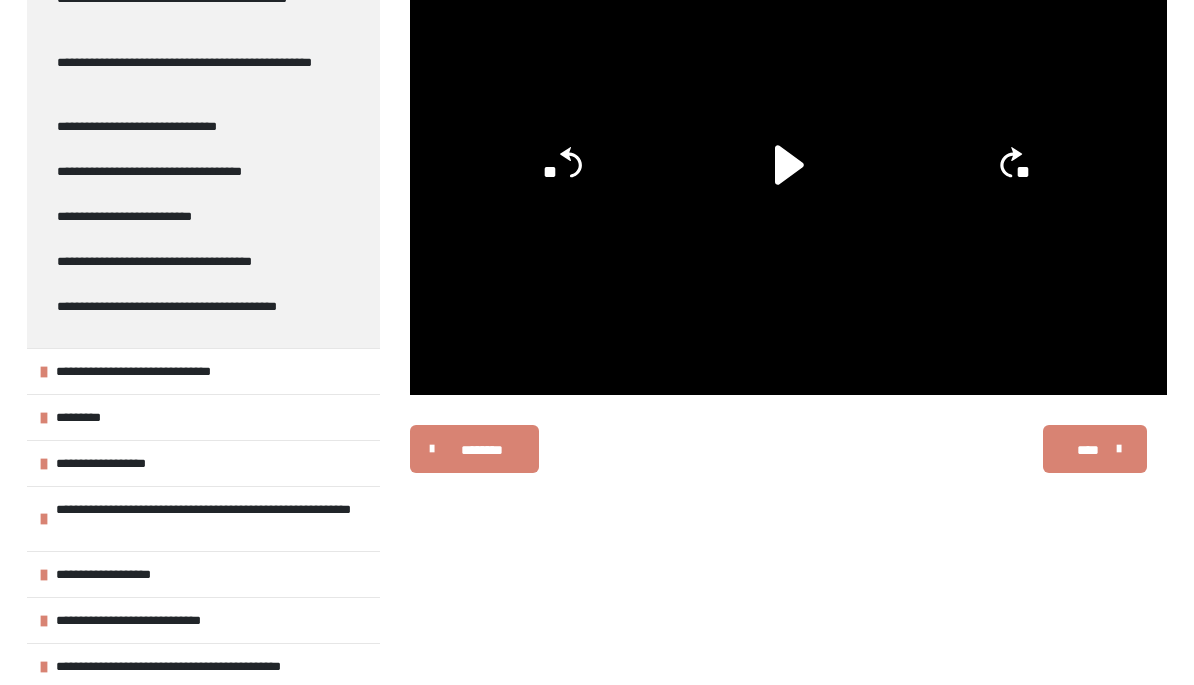 scroll, scrollTop: 3507, scrollLeft: 0, axis: vertical 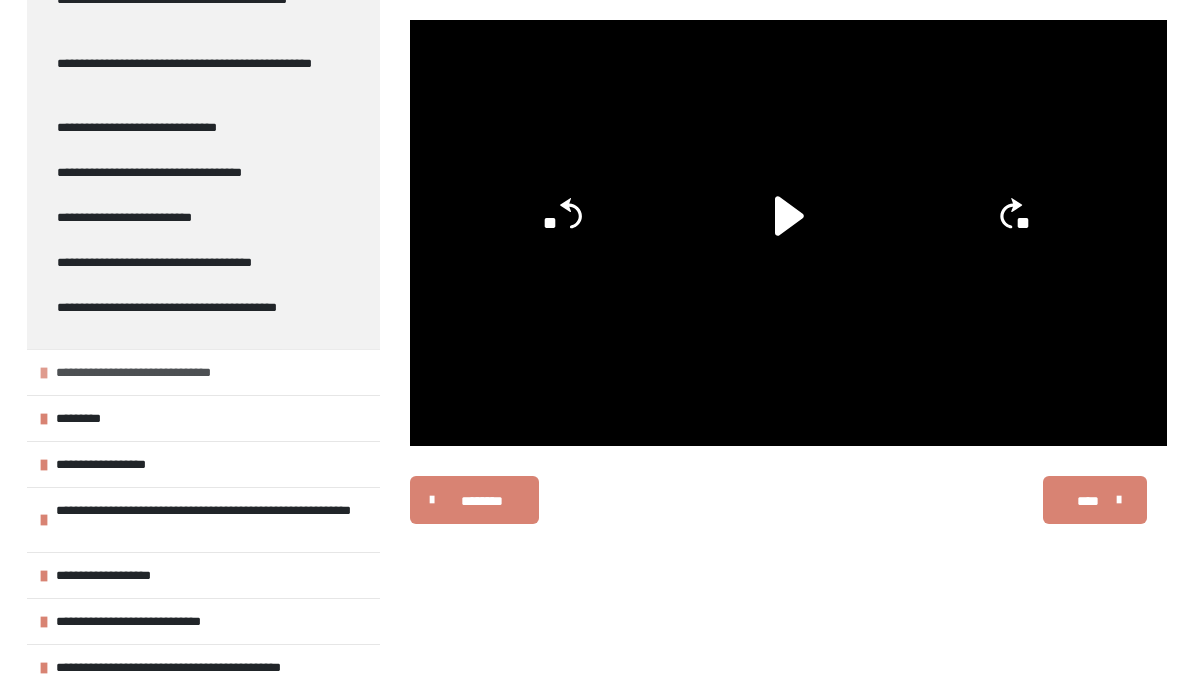 click on "**********" at bounding box center [162, 372] 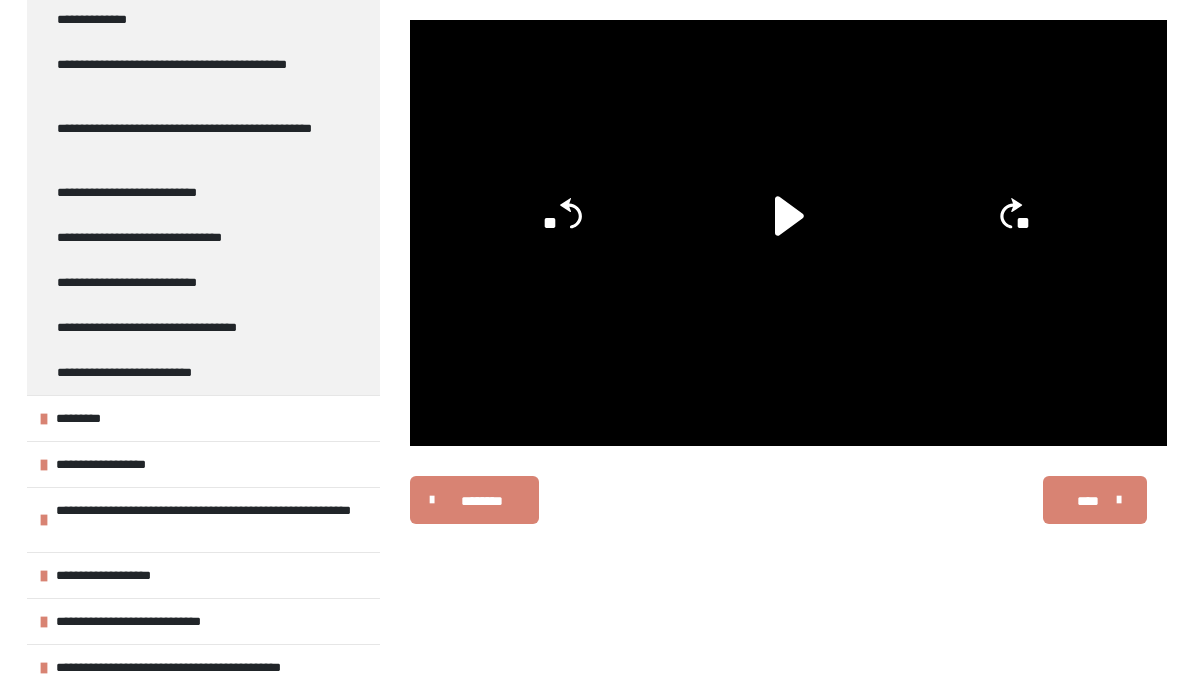 scroll, scrollTop: 3894, scrollLeft: 0, axis: vertical 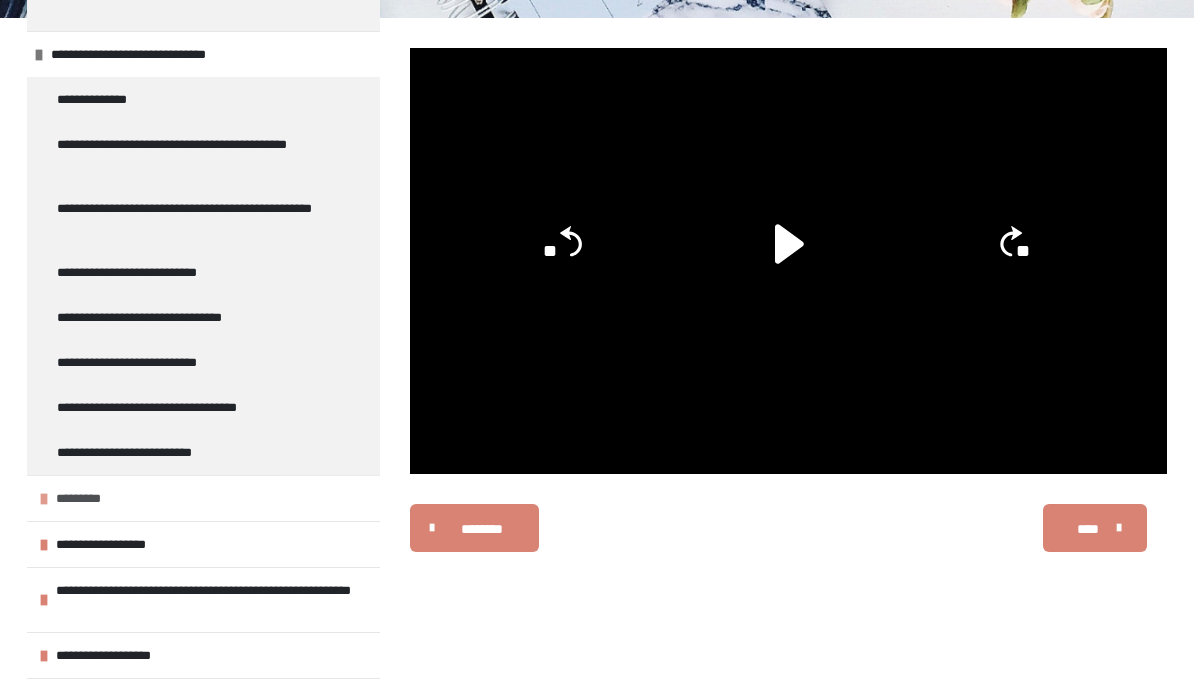 click on "*********" at bounding box center (88, 498) 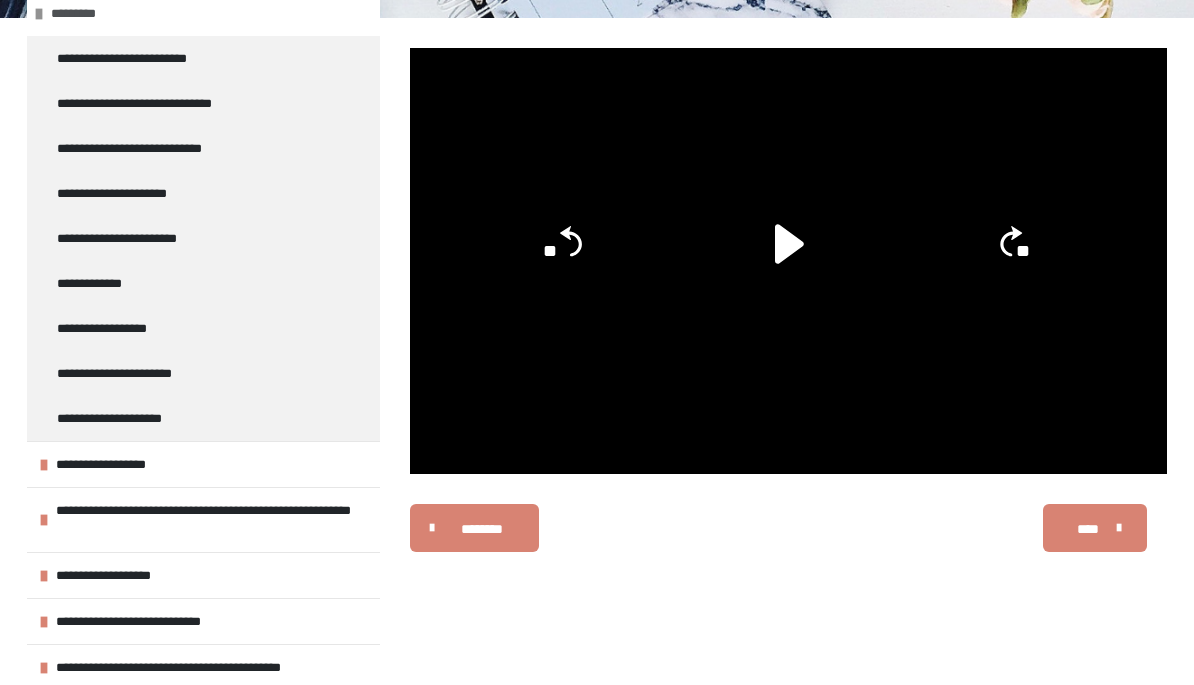 scroll, scrollTop: 4299, scrollLeft: 0, axis: vertical 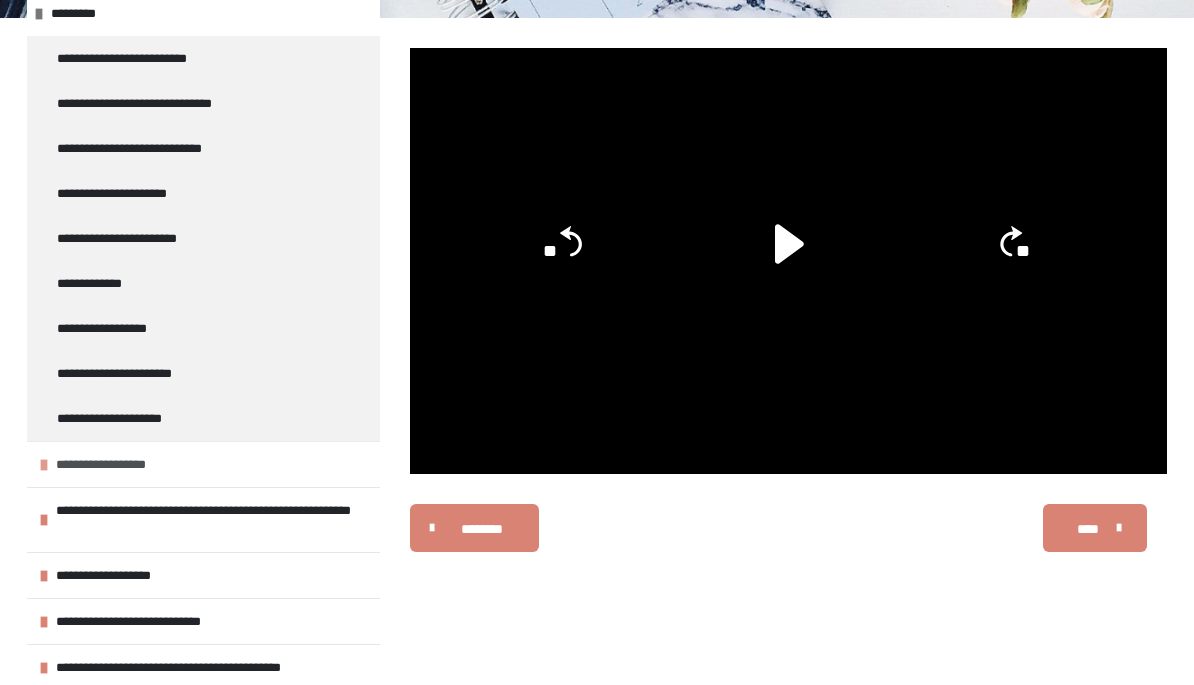 click at bounding box center [44, 465] 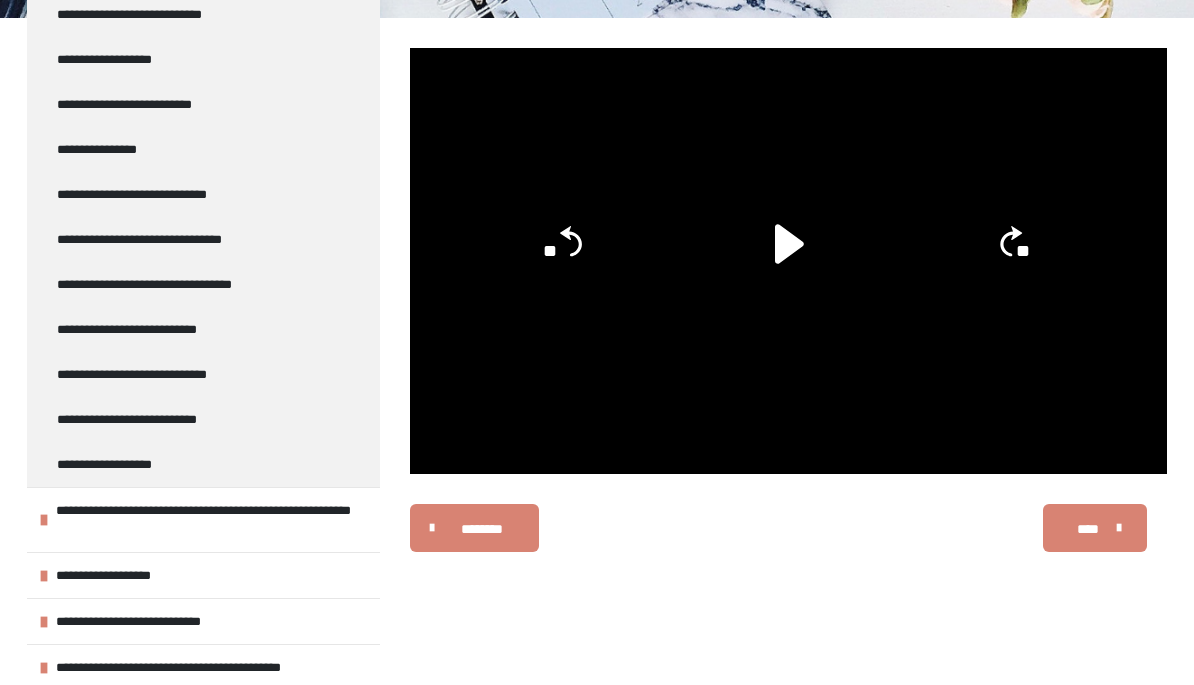 scroll, scrollTop: 4839, scrollLeft: 0, axis: vertical 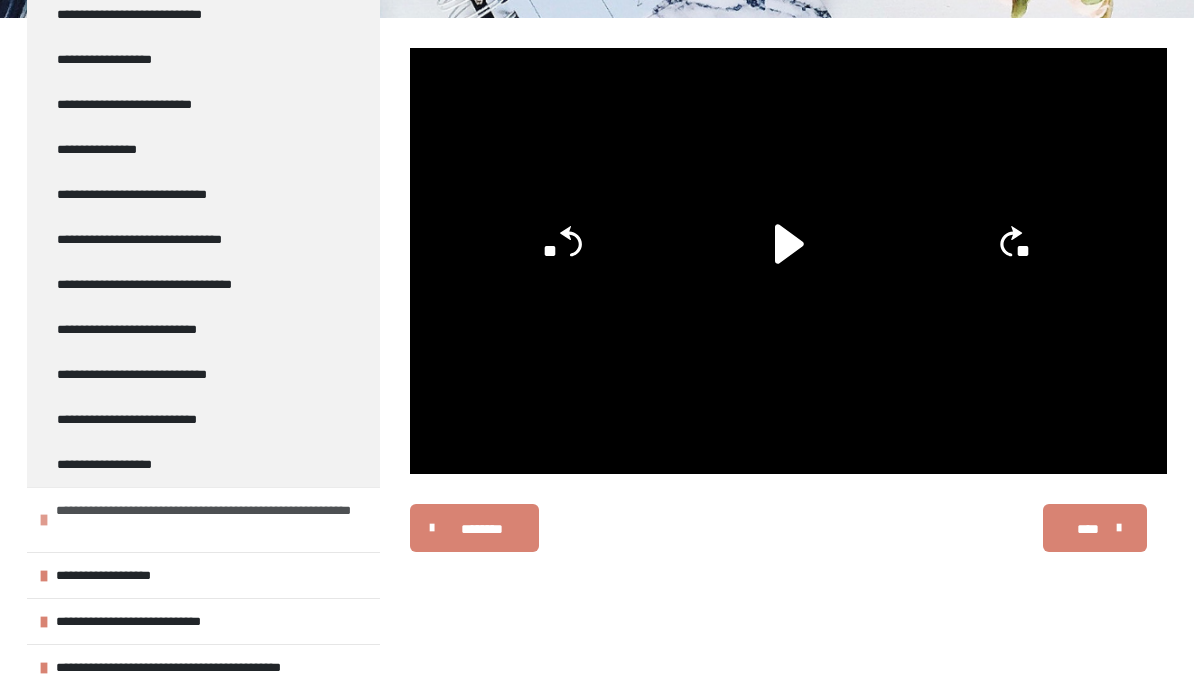 click at bounding box center (44, 520) 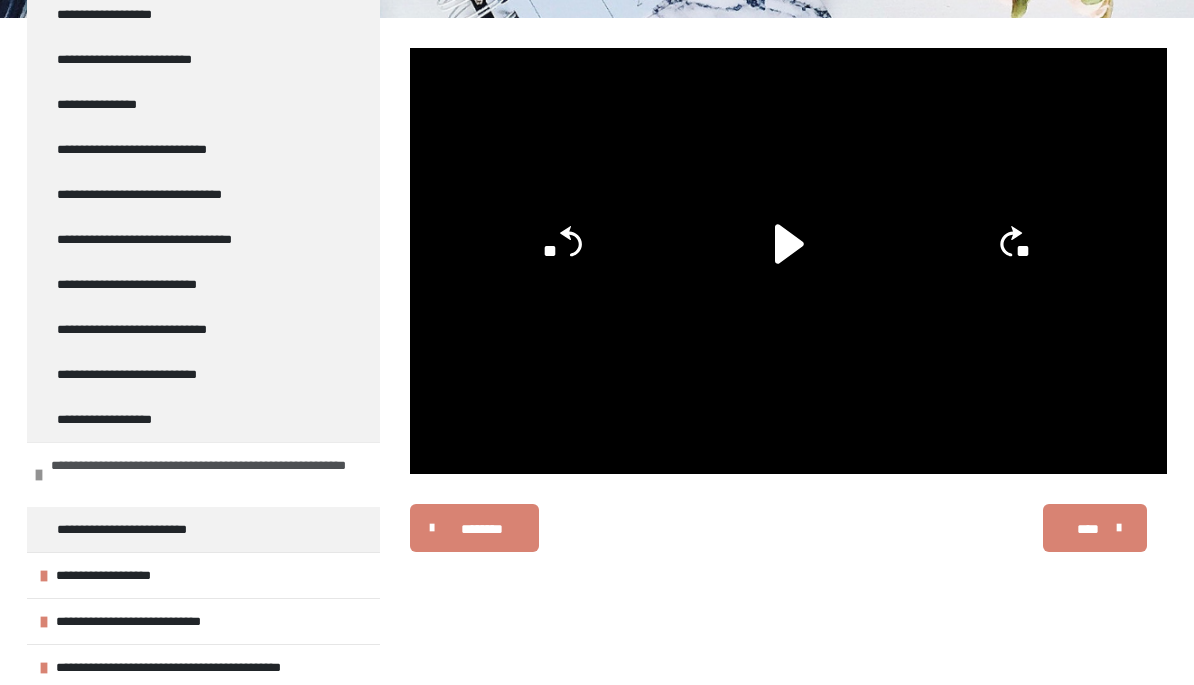 scroll, scrollTop: 4884, scrollLeft: 0, axis: vertical 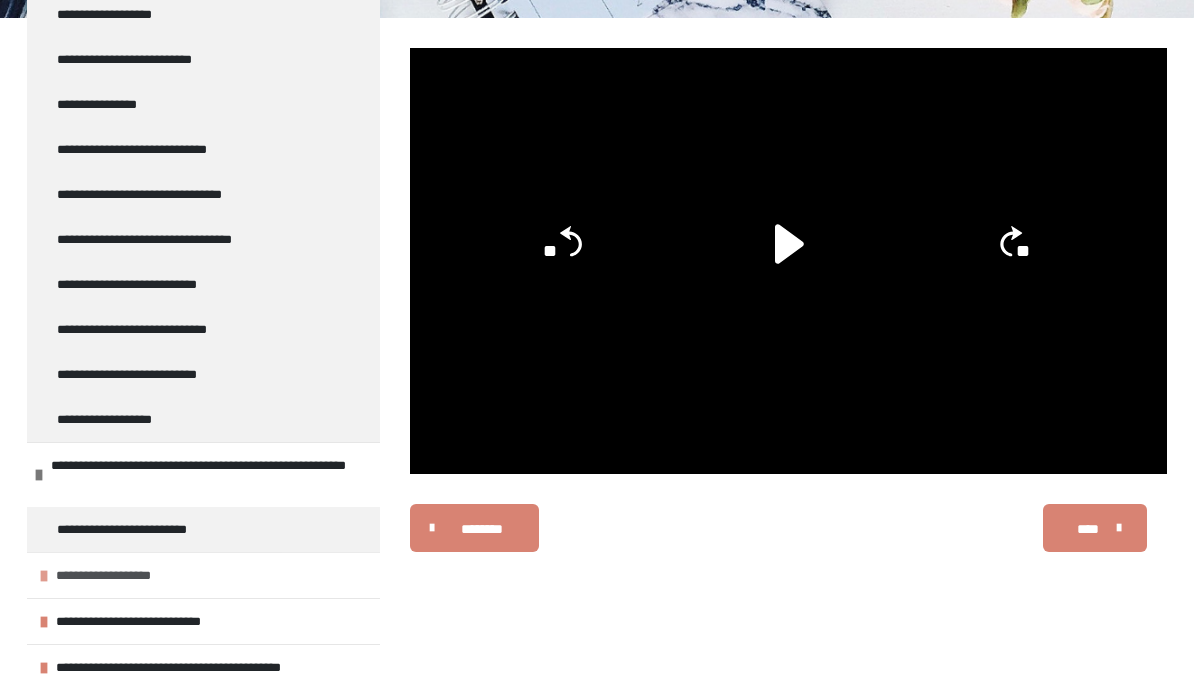 click on "**********" at bounding box center (120, 575) 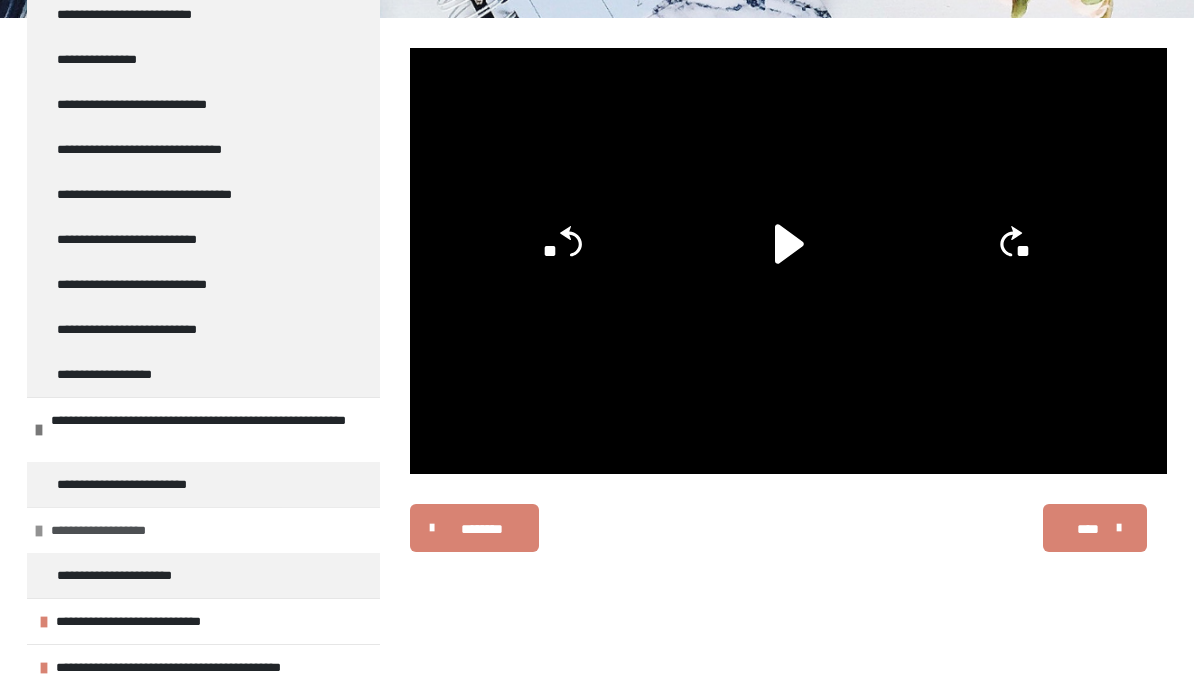 scroll, scrollTop: 4929, scrollLeft: 0, axis: vertical 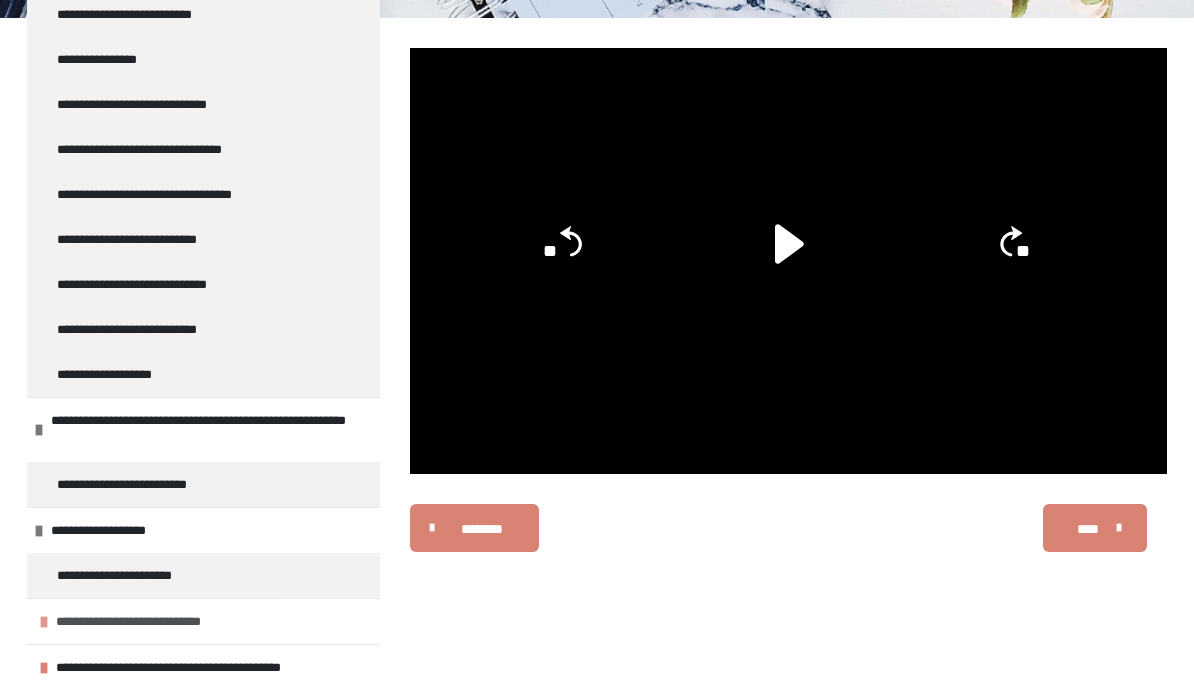 click on "**********" at bounding box center [159, 621] 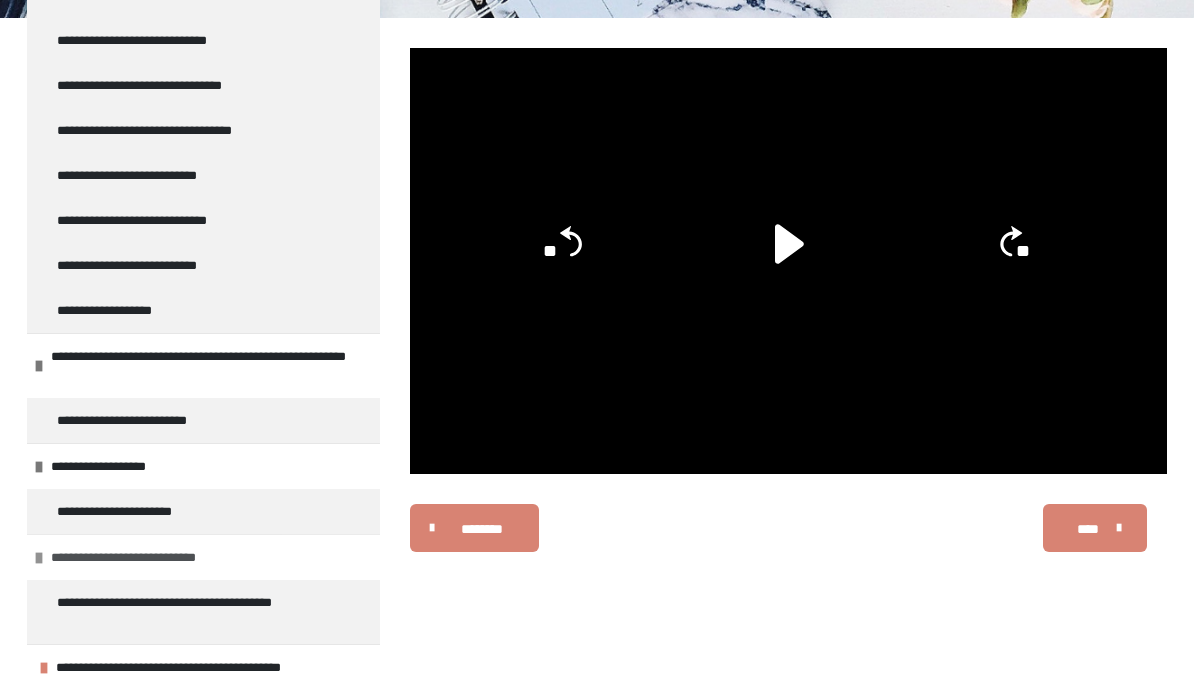 scroll, scrollTop: 4993, scrollLeft: 0, axis: vertical 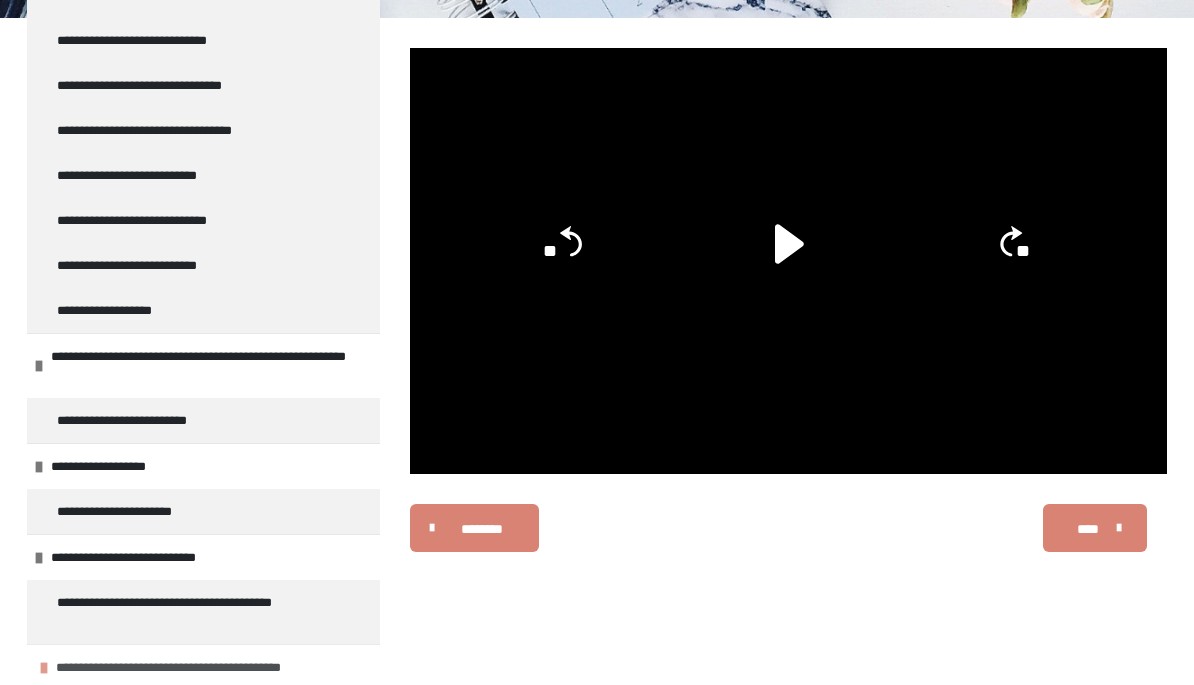 click on "**********" at bounding box center (203, 667) 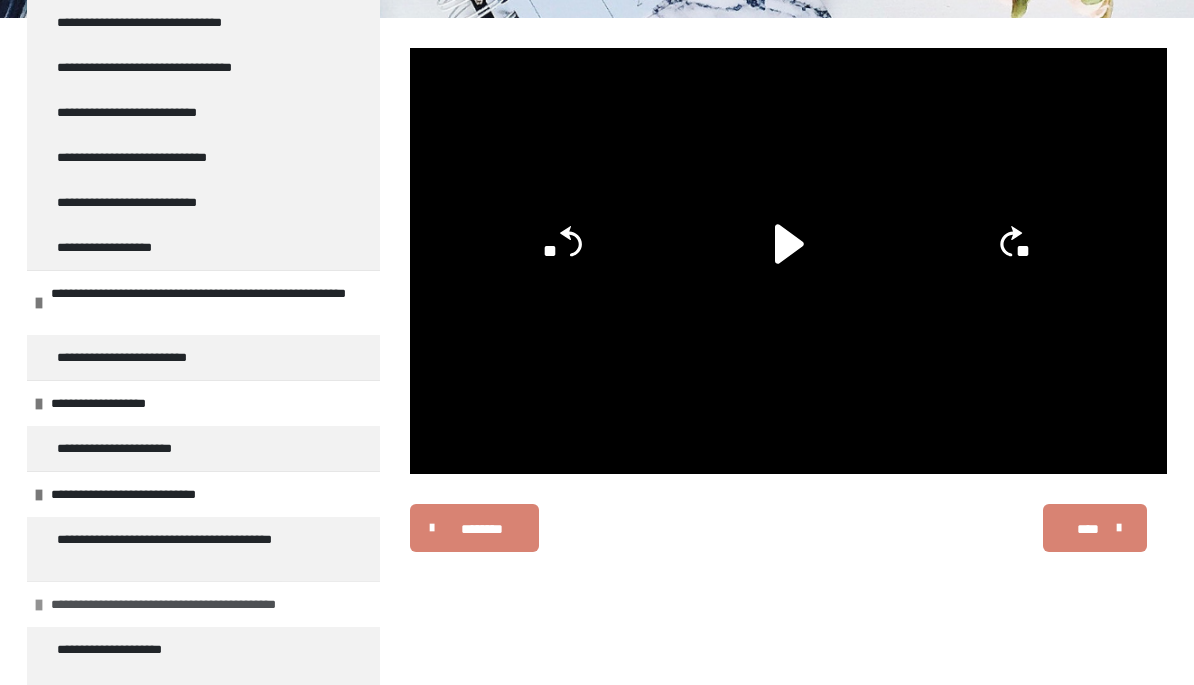 scroll, scrollTop: 5057, scrollLeft: 0, axis: vertical 